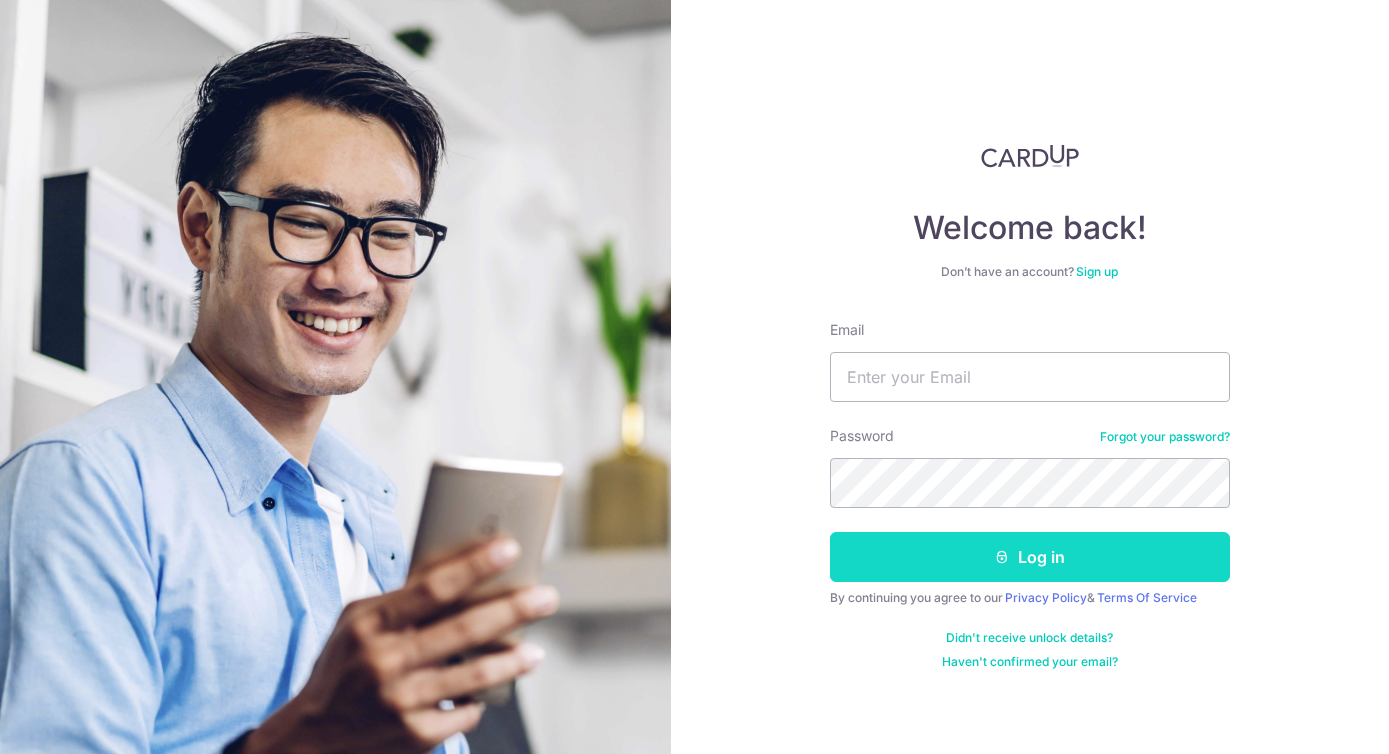 scroll, scrollTop: 0, scrollLeft: 0, axis: both 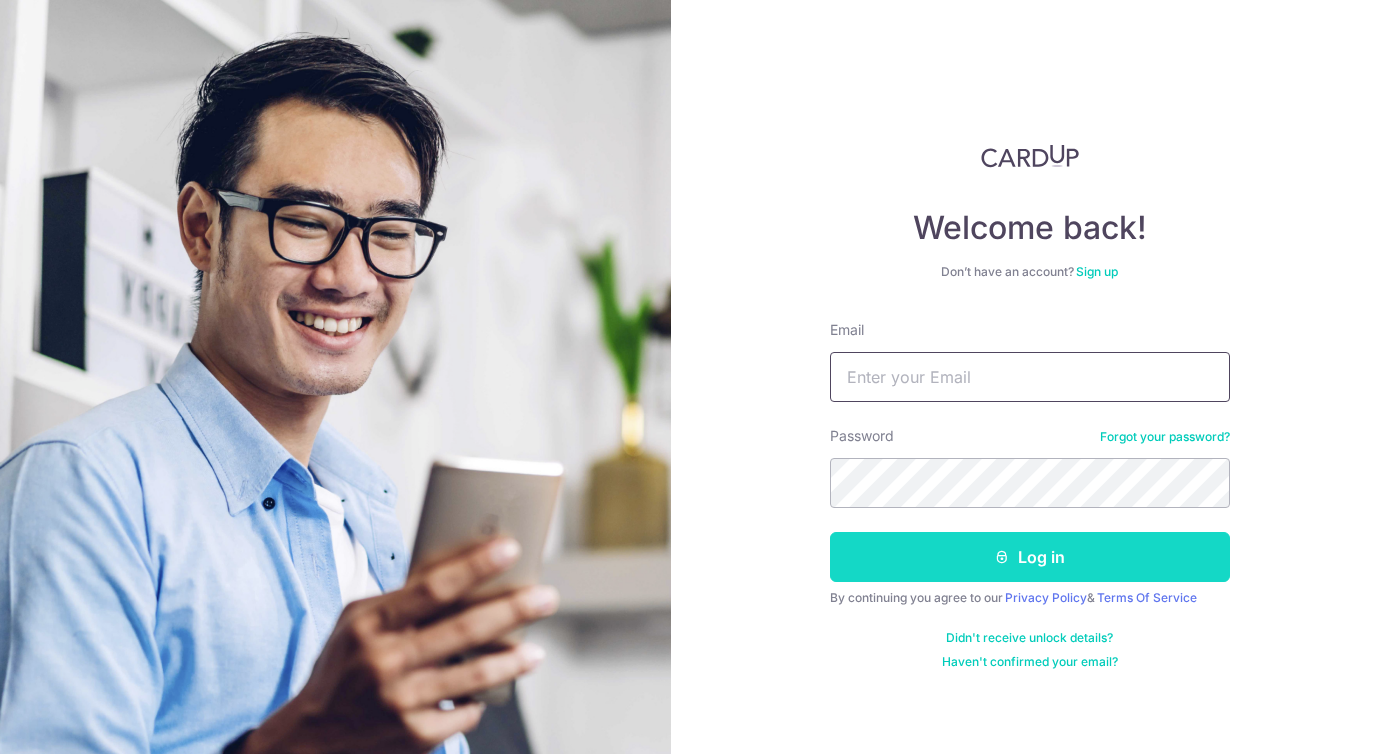 type on "[EMAIL]" 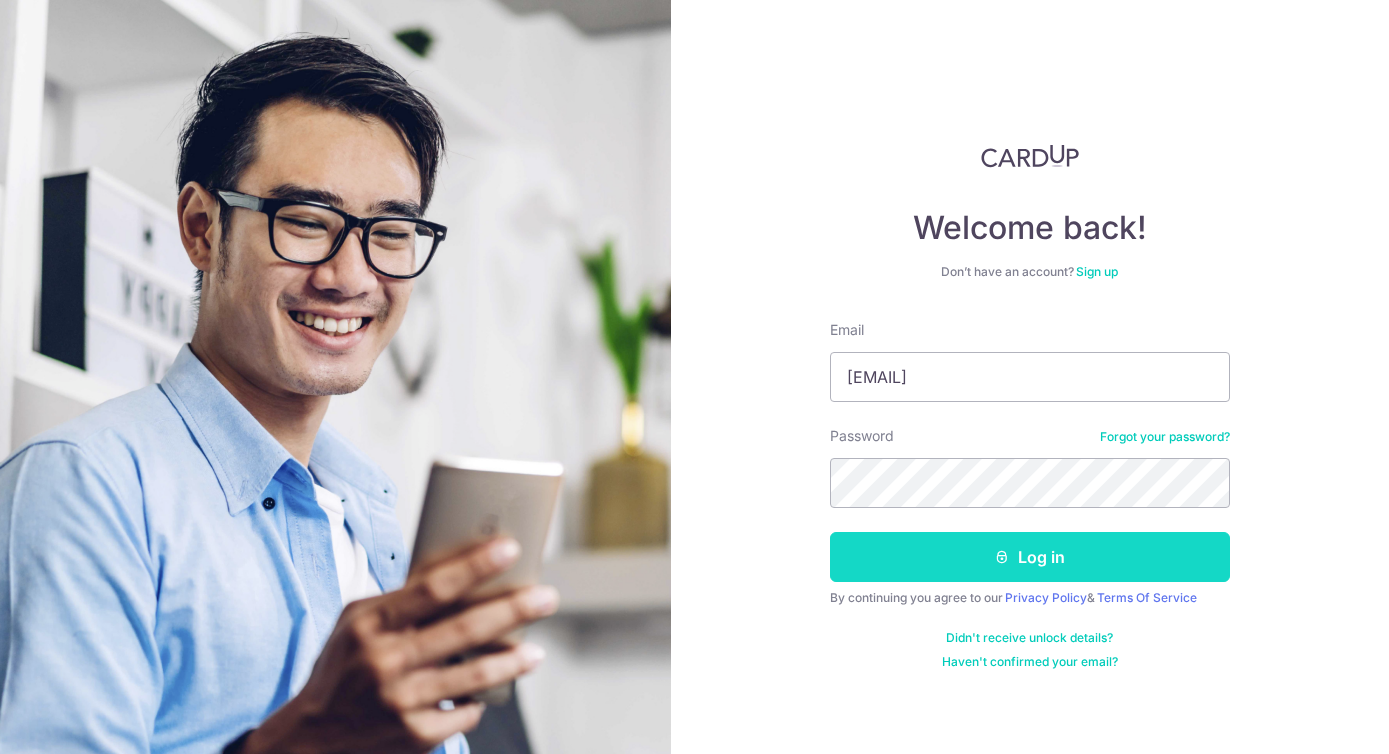 click on "Log in" at bounding box center (1030, 557) 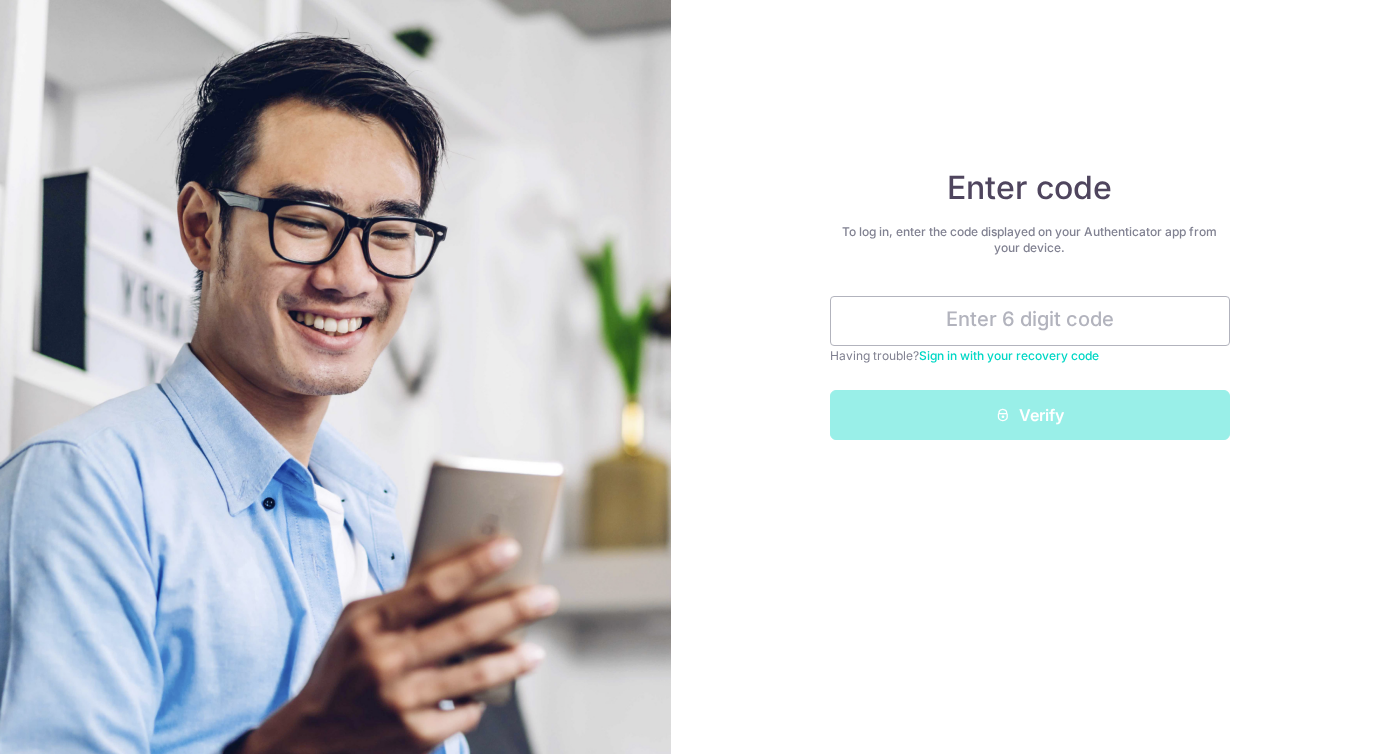 scroll, scrollTop: 0, scrollLeft: 0, axis: both 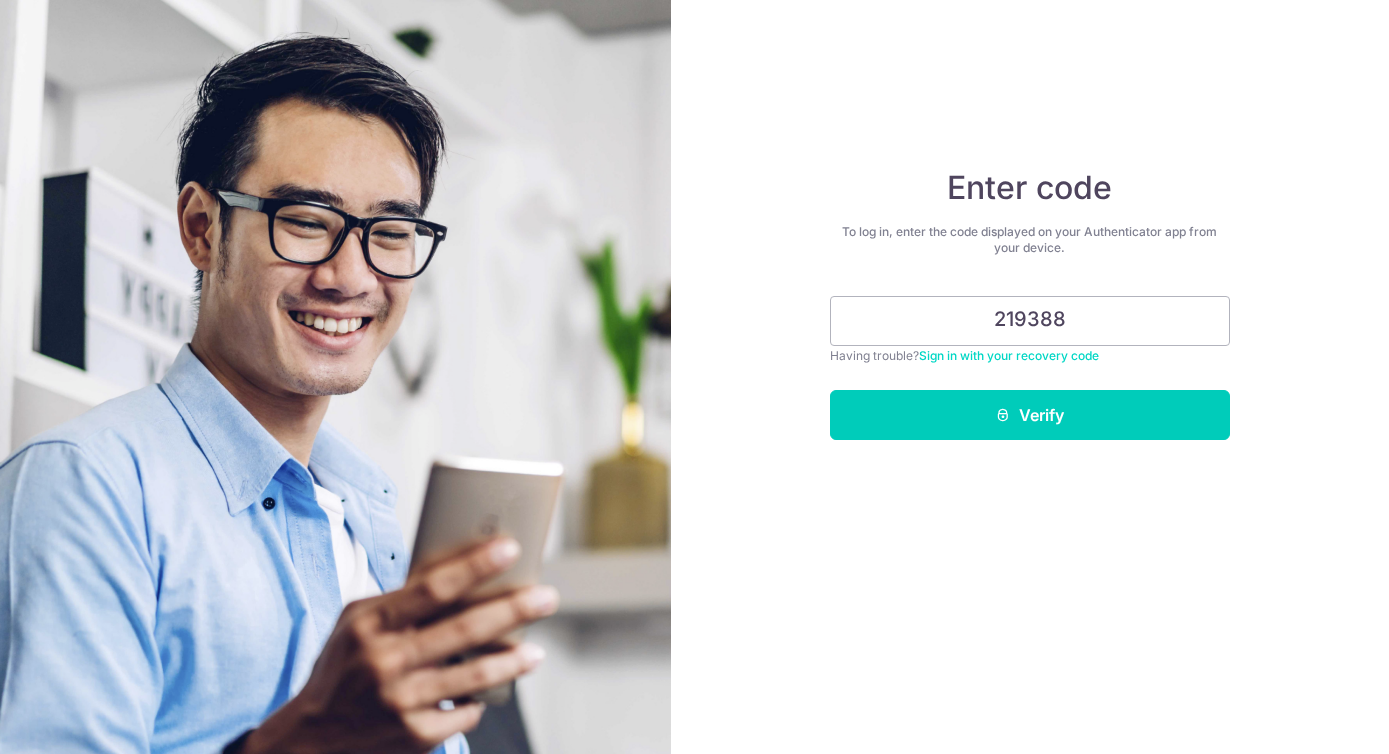 type on "219388" 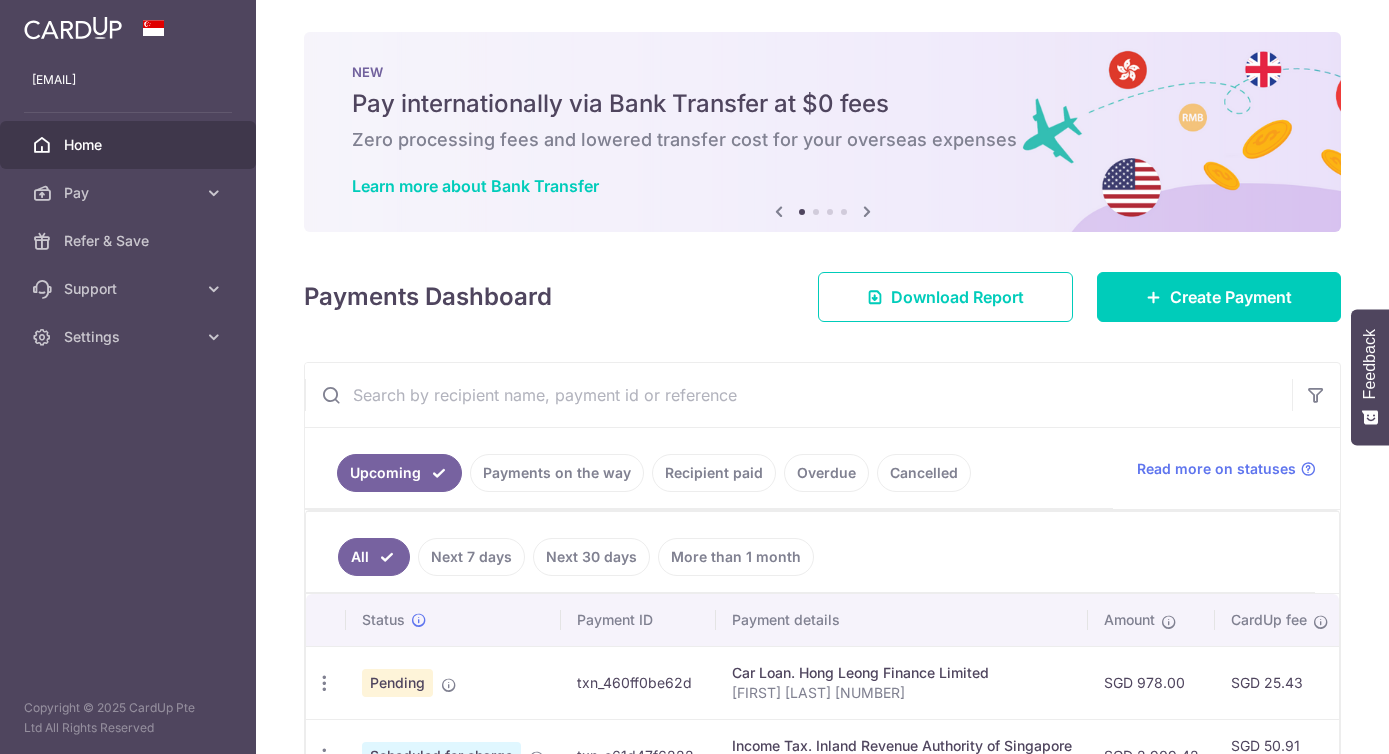 scroll, scrollTop: 0, scrollLeft: 0, axis: both 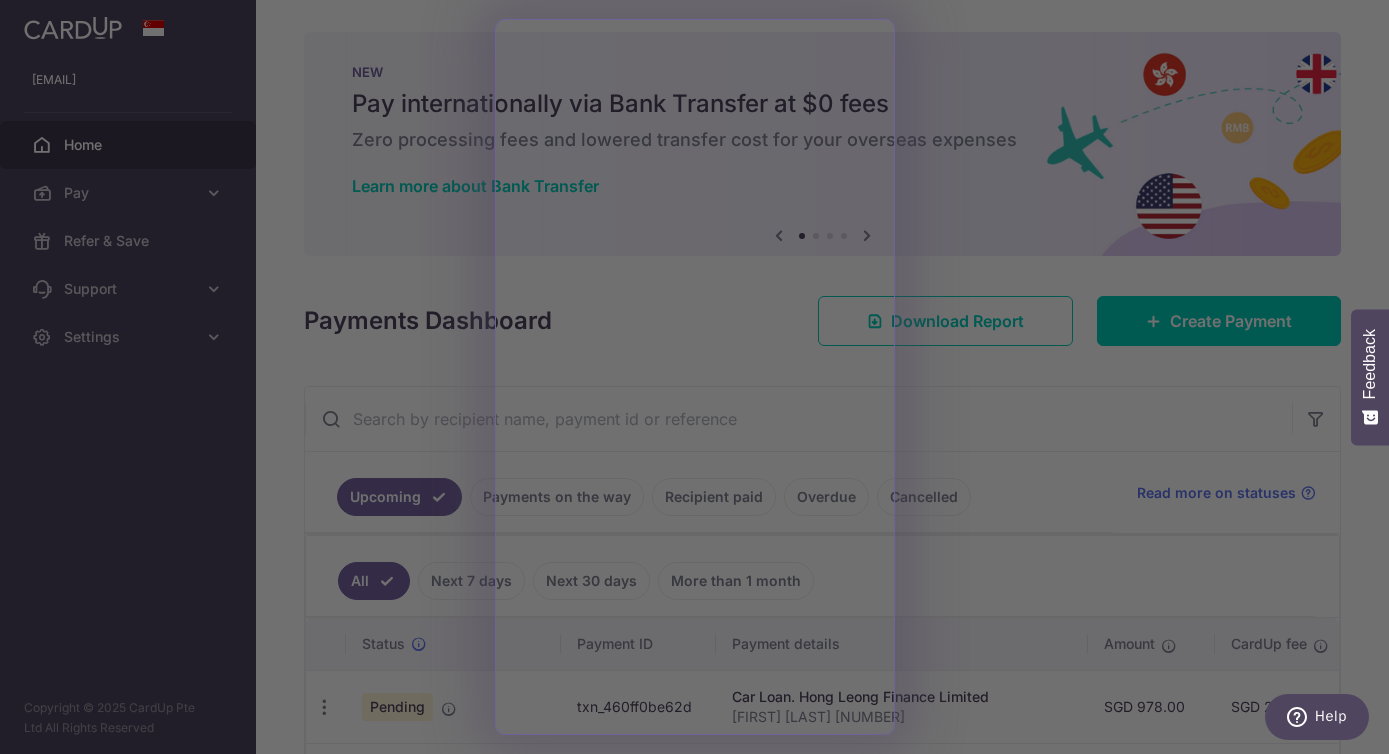 click at bounding box center [701, 381] 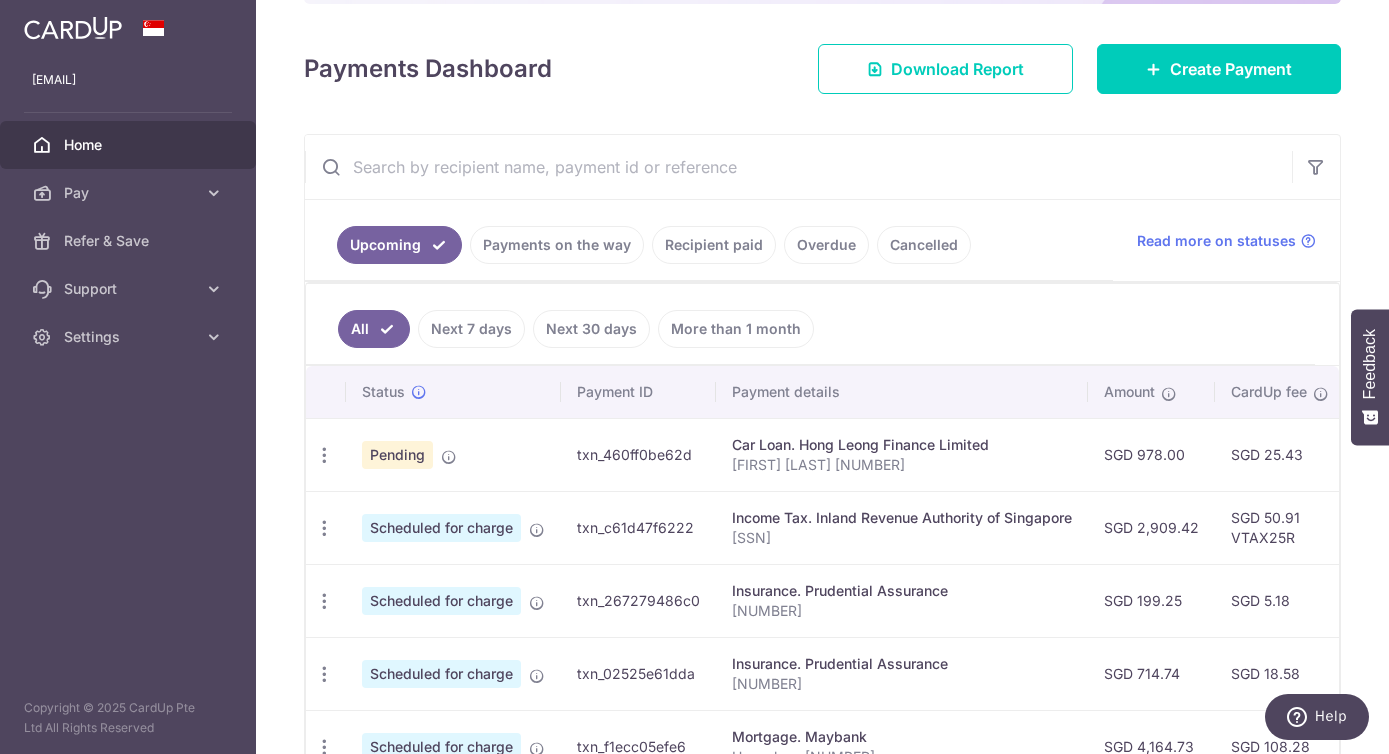scroll, scrollTop: 432, scrollLeft: 0, axis: vertical 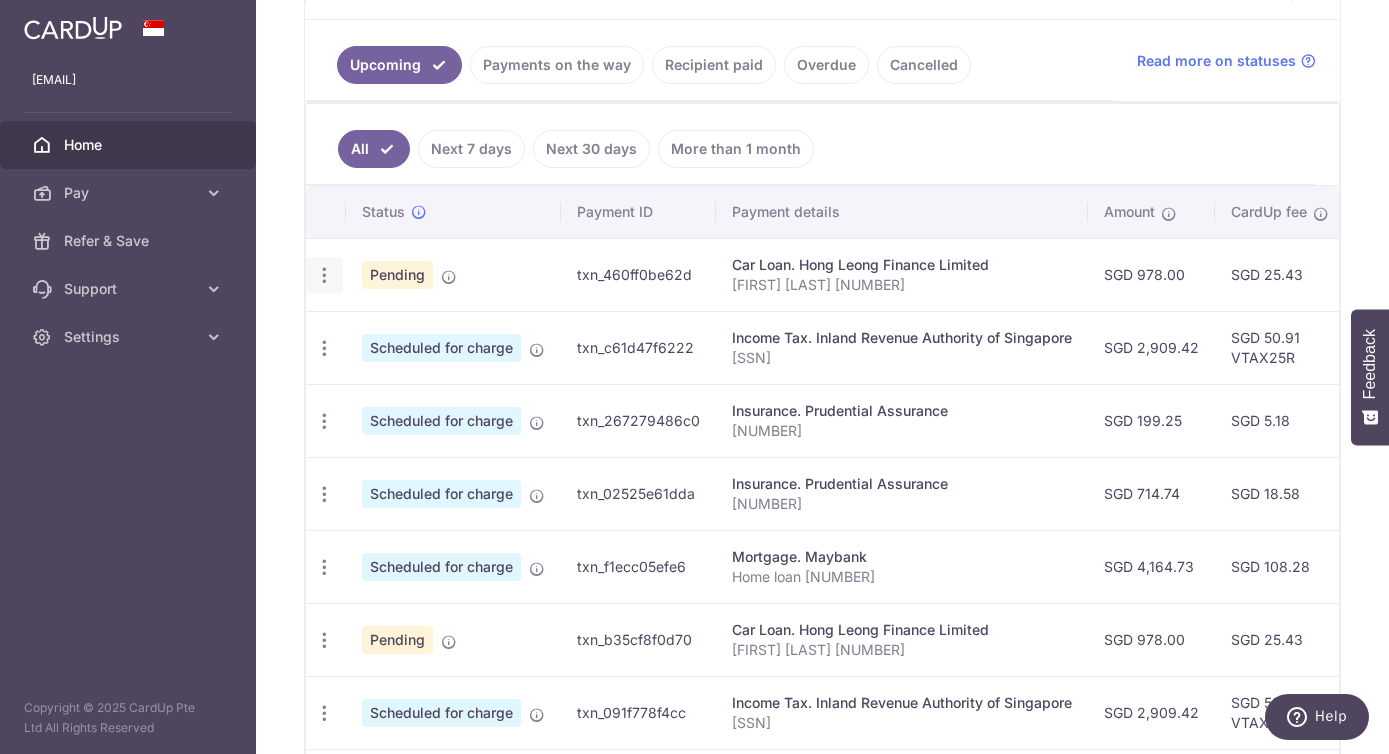 click at bounding box center [324, 275] 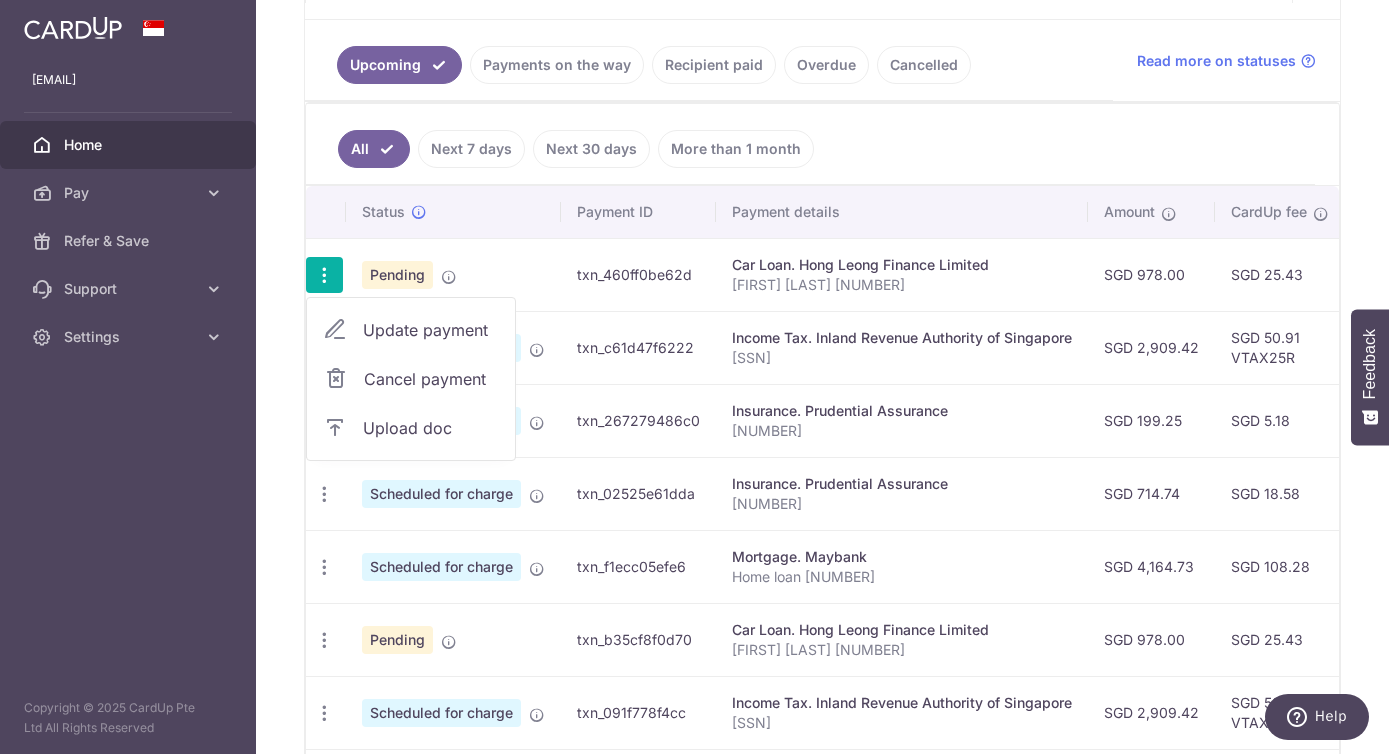 click on "Cancel payment" at bounding box center (431, 379) 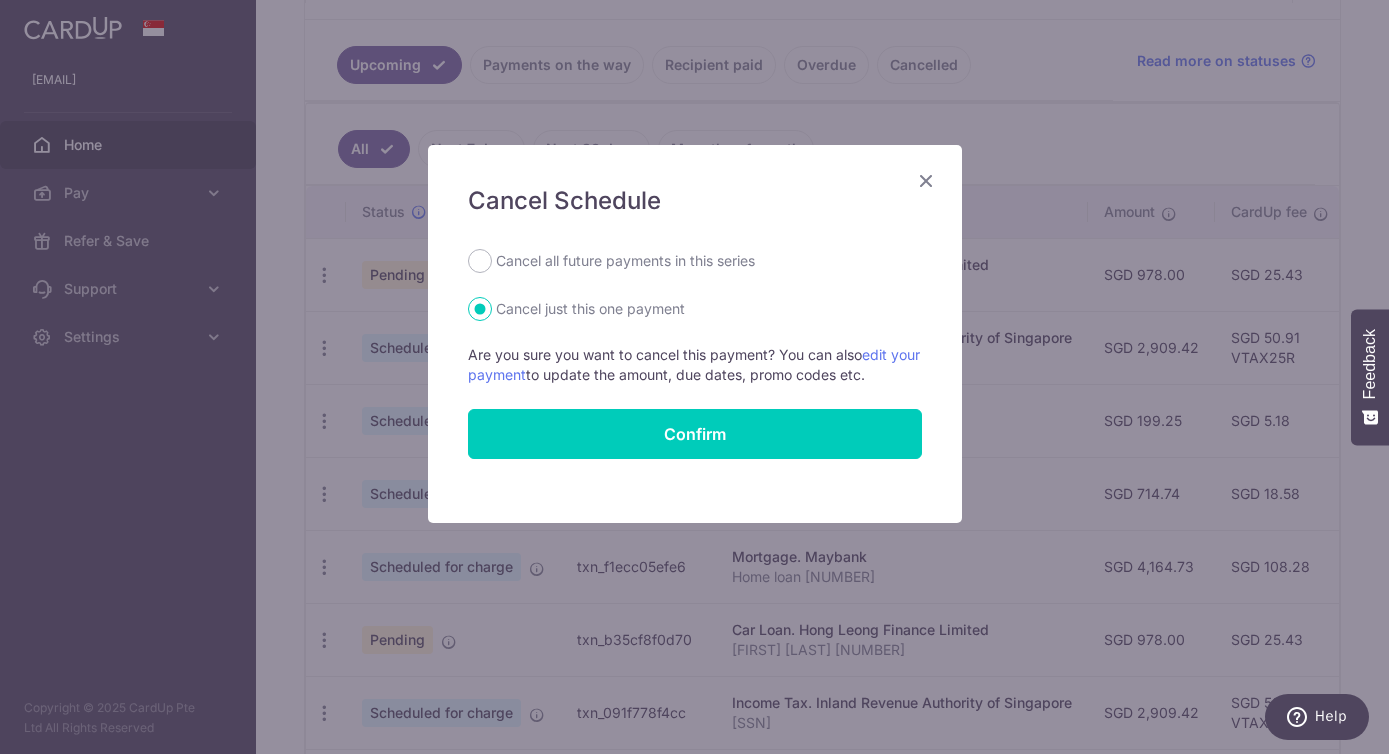 click on "Cancel all future payments in this series" at bounding box center [625, 261] 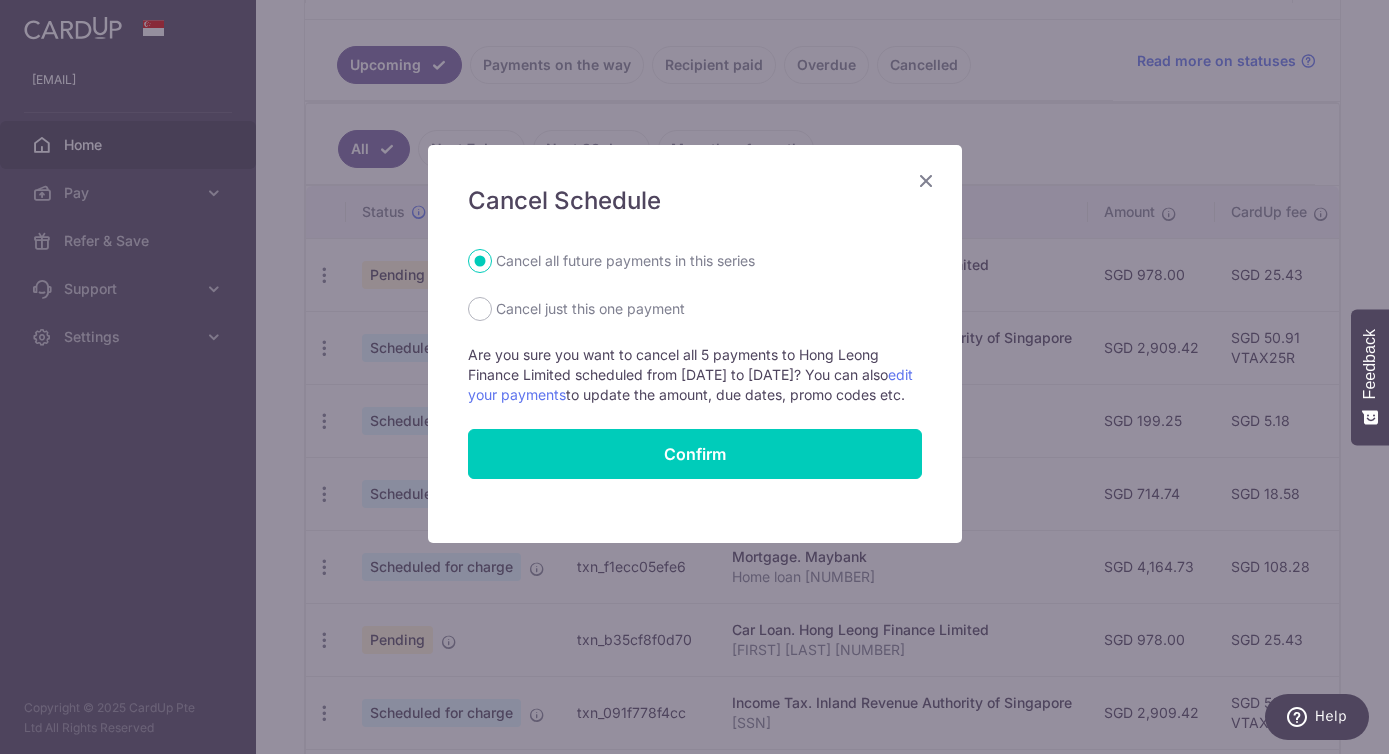 click on "Cancel just this one payment" at bounding box center (590, 309) 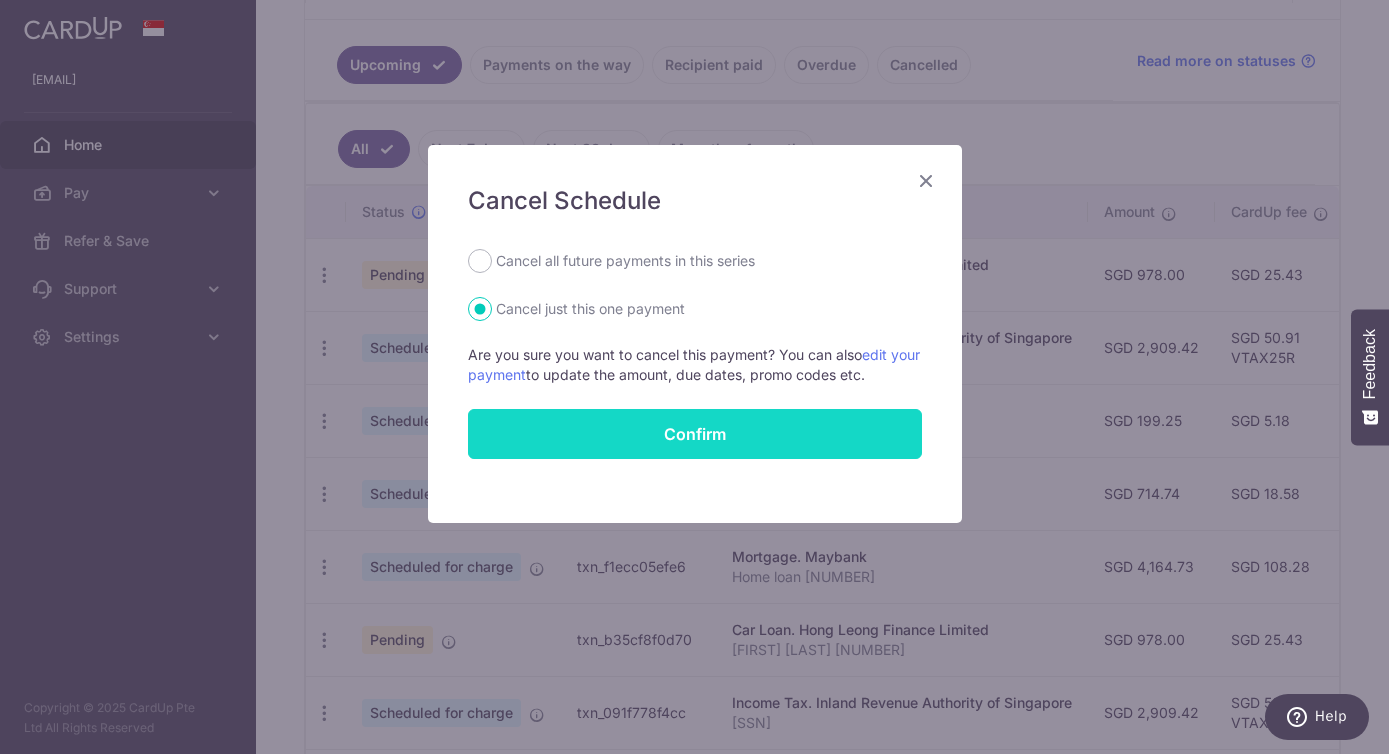 click on "Confirm" at bounding box center [695, 434] 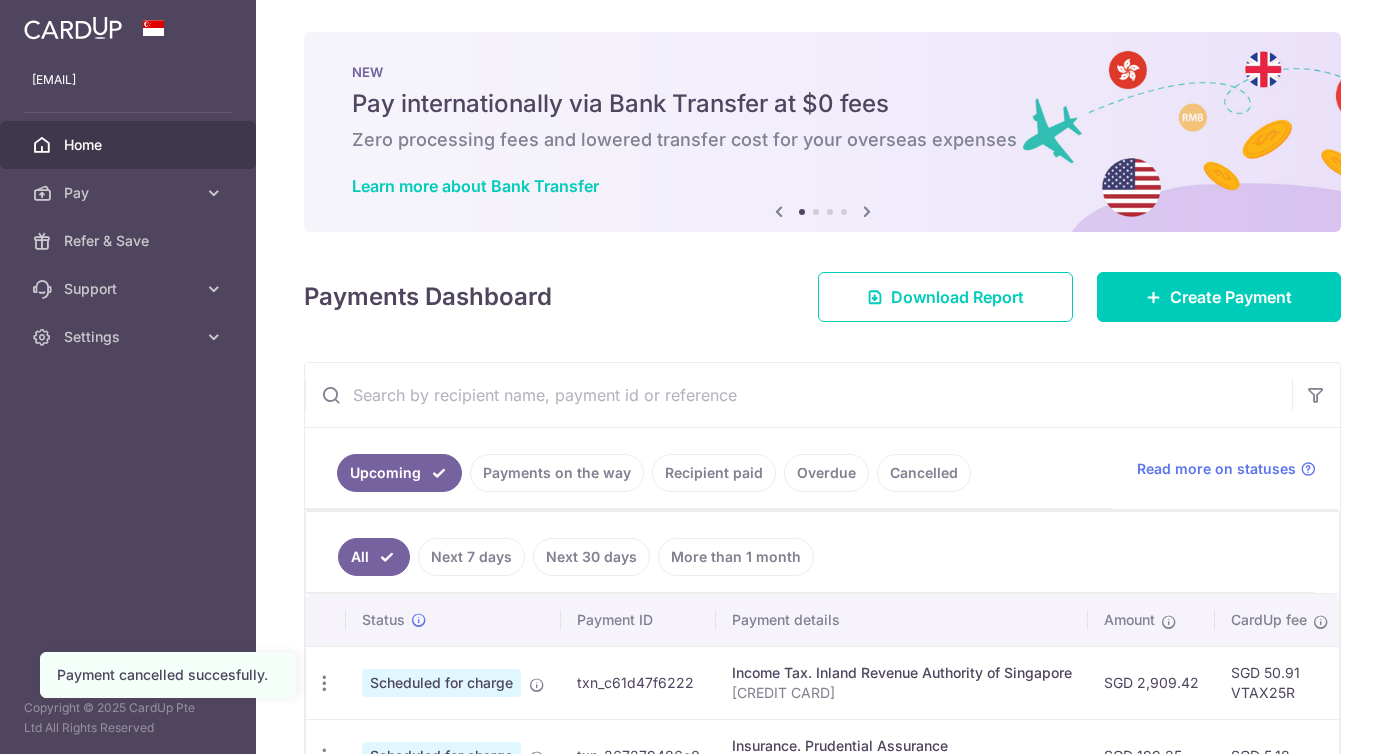 scroll, scrollTop: 0, scrollLeft: 0, axis: both 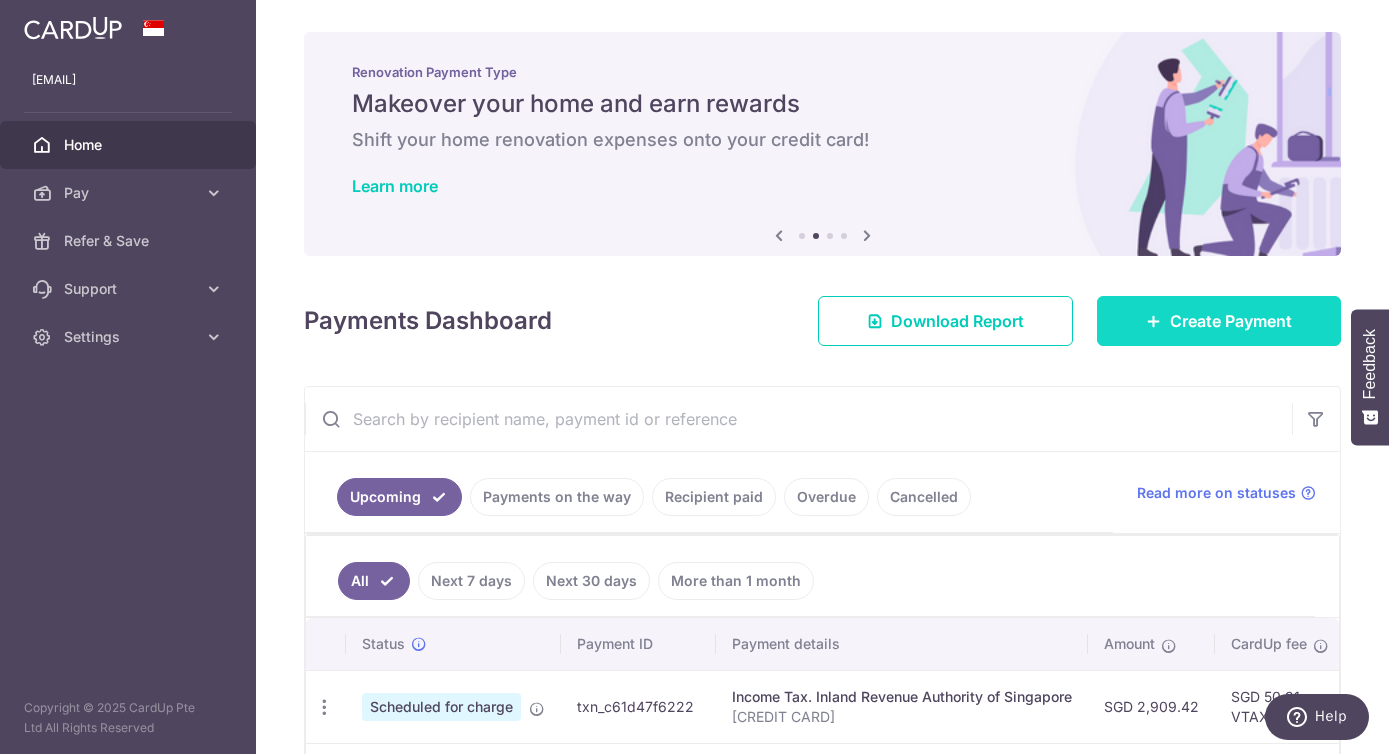 click on "Create Payment" at bounding box center (1231, 321) 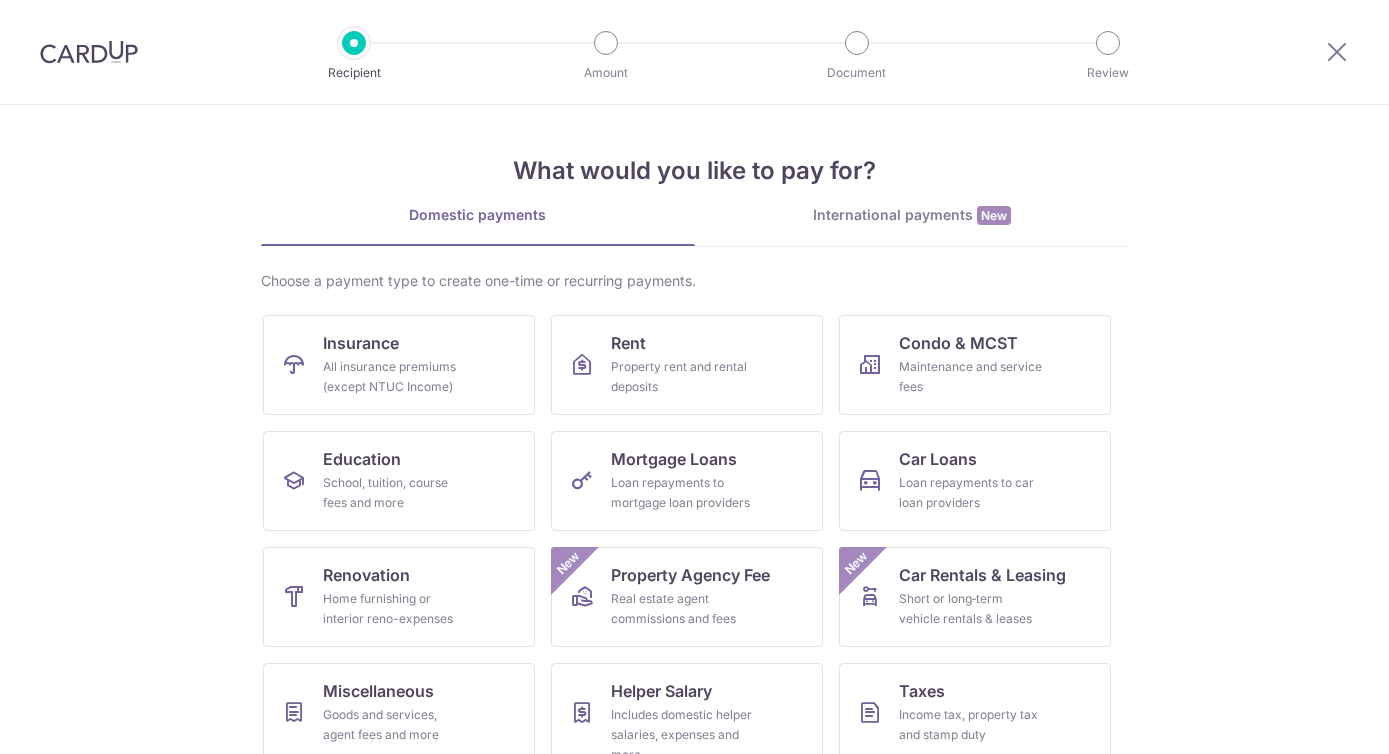 scroll, scrollTop: 0, scrollLeft: 0, axis: both 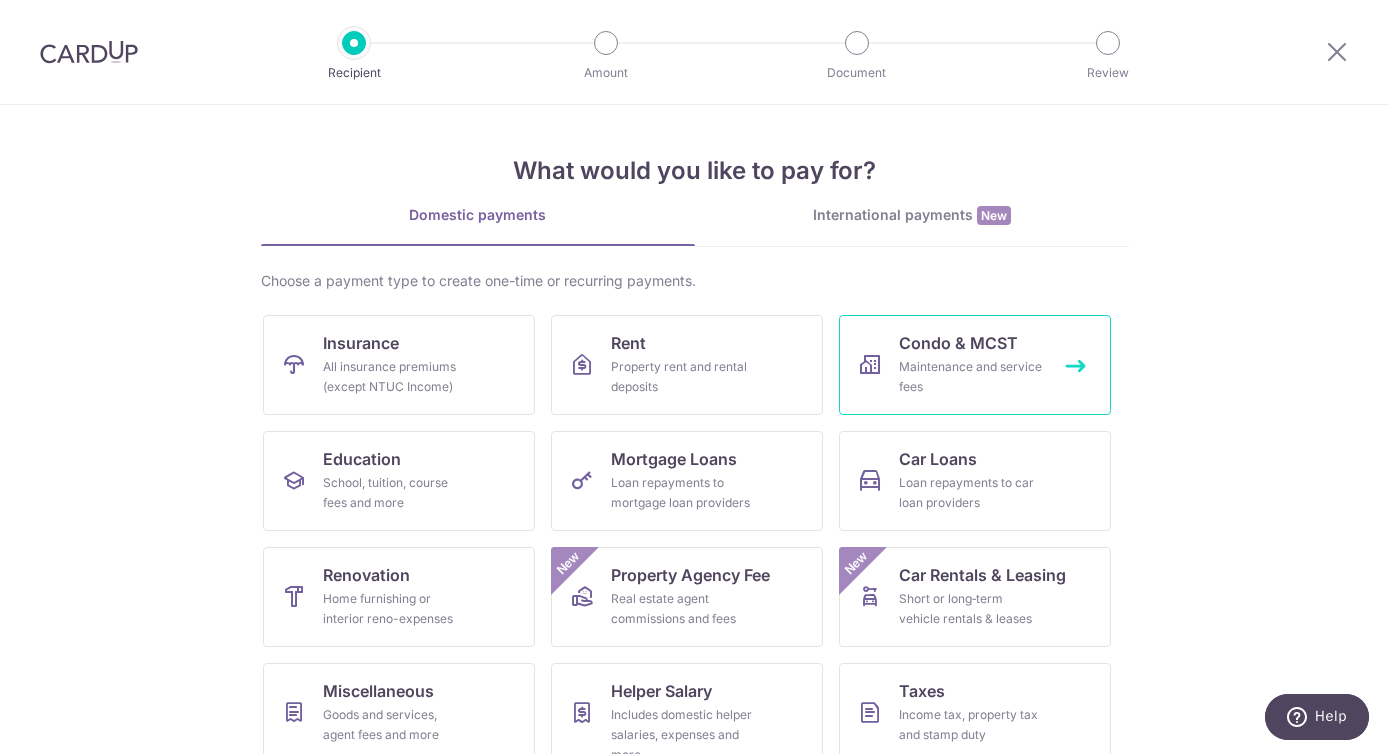 click on "Maintenance and service fees" at bounding box center (971, 377) 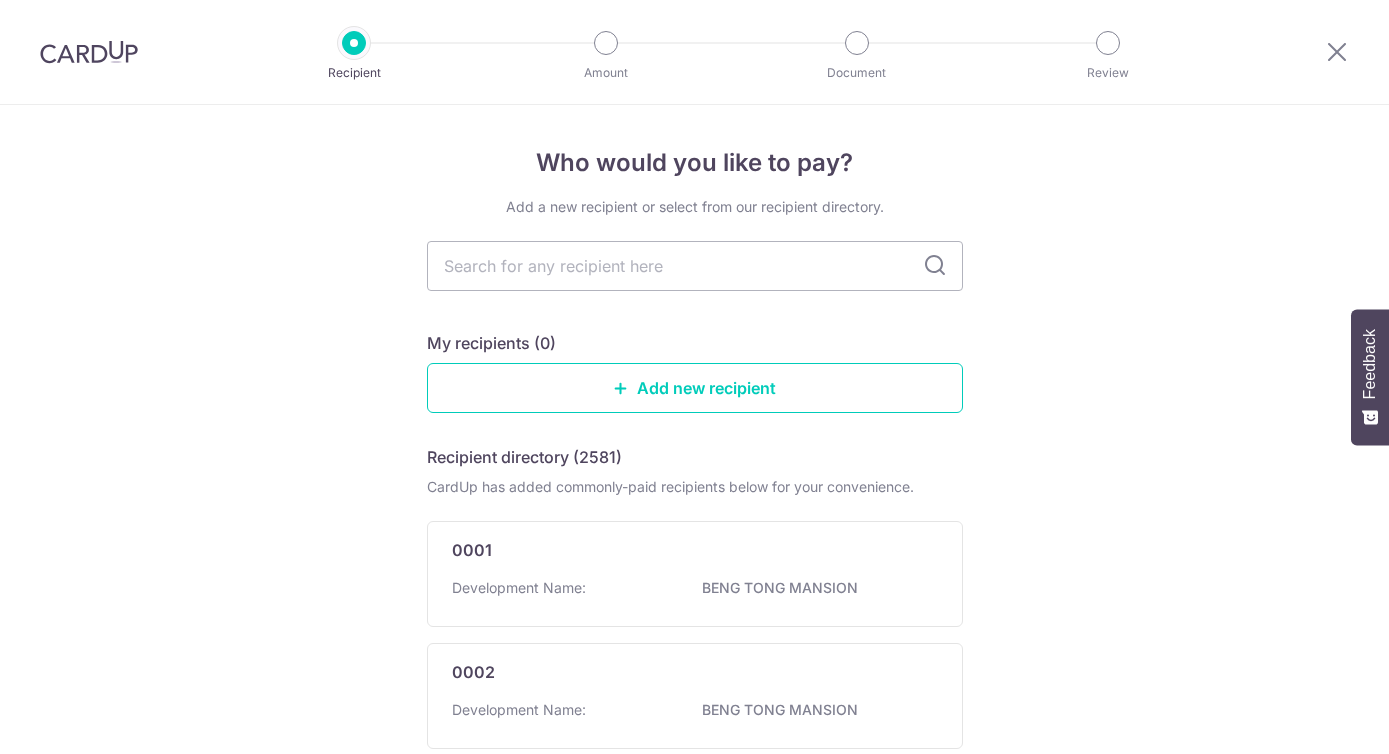 scroll, scrollTop: 0, scrollLeft: 0, axis: both 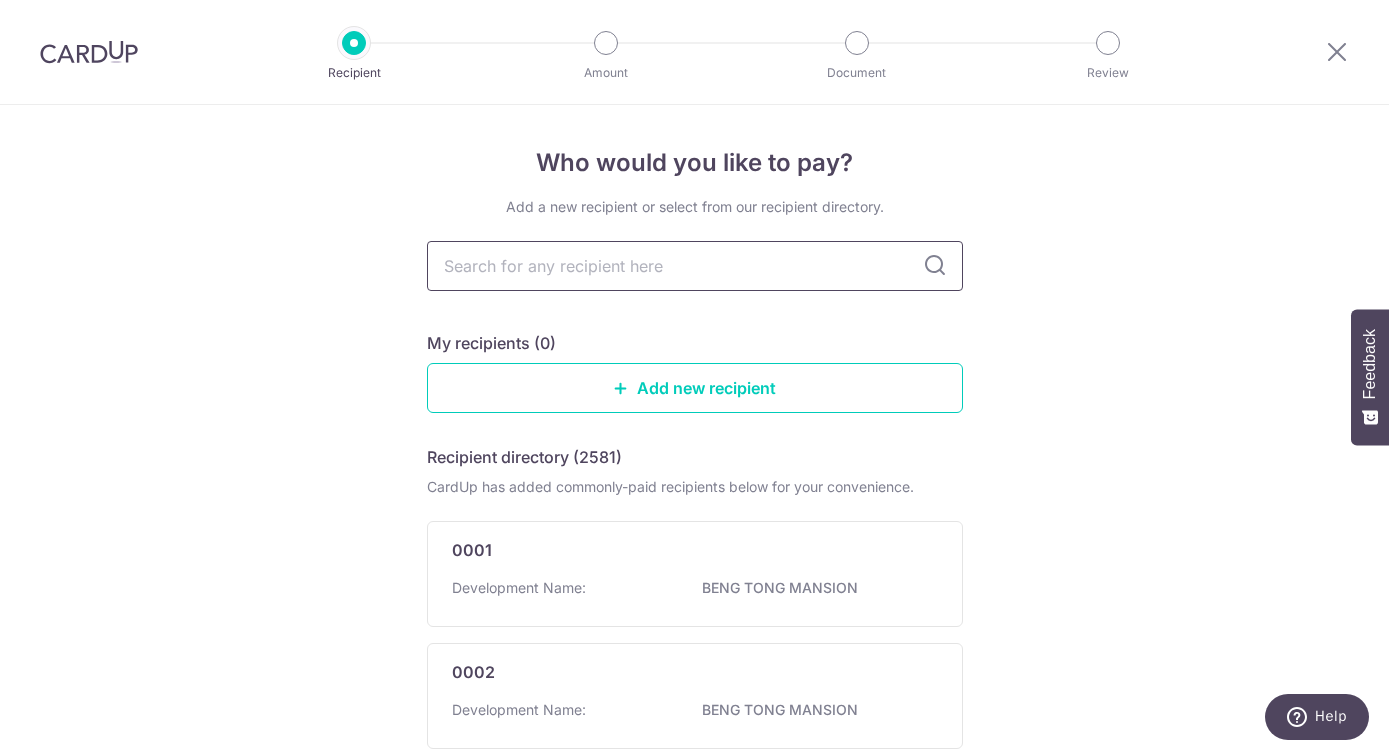 click at bounding box center (695, 266) 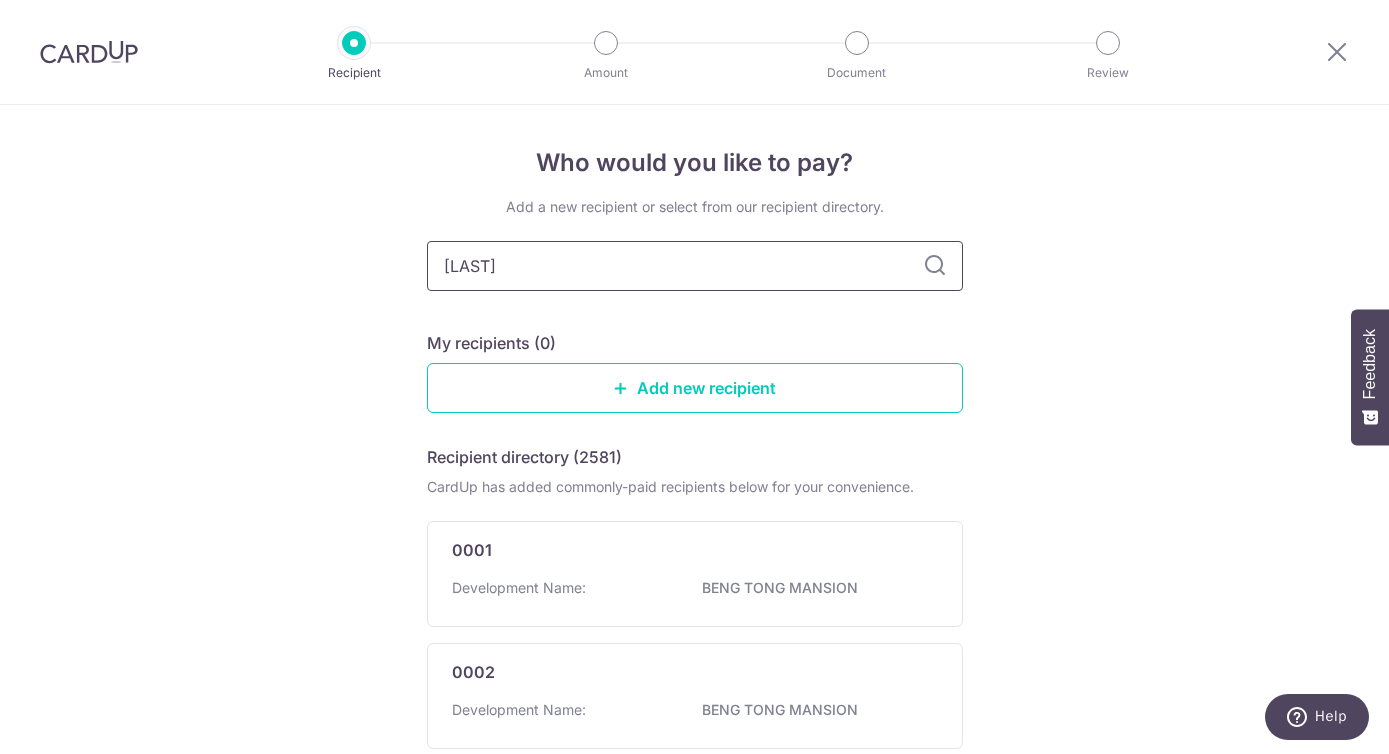 type on "knight" 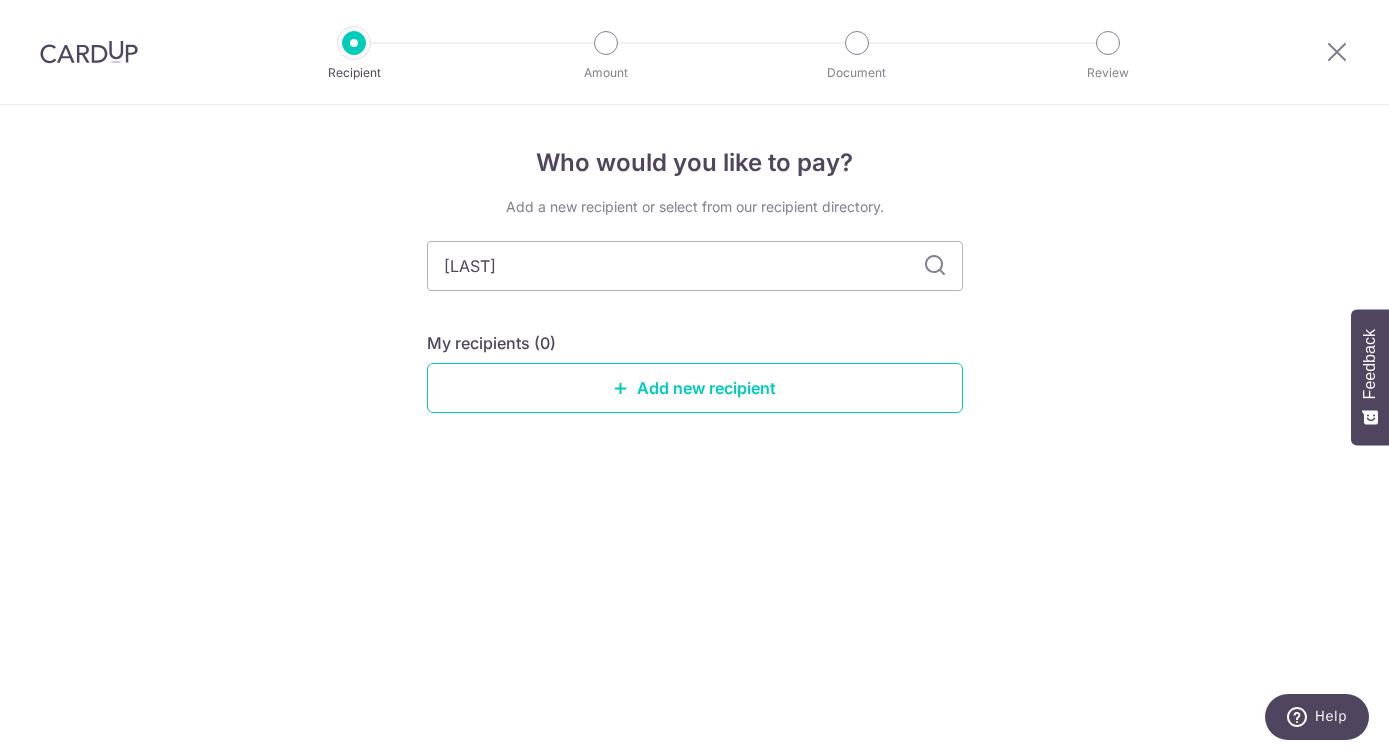 type on "k" 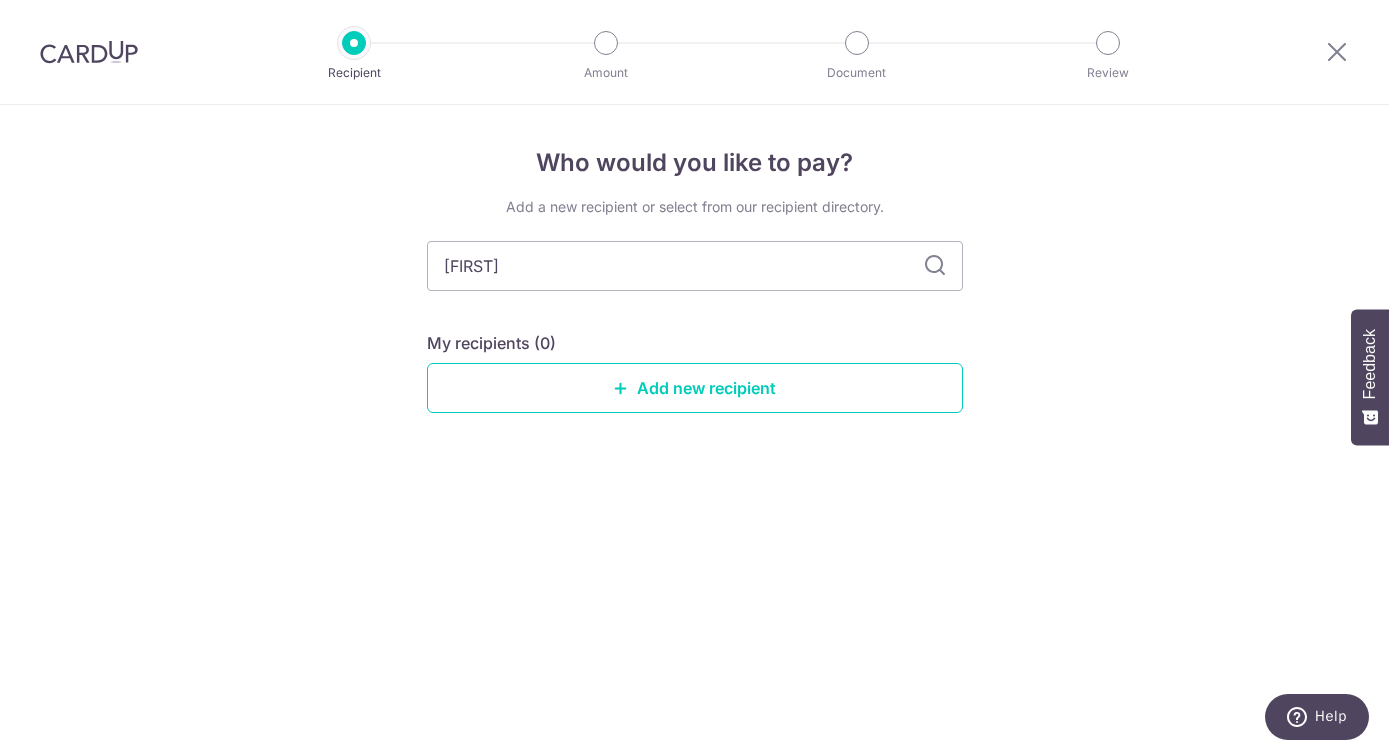 type on "soleil" 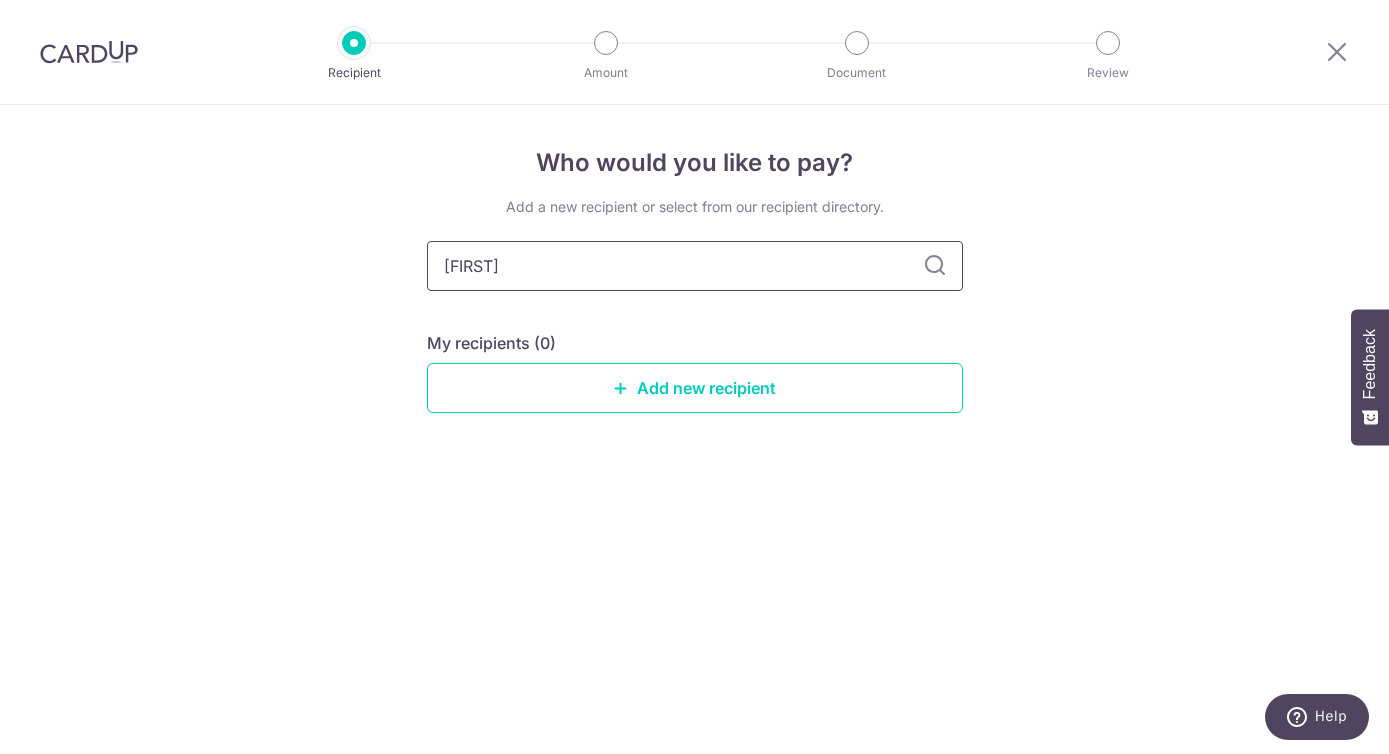 click on "soleil" at bounding box center [695, 266] 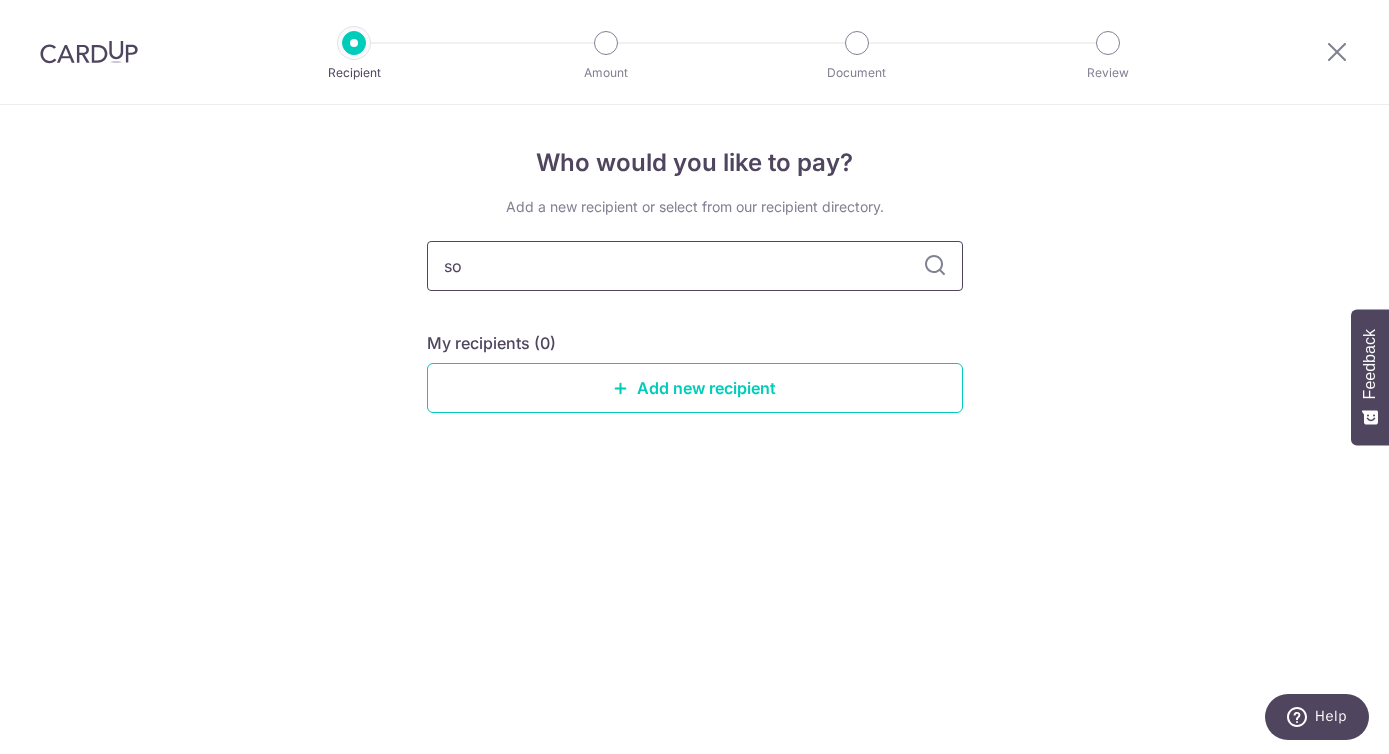 type on "s" 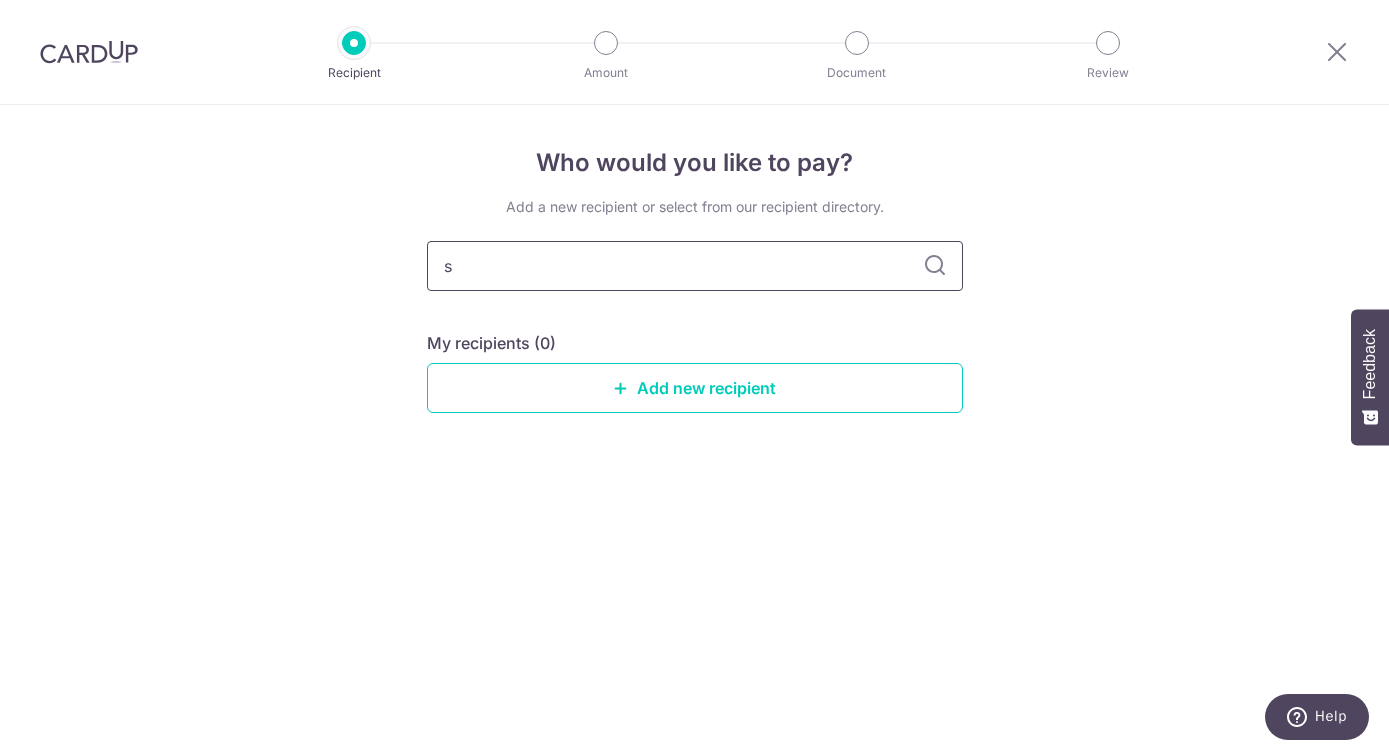 type 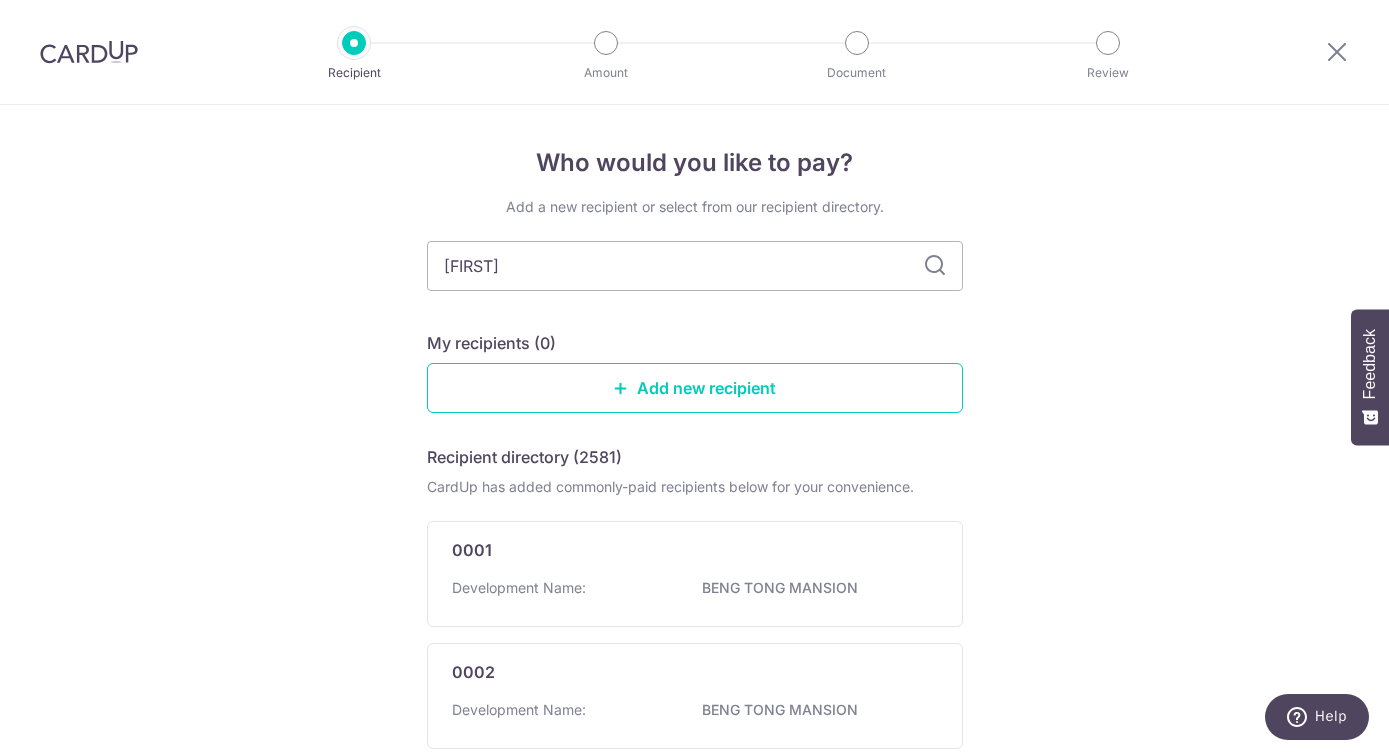 type on "solei" 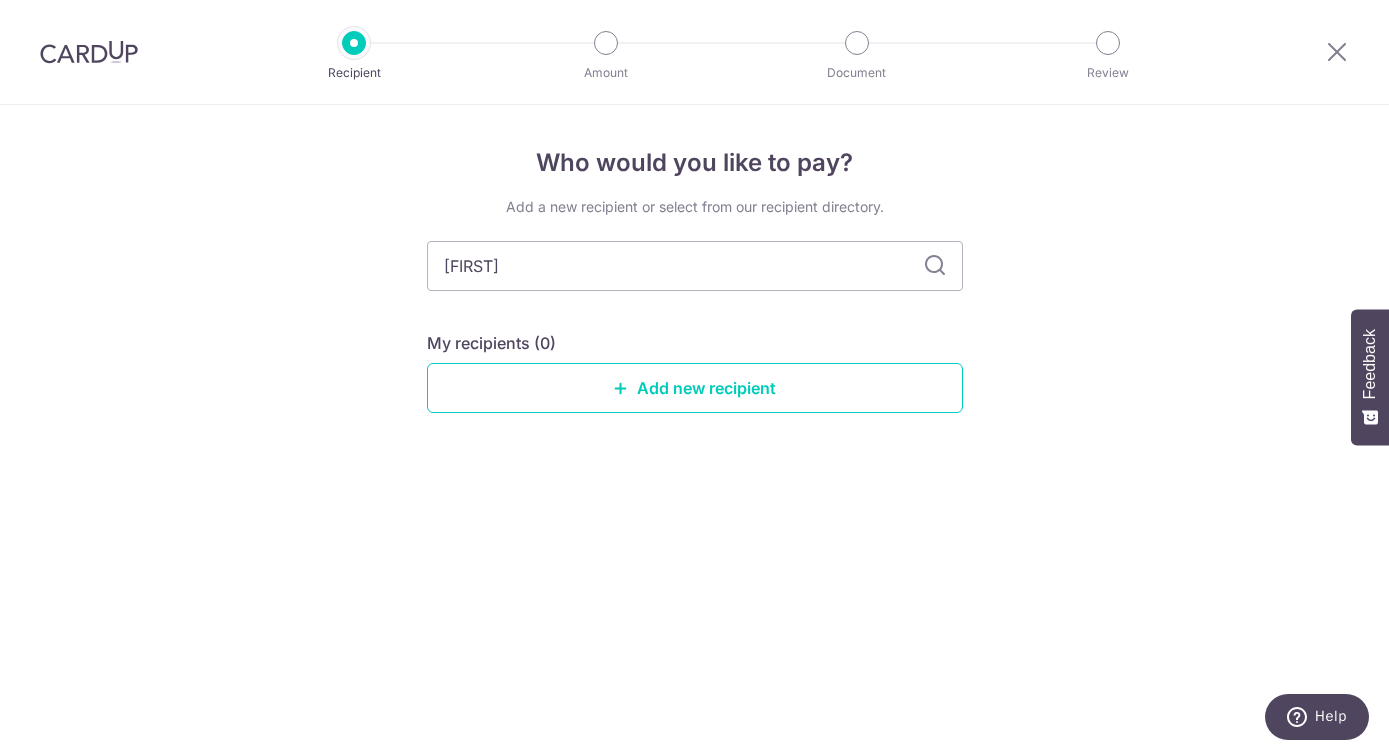 type on "sol" 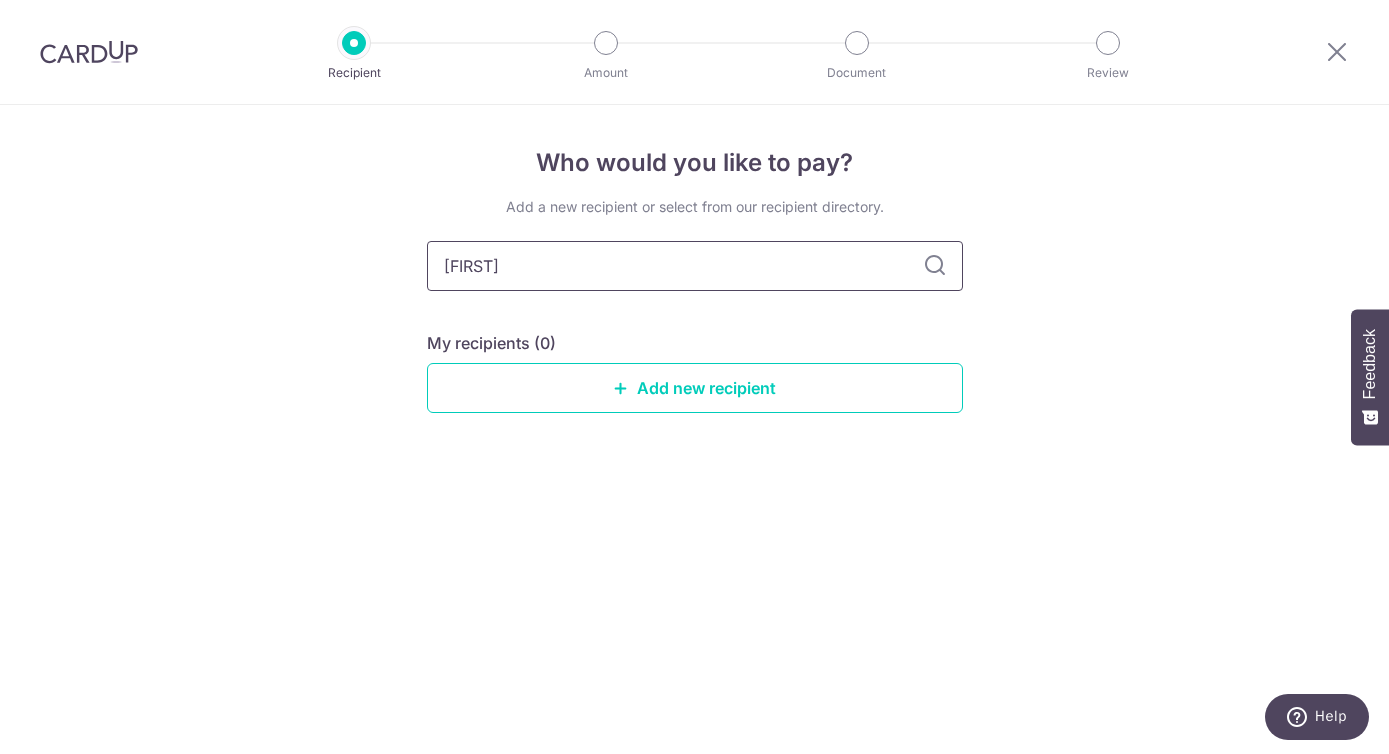 click on "soleil" at bounding box center [695, 266] 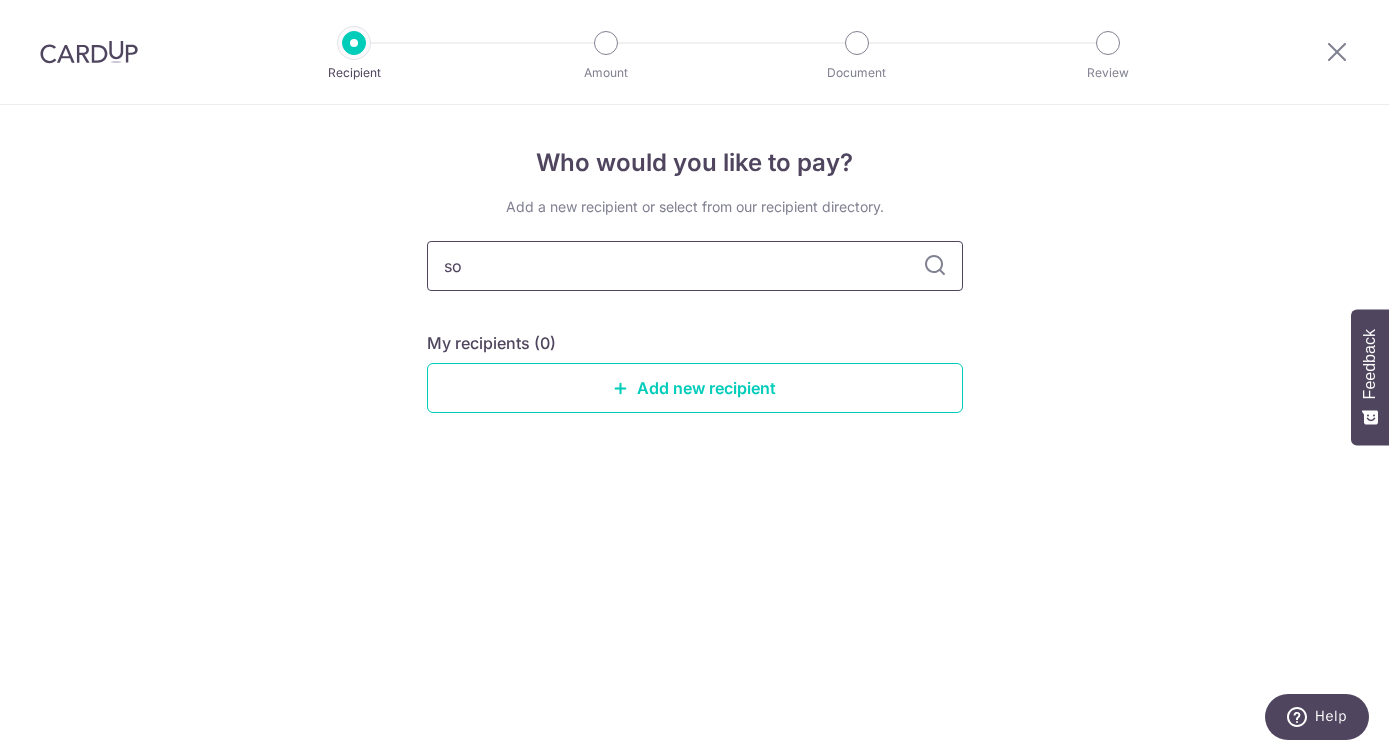 type on "s" 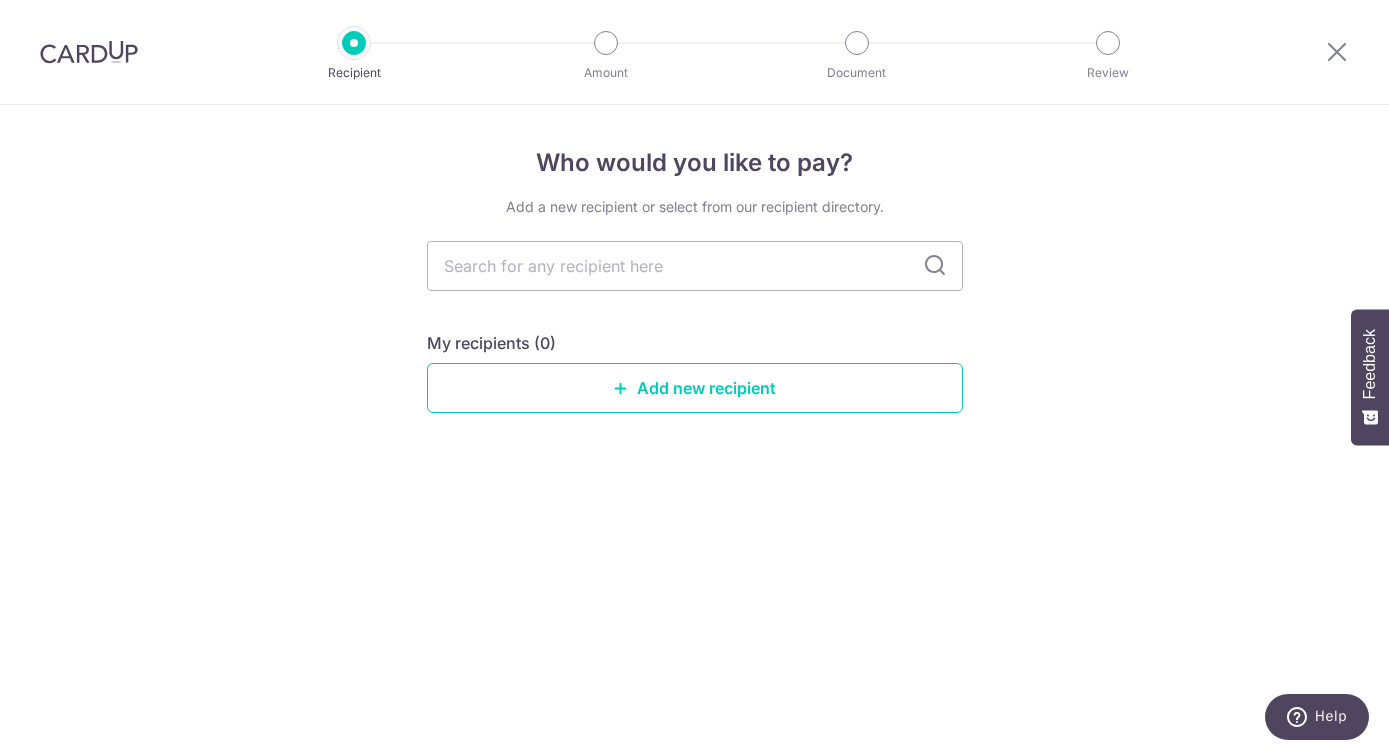 type 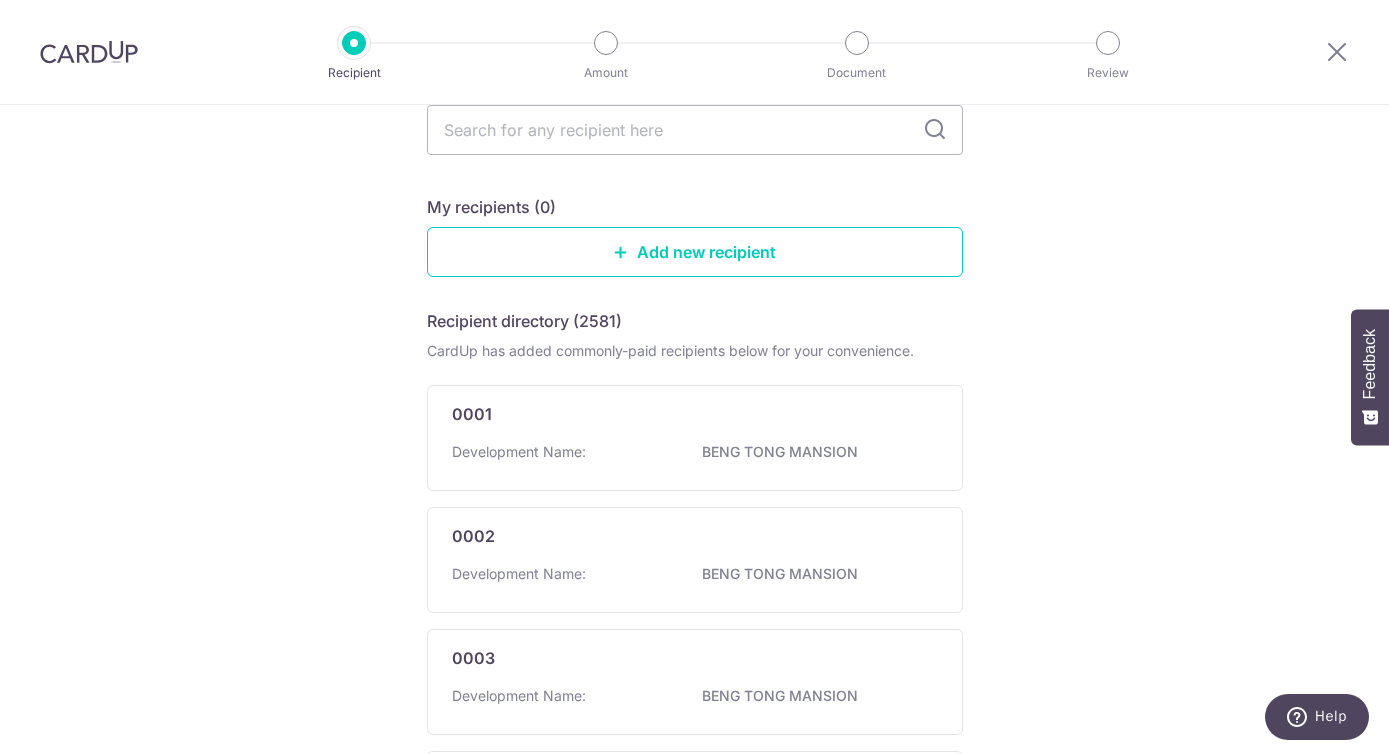 scroll, scrollTop: 0, scrollLeft: 0, axis: both 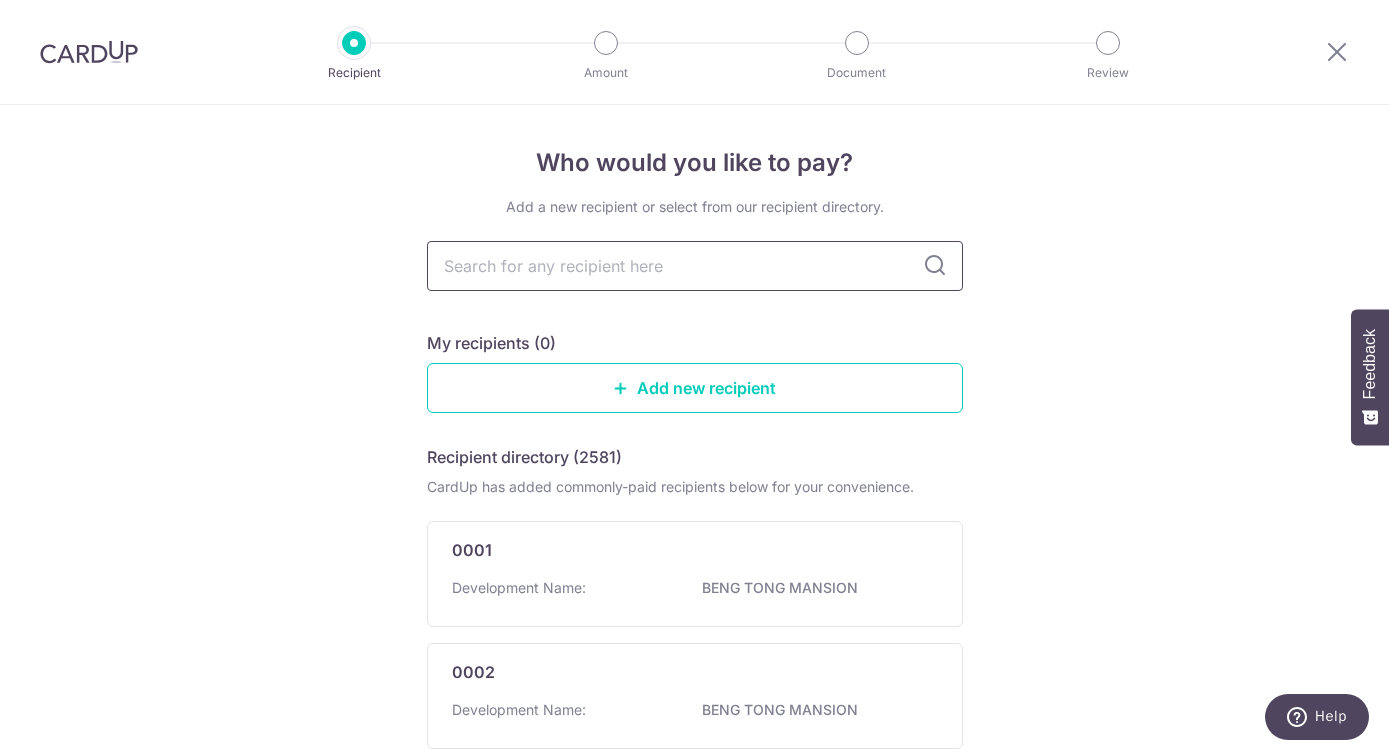 click at bounding box center [695, 266] 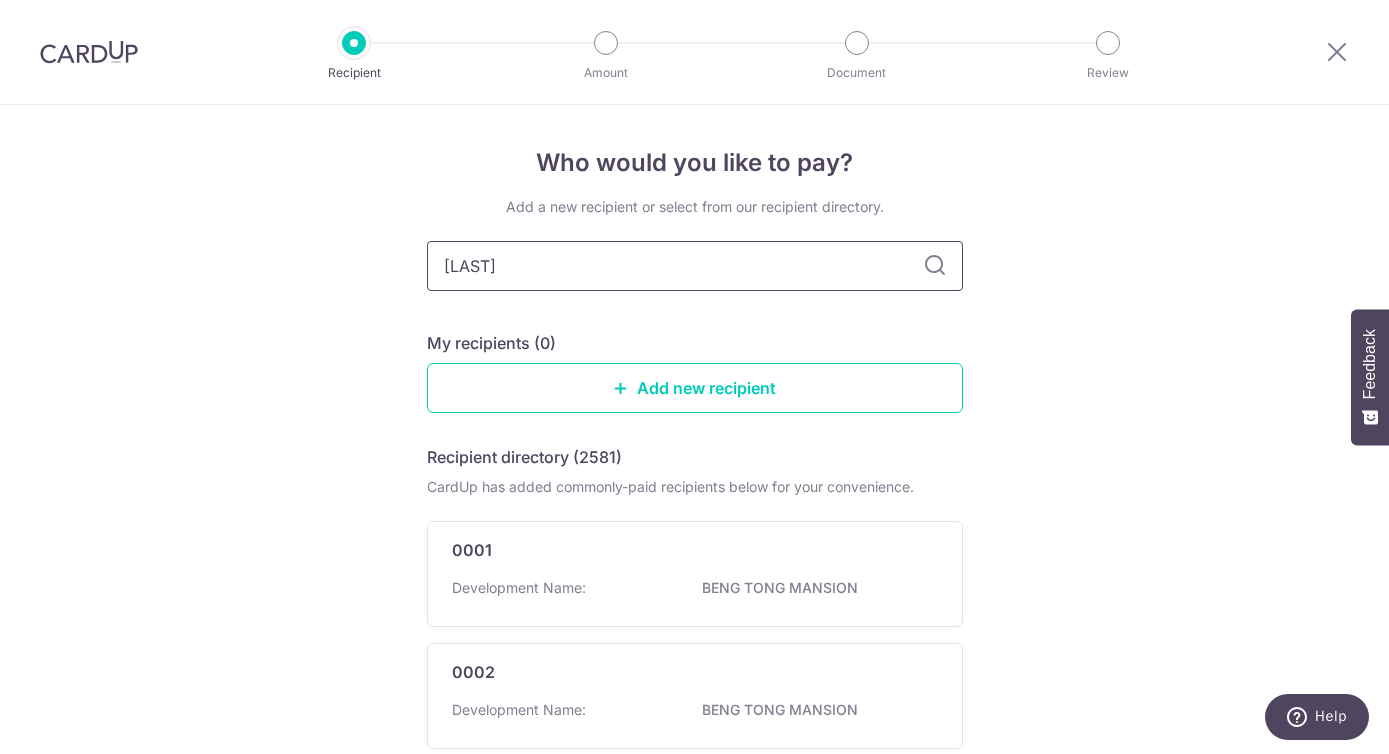 type on "sinaran" 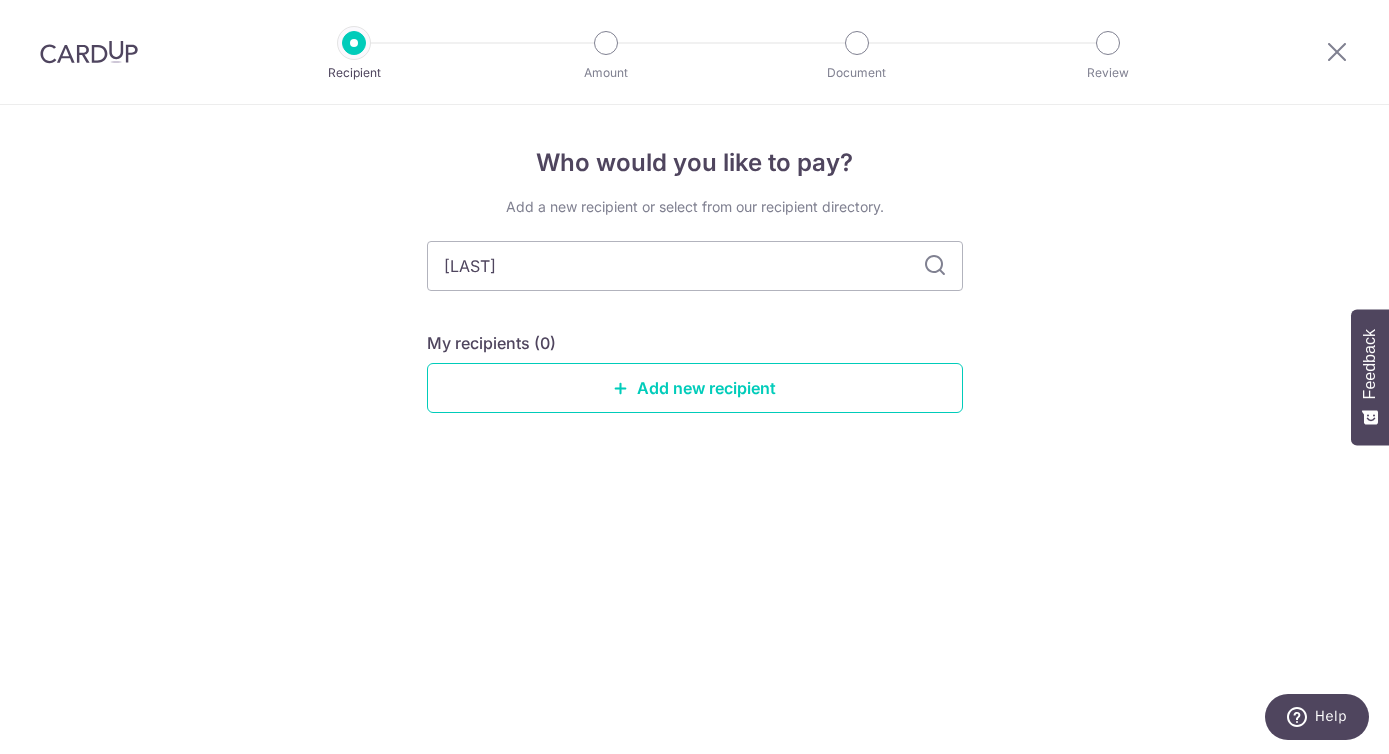 drag, startPoint x: 825, startPoint y: 267, endPoint x: 361, endPoint y: 260, distance: 464.0528 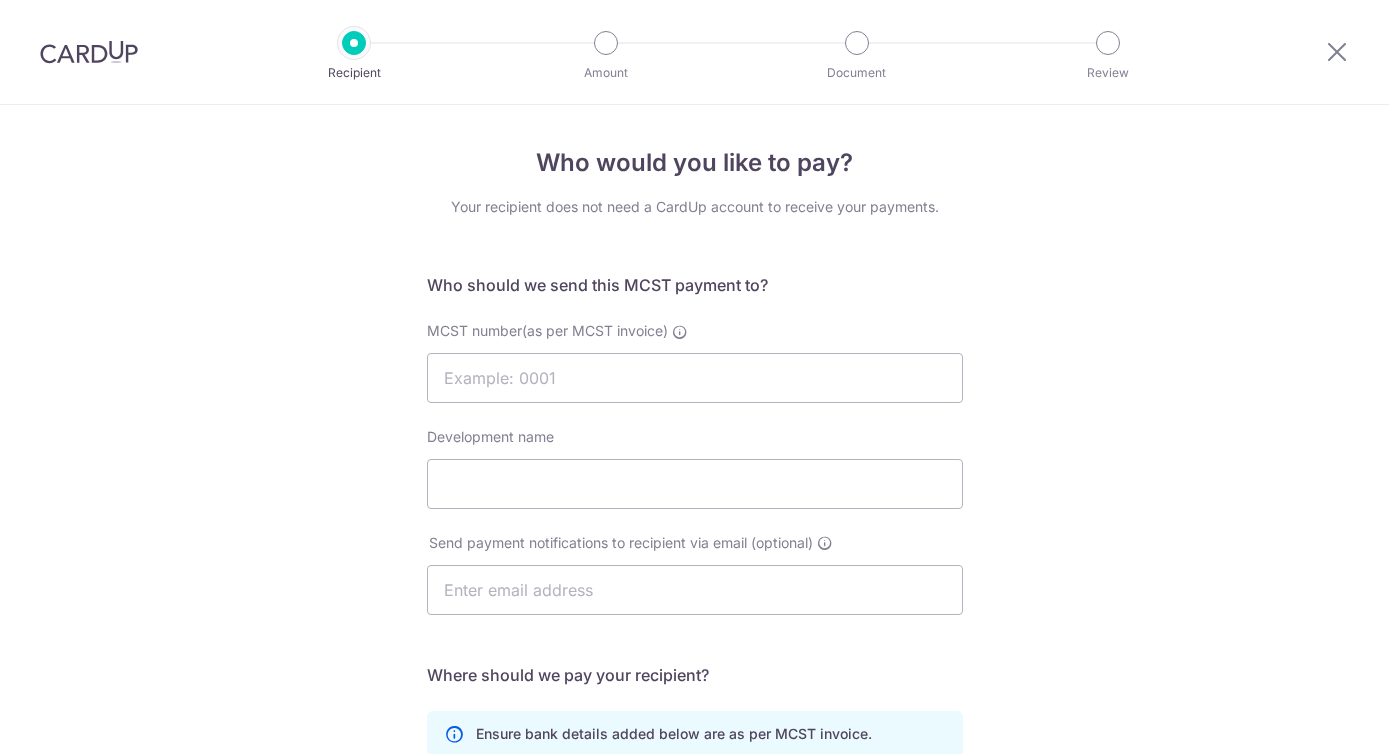 scroll, scrollTop: 0, scrollLeft: 0, axis: both 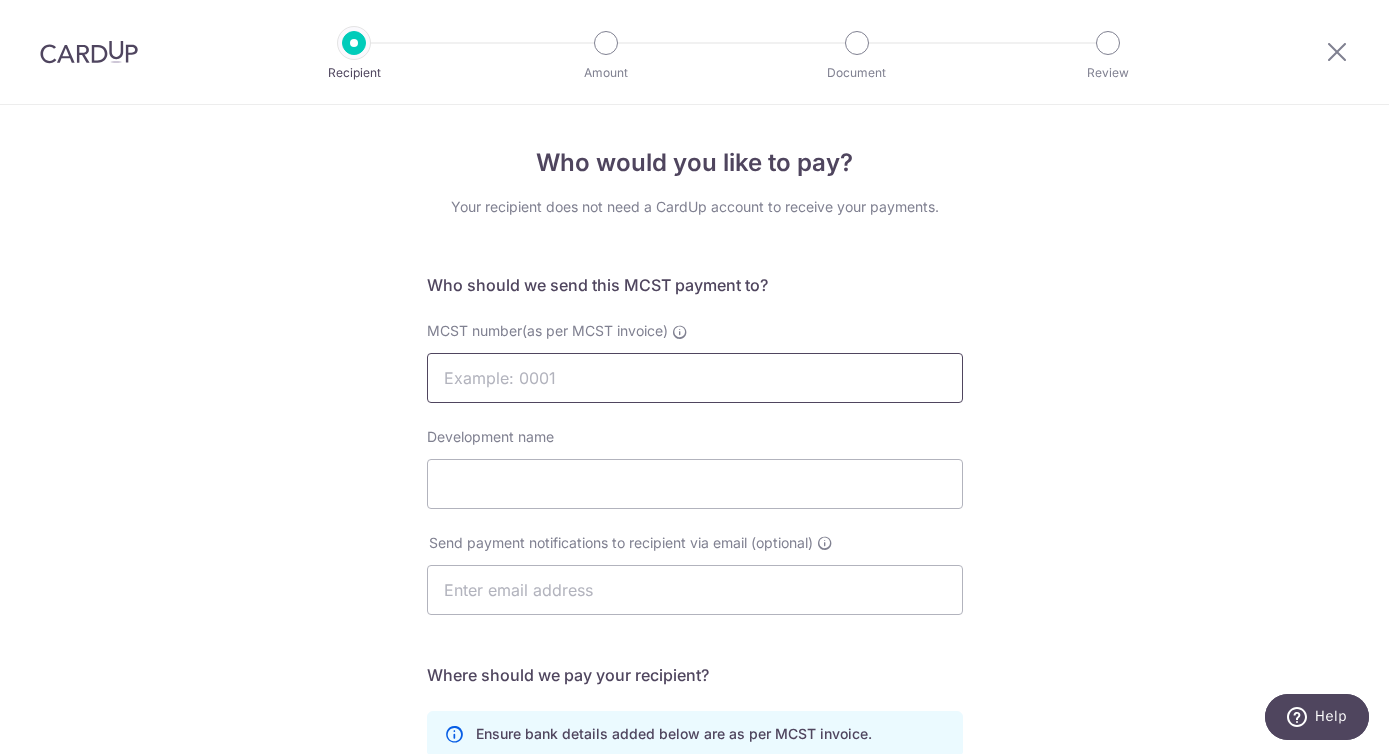 click on "MCST number(as per MCST invoice)" at bounding box center [695, 378] 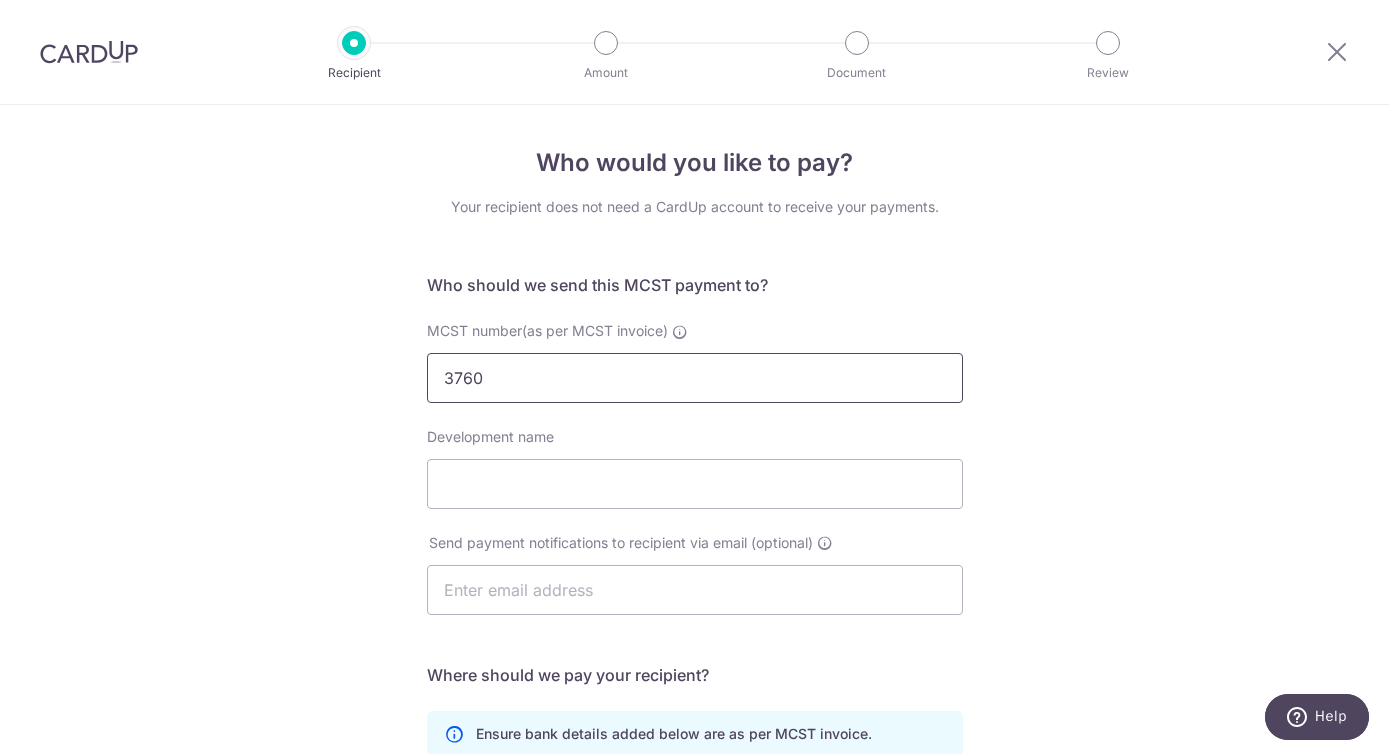 type on "3760" 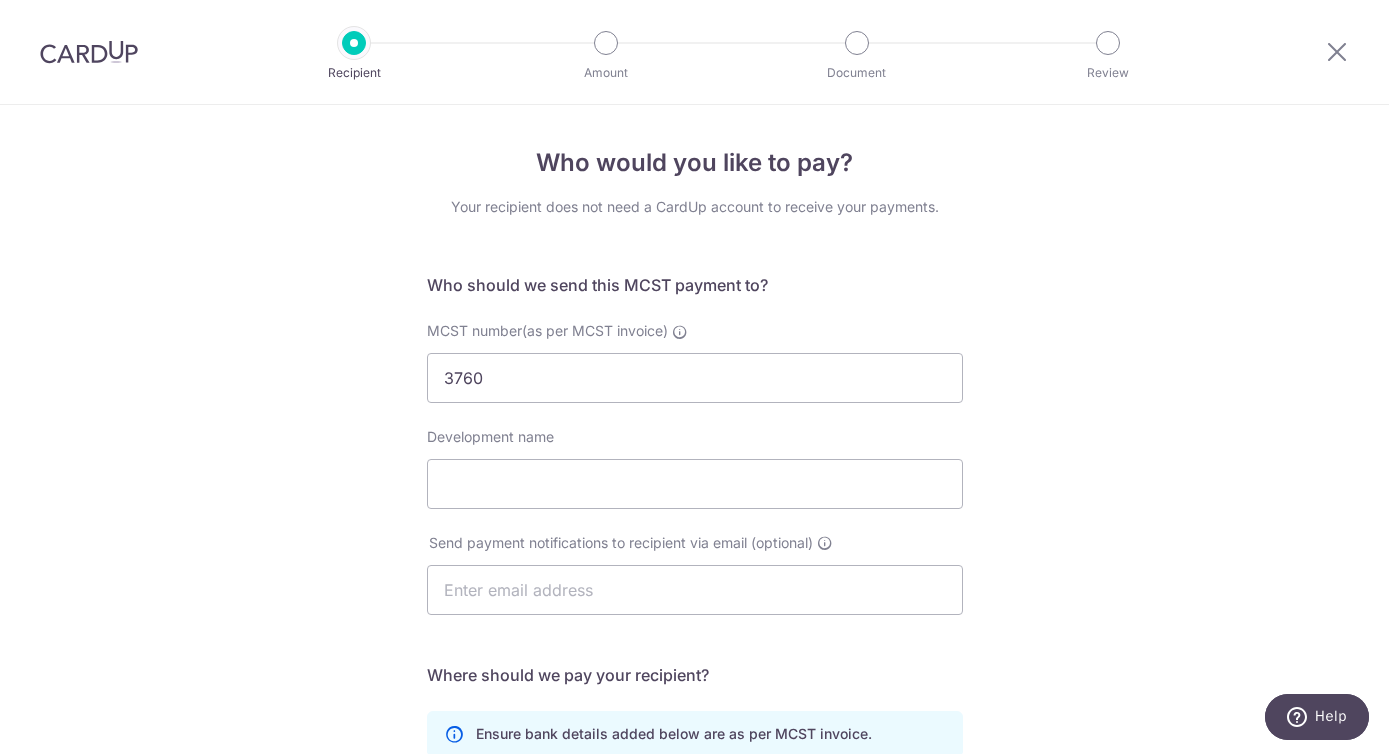 click on "Who would you like to pay?
Your recipient does not need a CardUp account to receive your payments.
Who should we send this MCST payment to?
MCST number(as per MCST invoice)
3760
Development name
Send payment notifications to recipient via email (optional)
Translation missing: en.no key
URL" at bounding box center [694, 634] 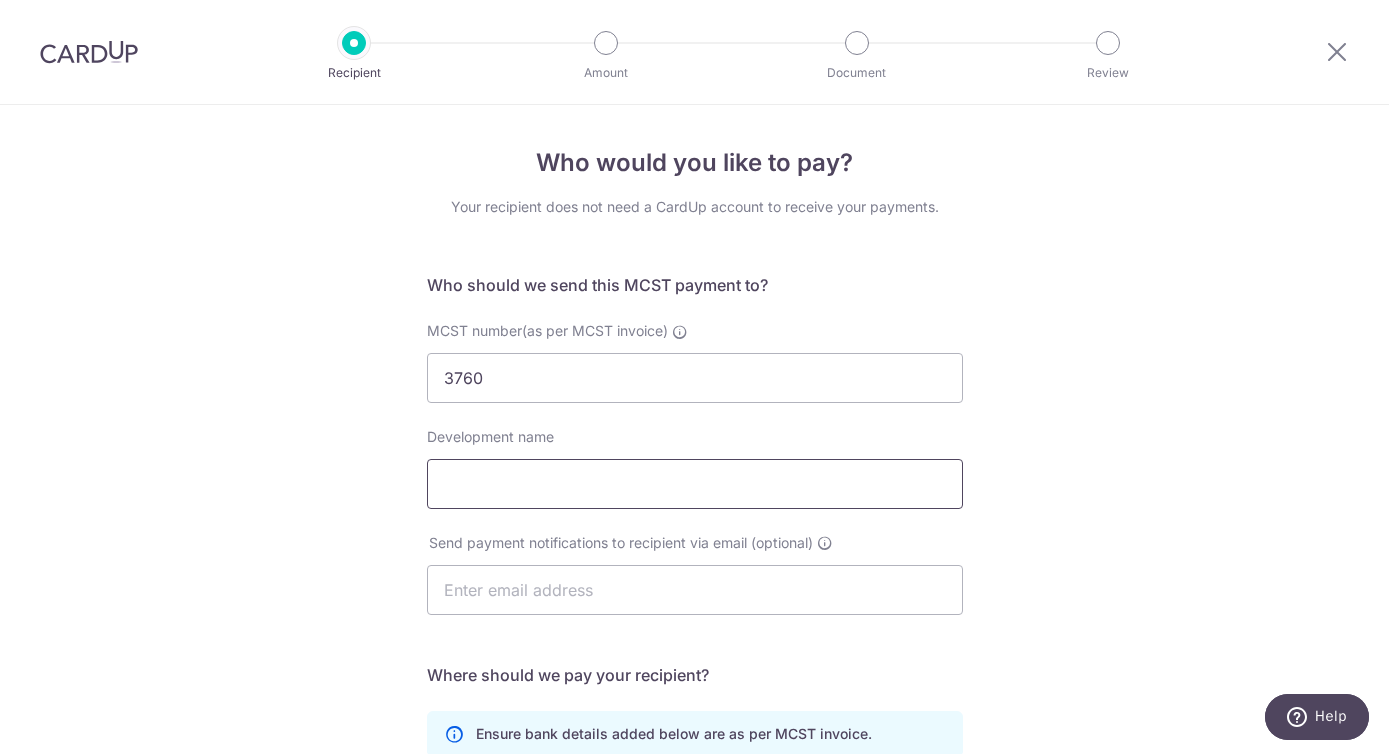 click on "Development name" at bounding box center [695, 484] 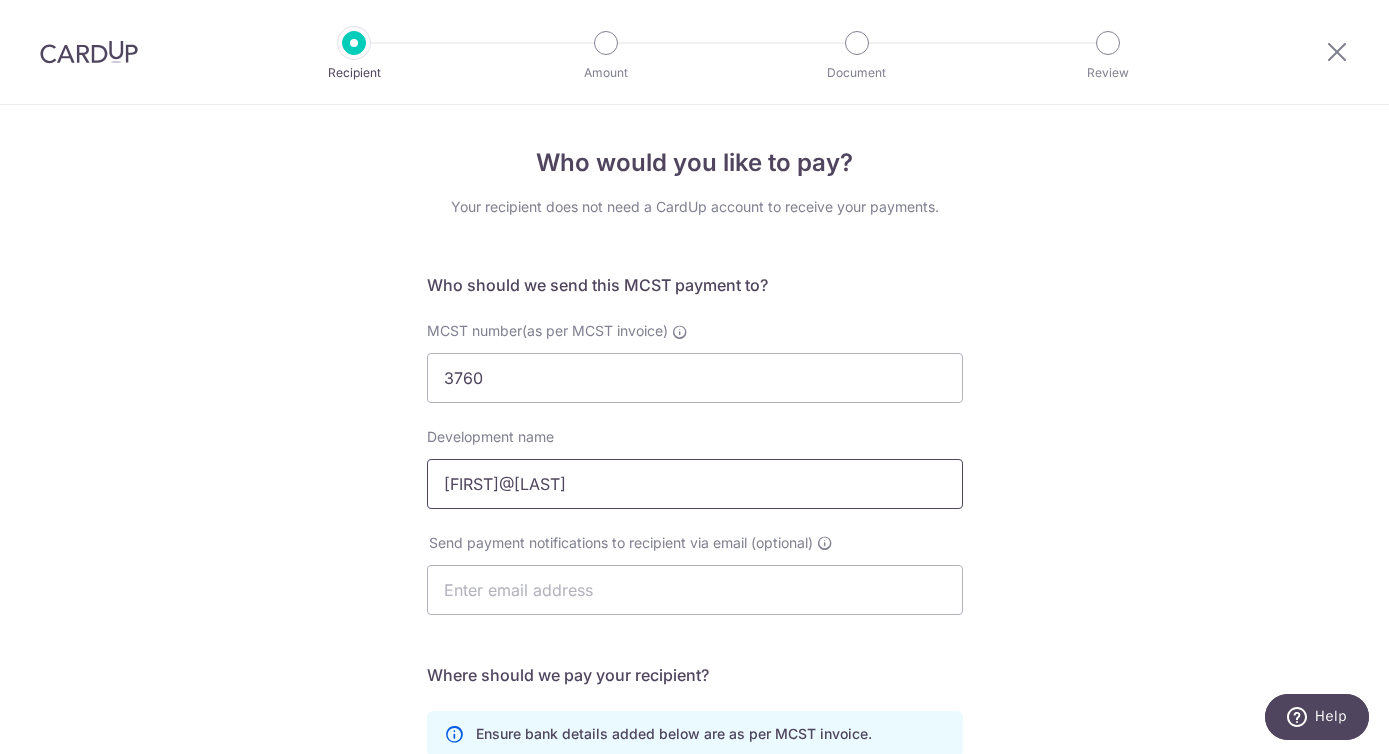 type on "[FIRST]@[LAST]" 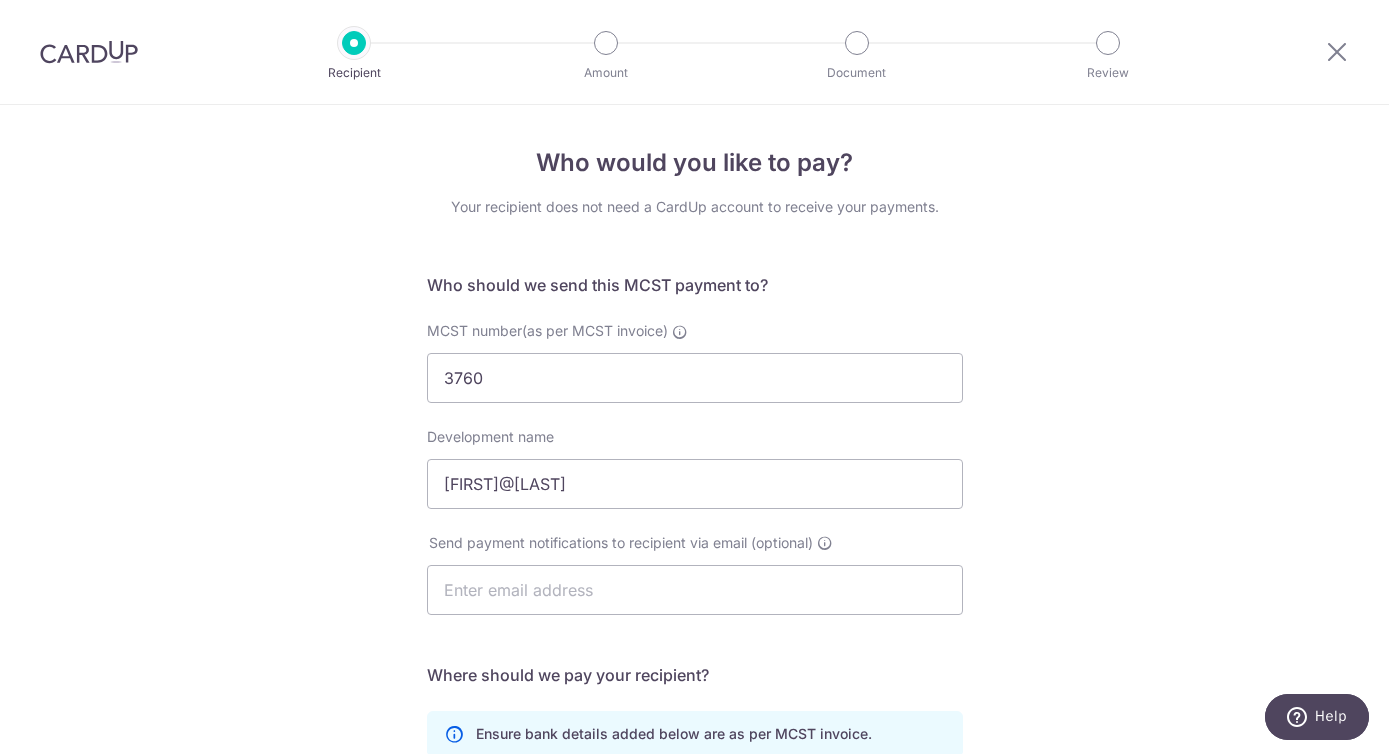 click on "Who would you like to pay?
Your recipient does not need a CardUp account to receive your payments.
Who should we send this MCST payment to?
MCST number(as per MCST invoice)
3760
Development name
Soleil@Sinaran
Send payment notifications to recipient via email (optional)
Translation missing: en.no key
URL" at bounding box center (694, 634) 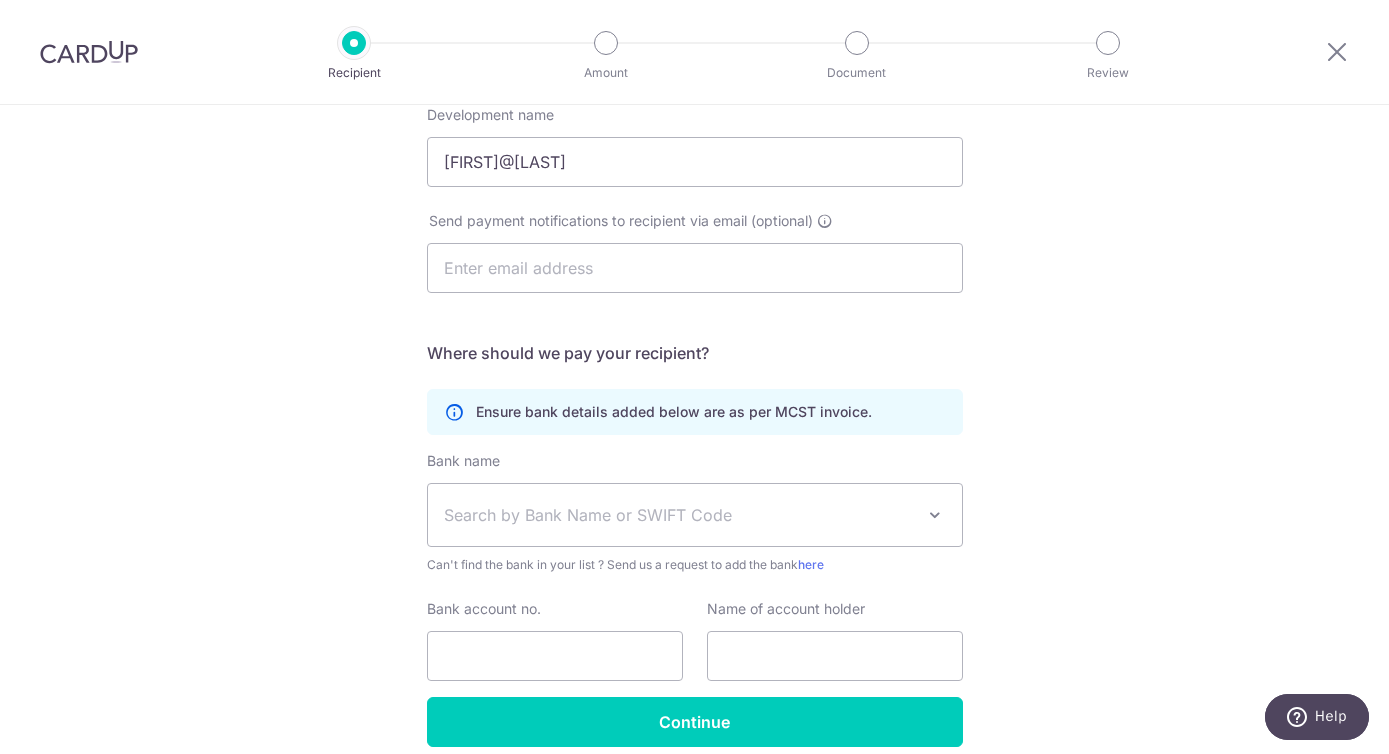 scroll, scrollTop: 409, scrollLeft: 0, axis: vertical 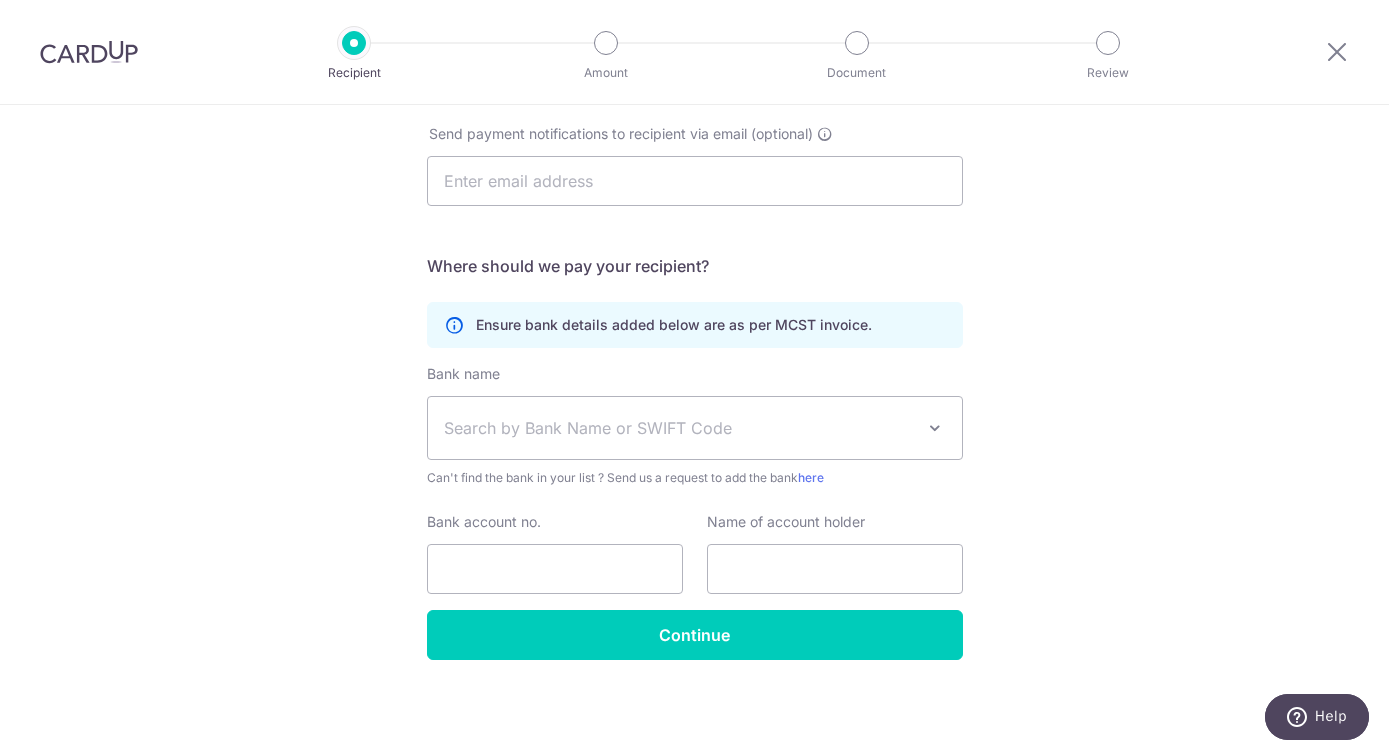 click on "Search by Bank Name or SWIFT Code" at bounding box center (679, 428) 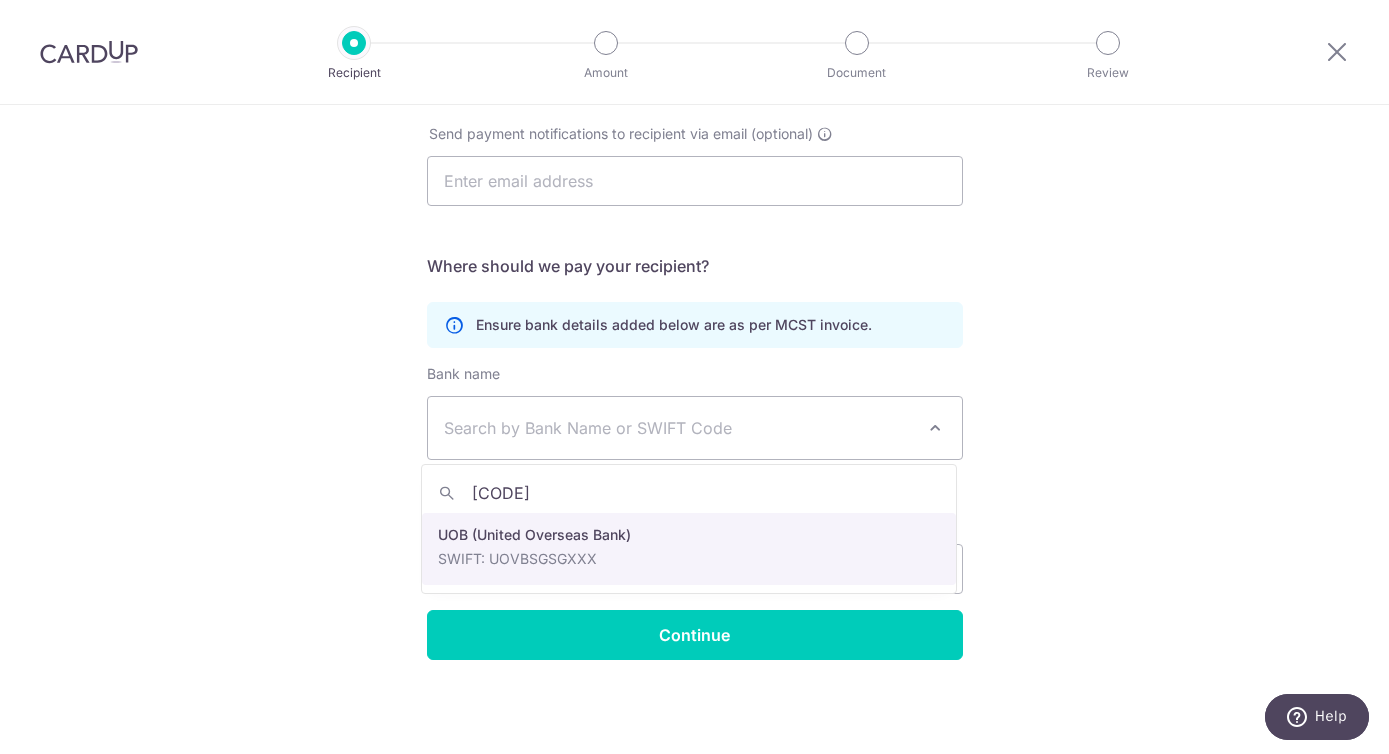 type on "UOVB" 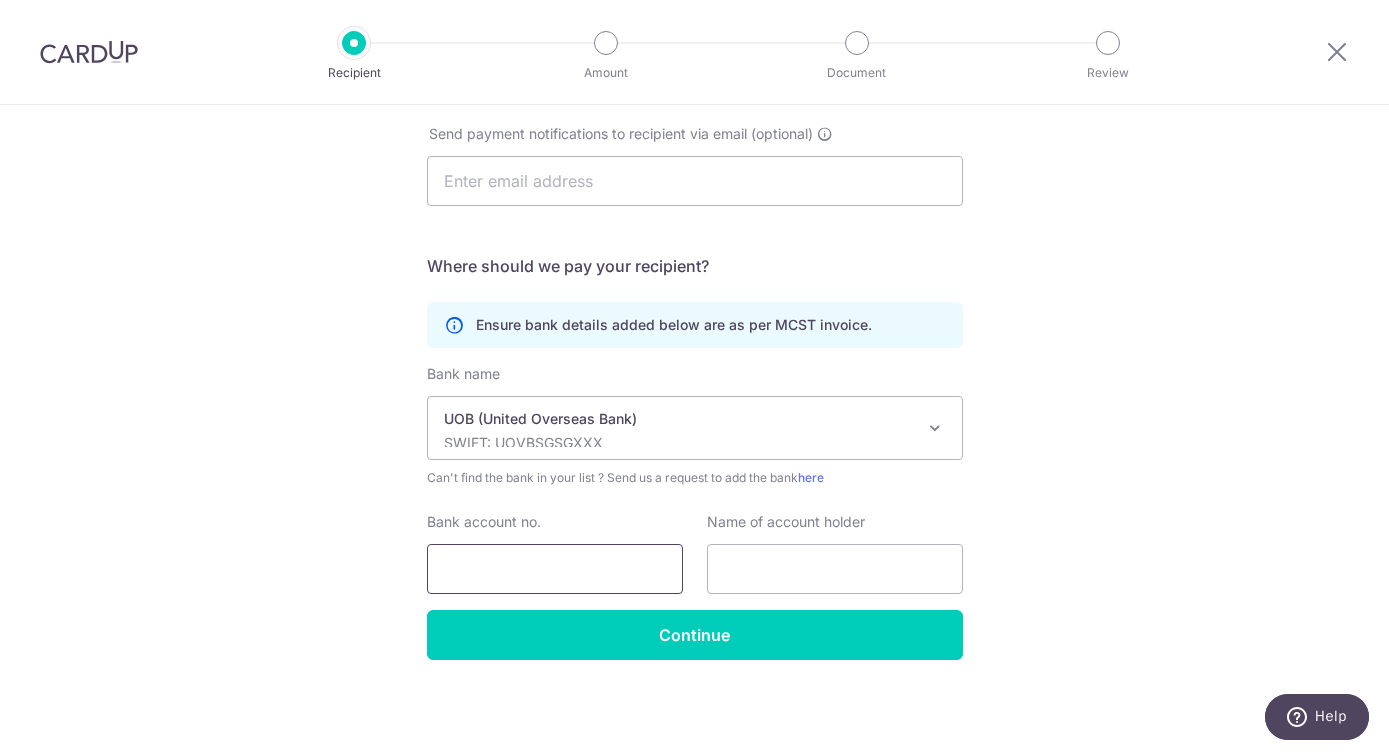 click on "Bank account no." at bounding box center (555, 569) 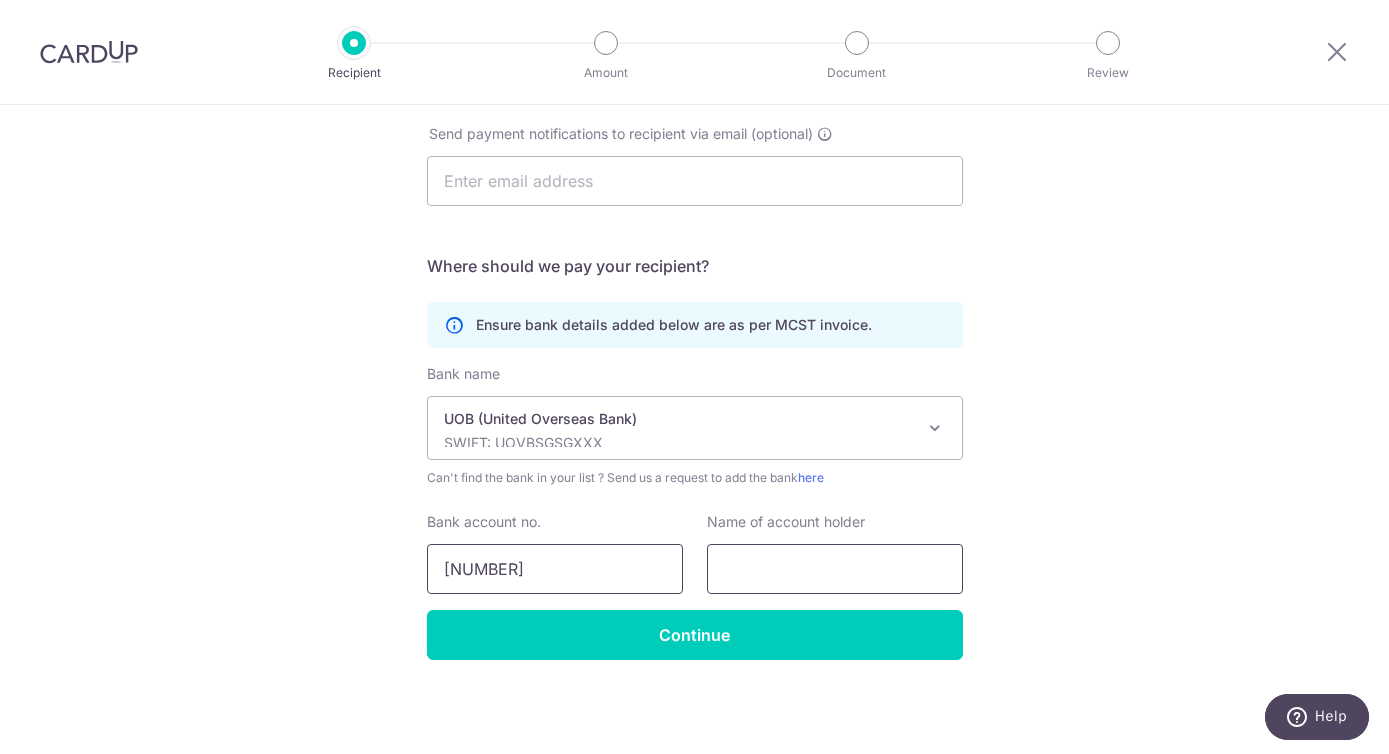type on "3393071115" 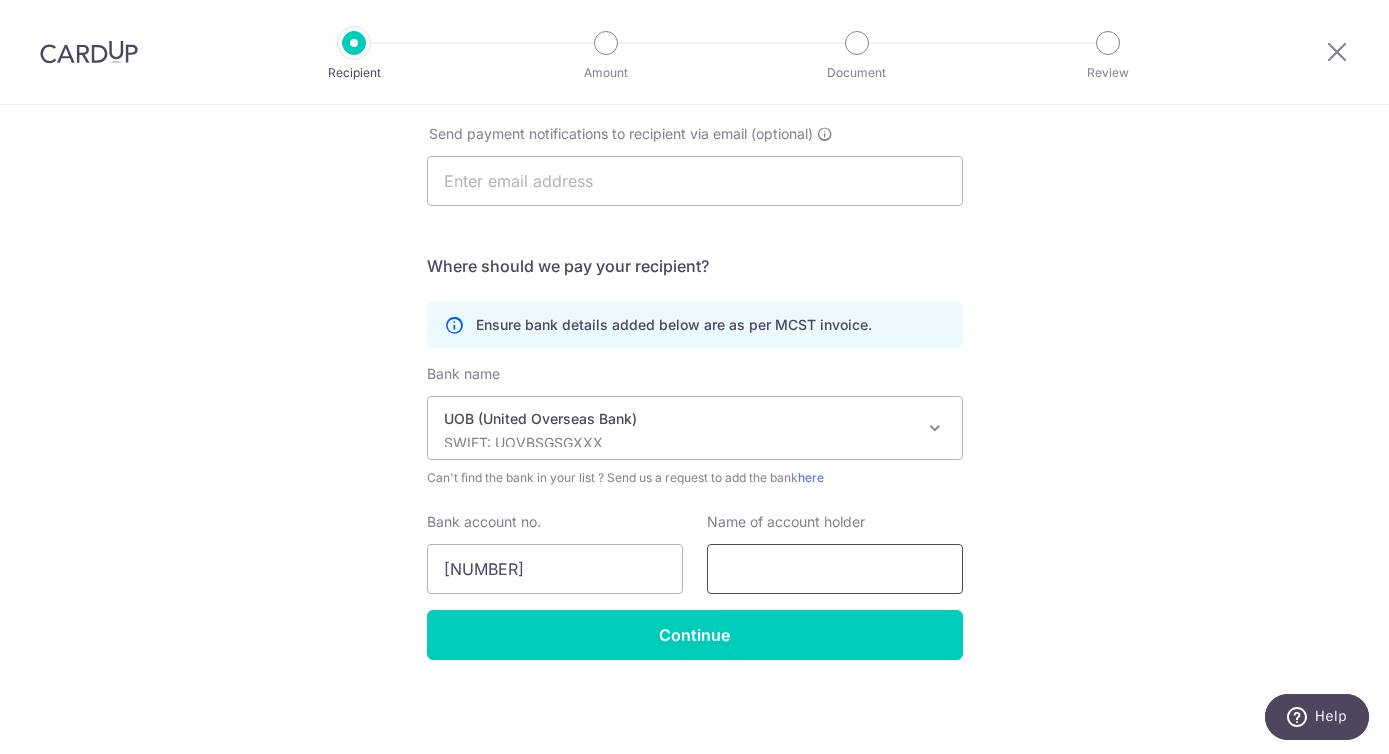 click at bounding box center (835, 569) 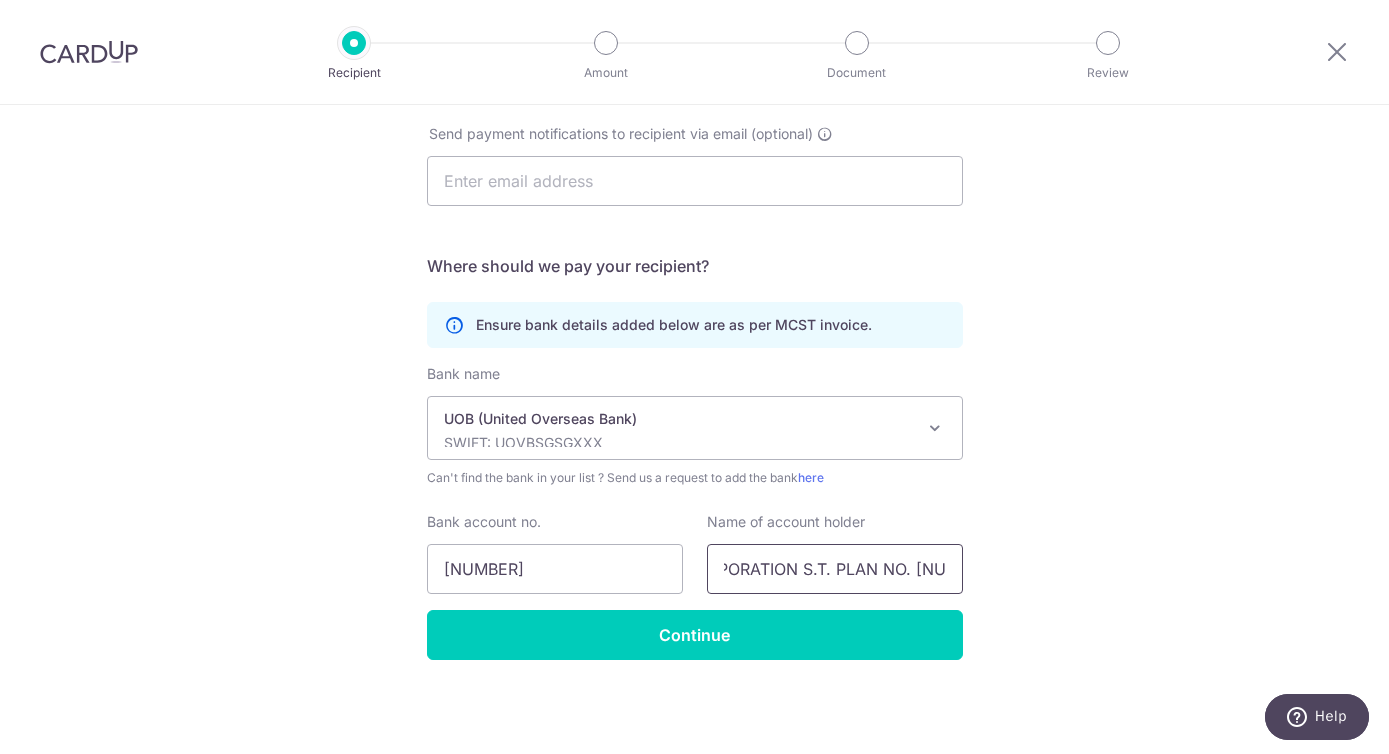 scroll, scrollTop: 0, scrollLeft: 170, axis: horizontal 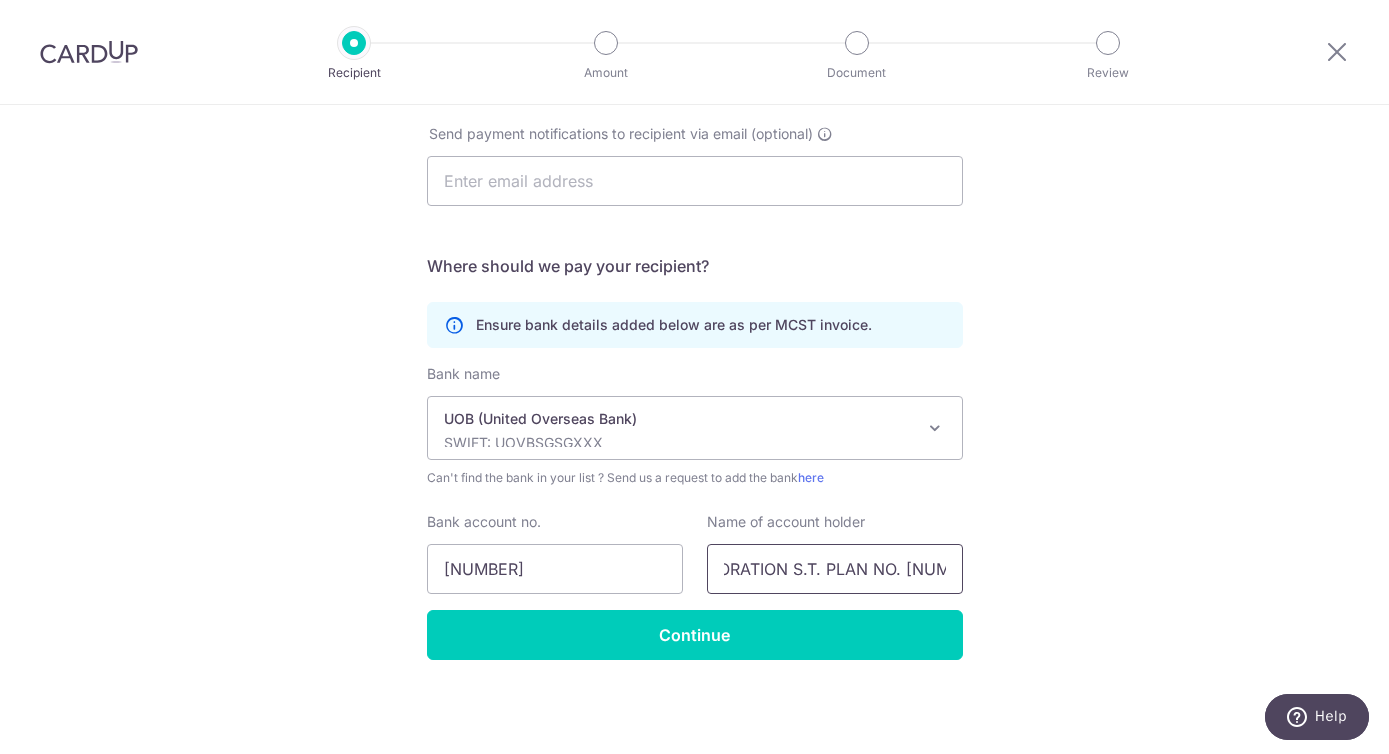 type on "MANAGEMENT CORPORATION S.T. PLAN NO. 3760" 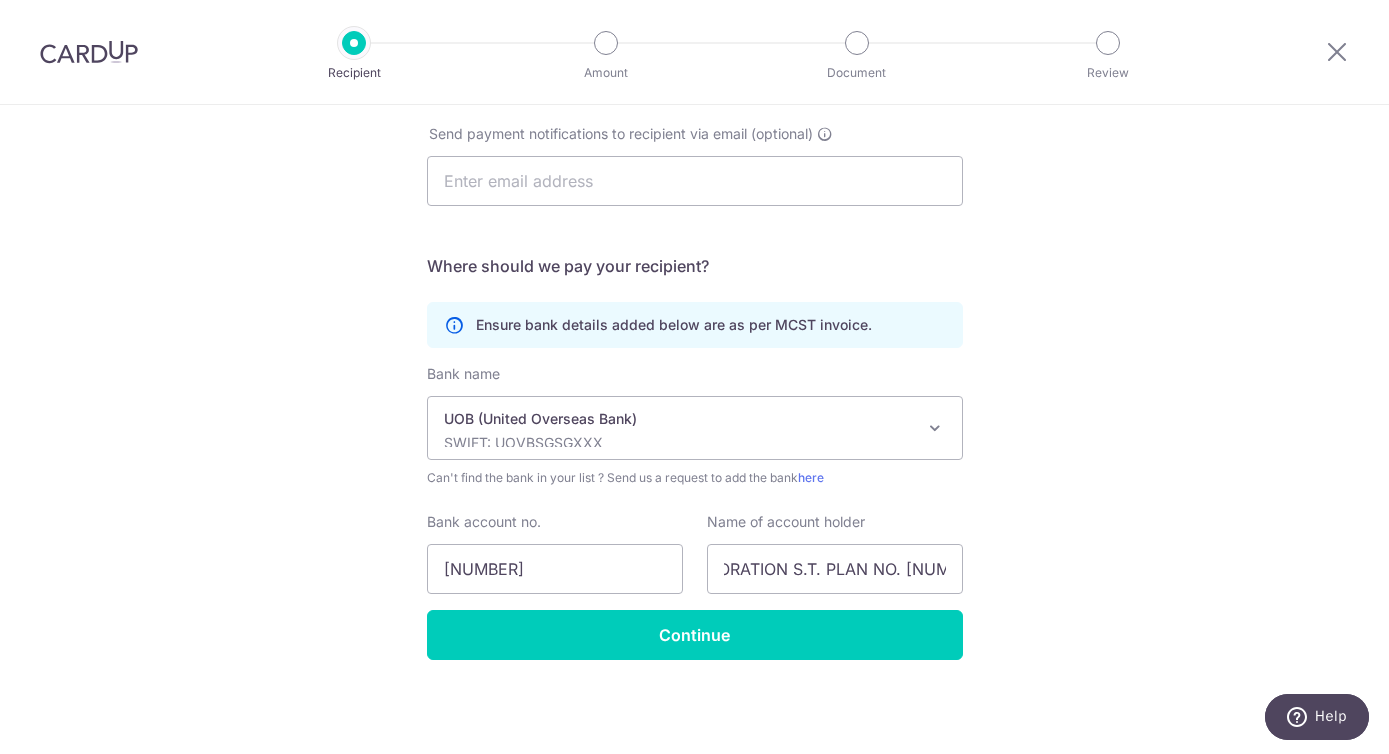 click on "Who would you like to pay?
Your recipient does not need a CardUp account to receive your payments.
Who should we send this MCST payment to?
MCST number(as per MCST invoice)
3760
Development name
Soleil@Sinaran
Send payment notifications to recipient via email (optional)
Translation missing: en.no key
URL" at bounding box center [694, 225] 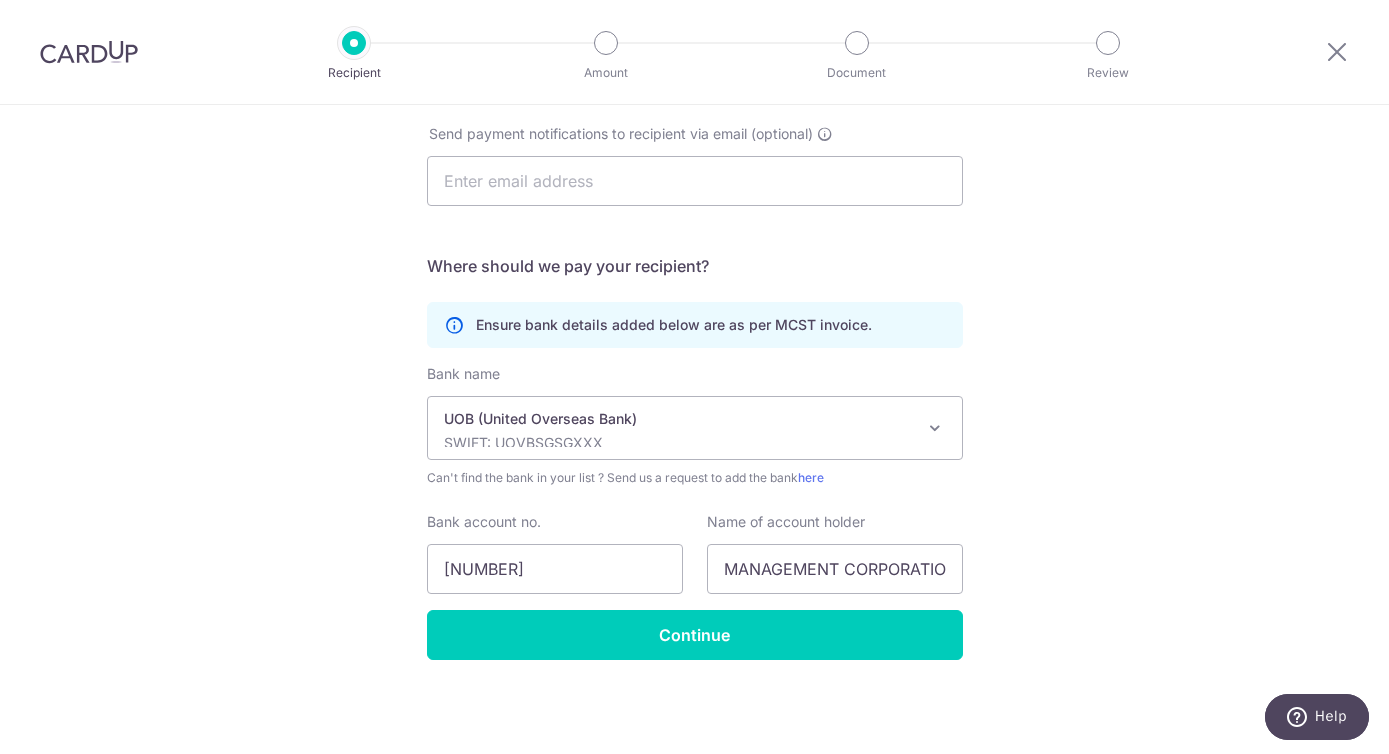 click on "Who would you like to pay?
Your recipient does not need a CardUp account to receive your payments.
Who should we send this MCST payment to?
MCST number(as per MCST invoice)
3760
Development name
Soleil@Sinaran
Send payment notifications to recipient via email (optional)
Translation missing: en.no key
URL" at bounding box center (694, 225) 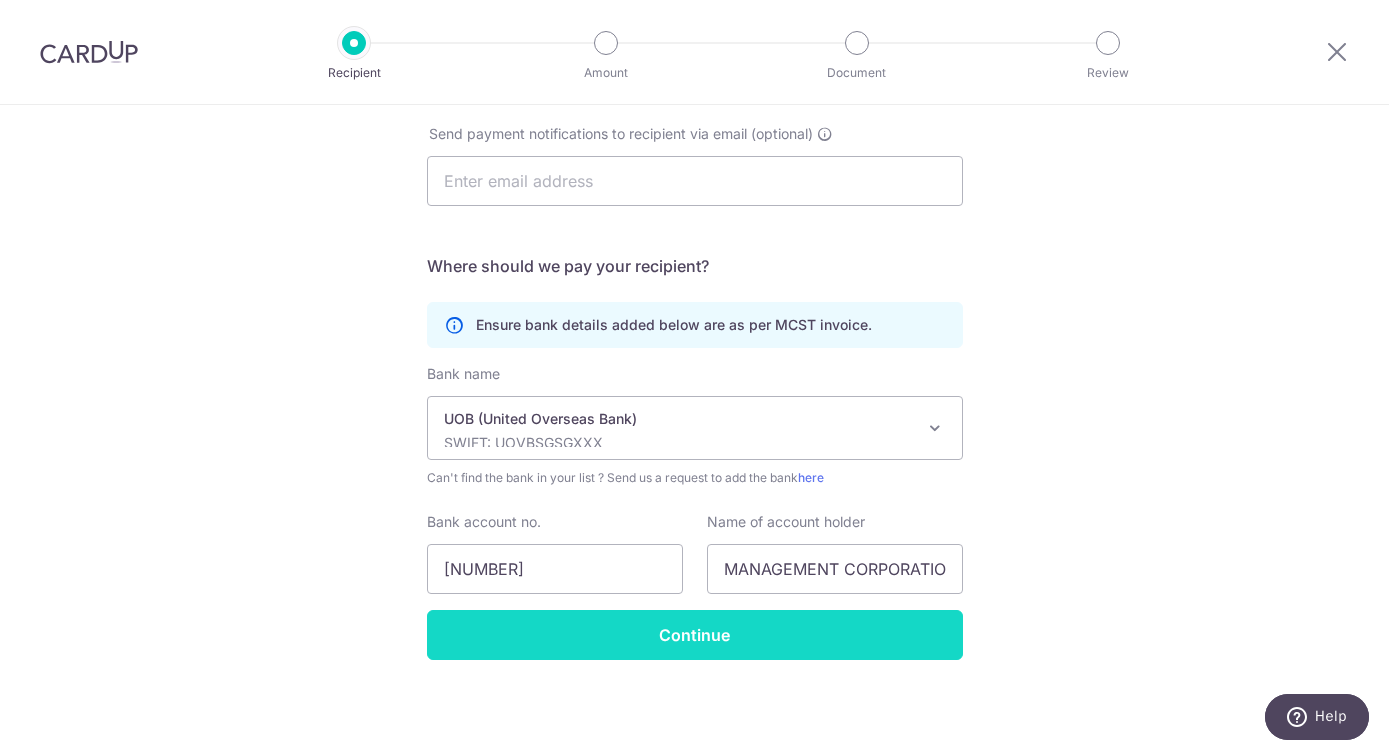 click on "Continue" at bounding box center [695, 635] 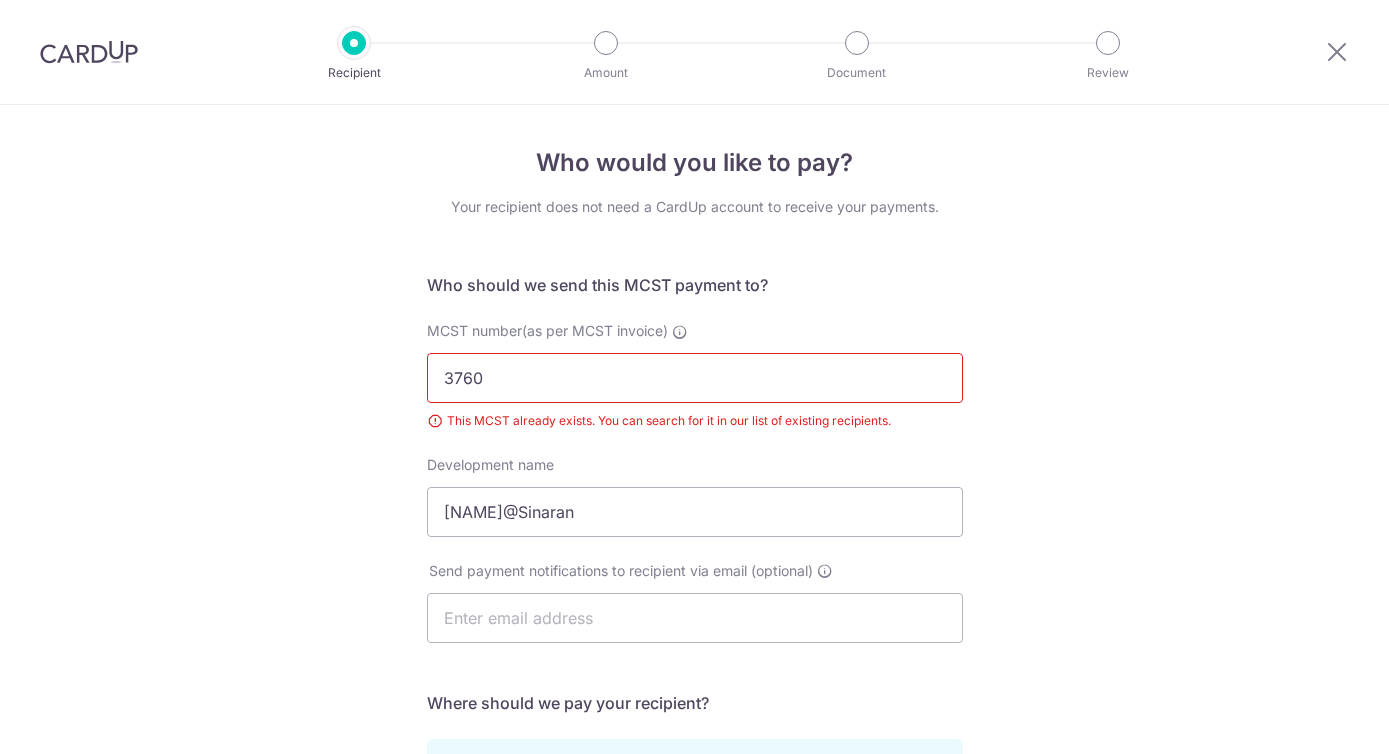 scroll, scrollTop: 0, scrollLeft: 0, axis: both 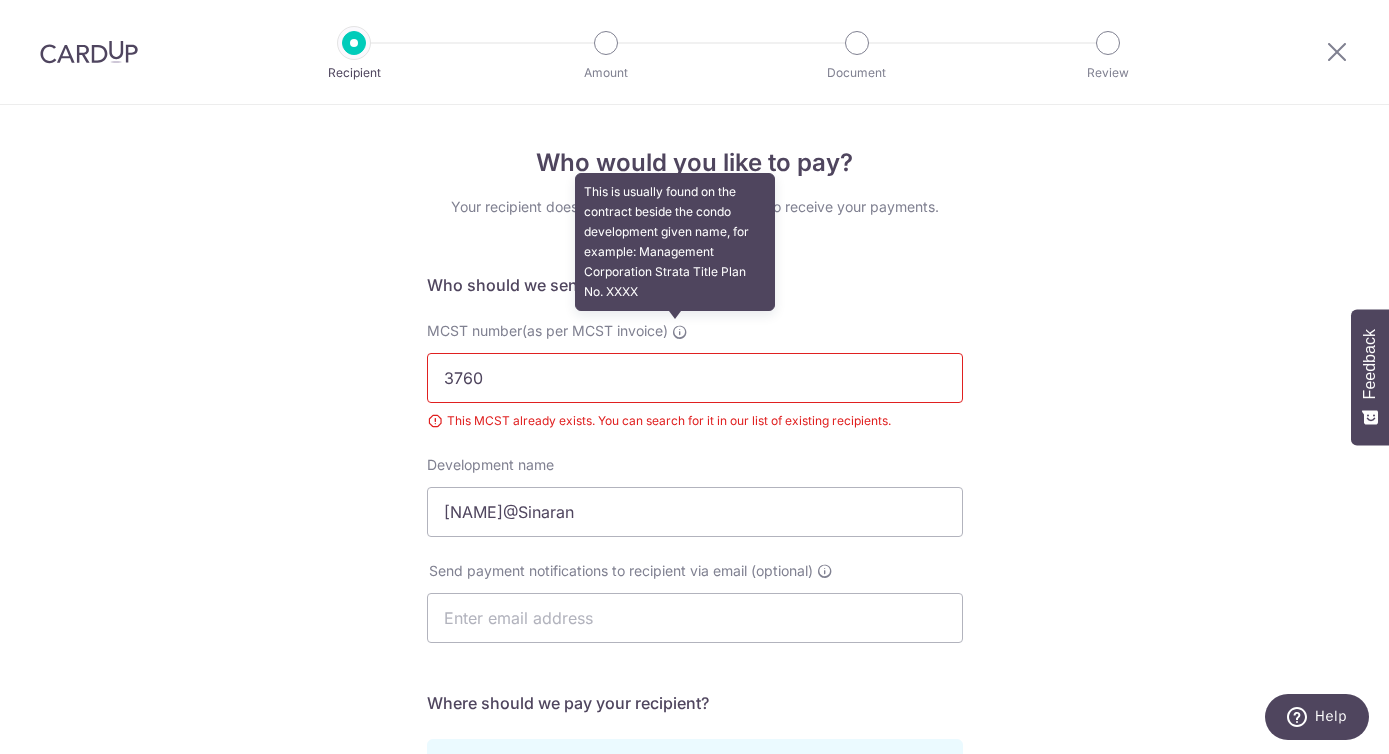 click at bounding box center [680, 332] 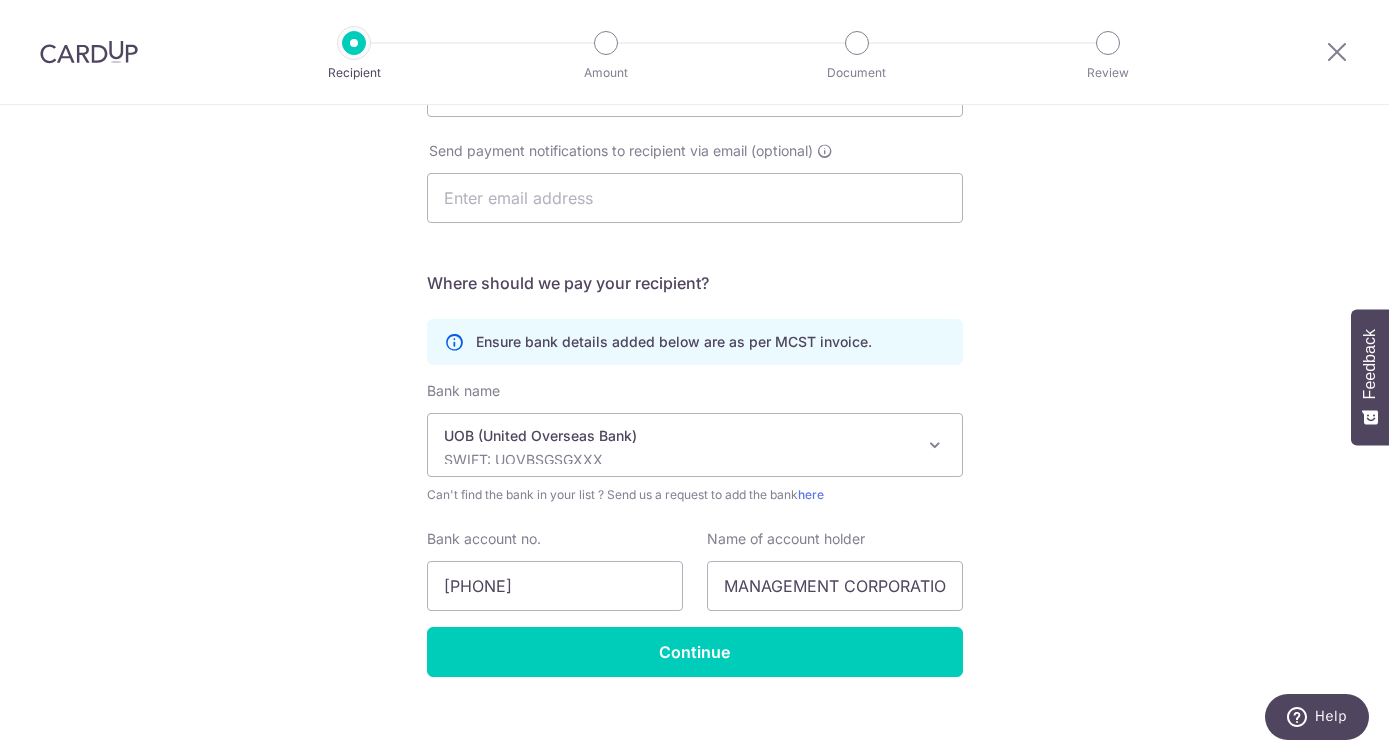 scroll, scrollTop: 437, scrollLeft: 0, axis: vertical 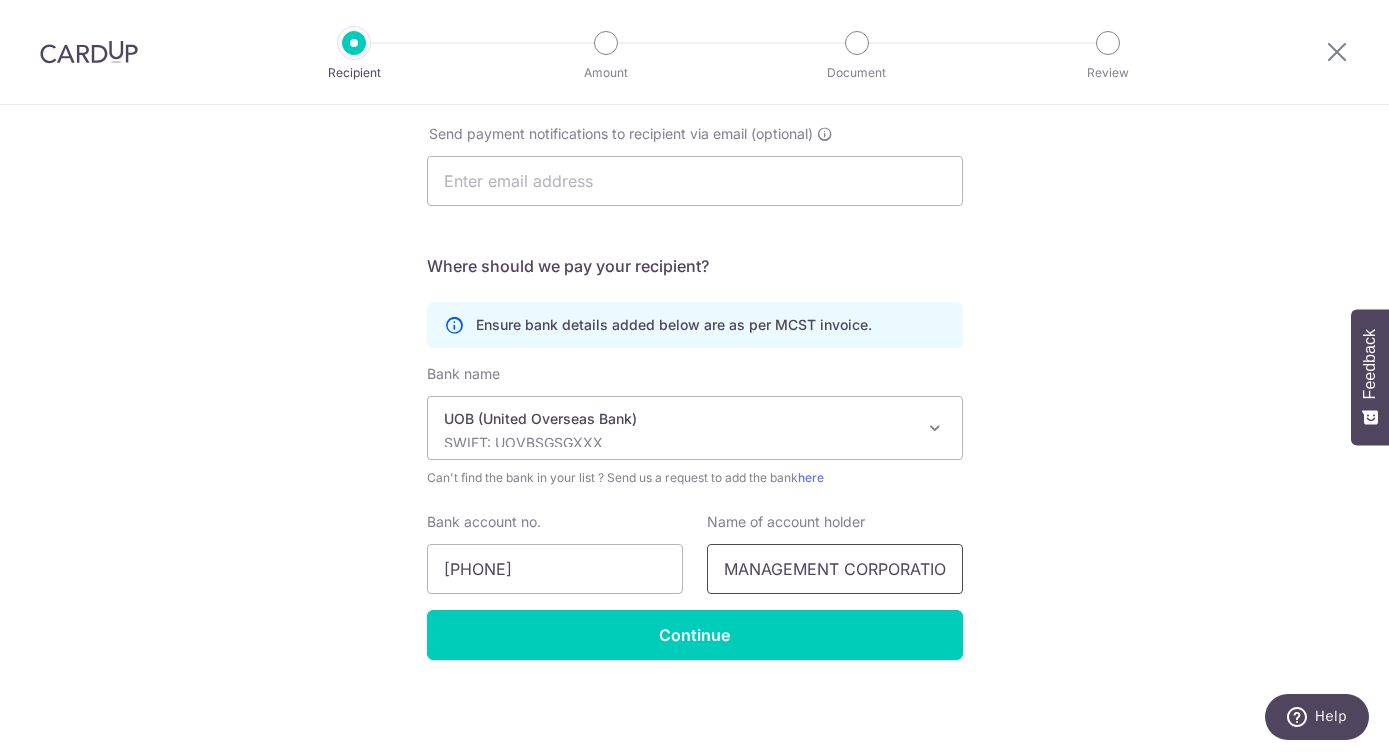 click on "MANAGEMENT CORPORATION S.T. PLAN NO. 3760" at bounding box center (835, 569) 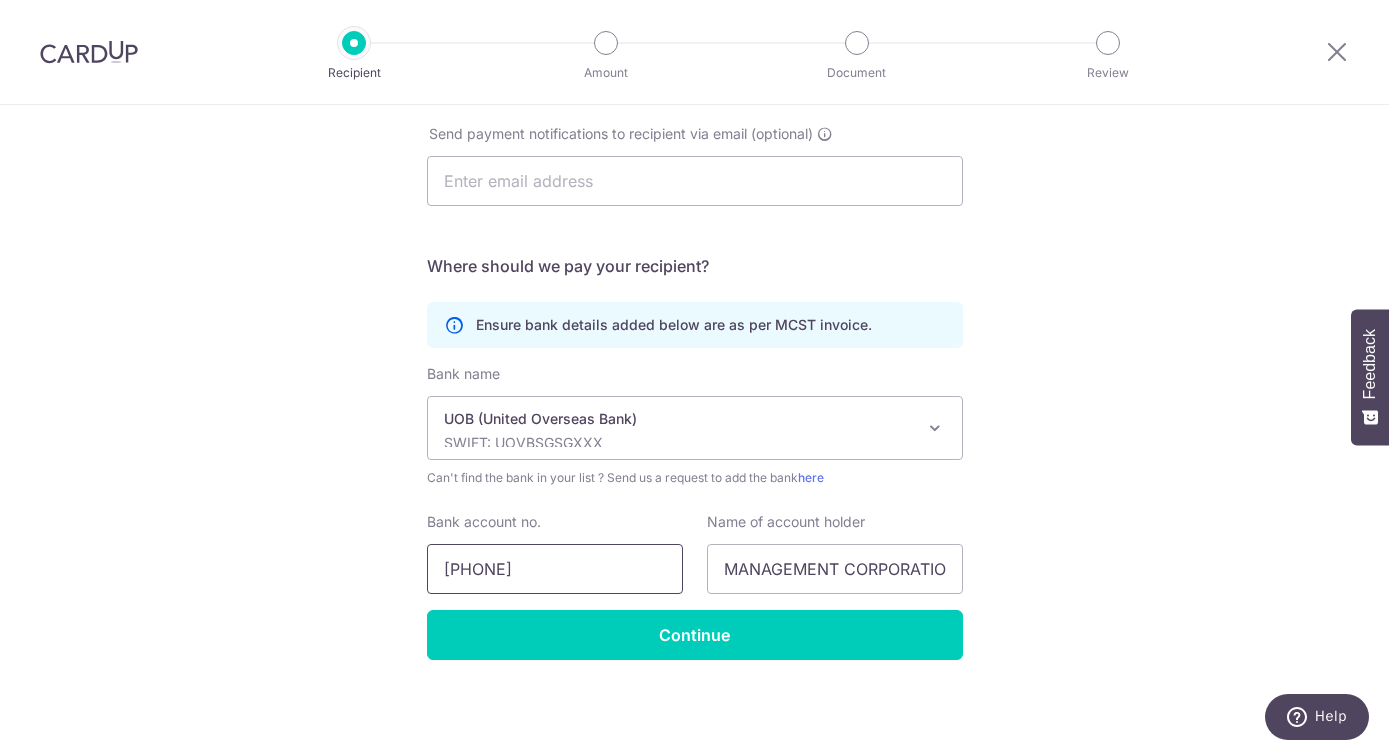 click on "[PHONE]" at bounding box center [555, 569] 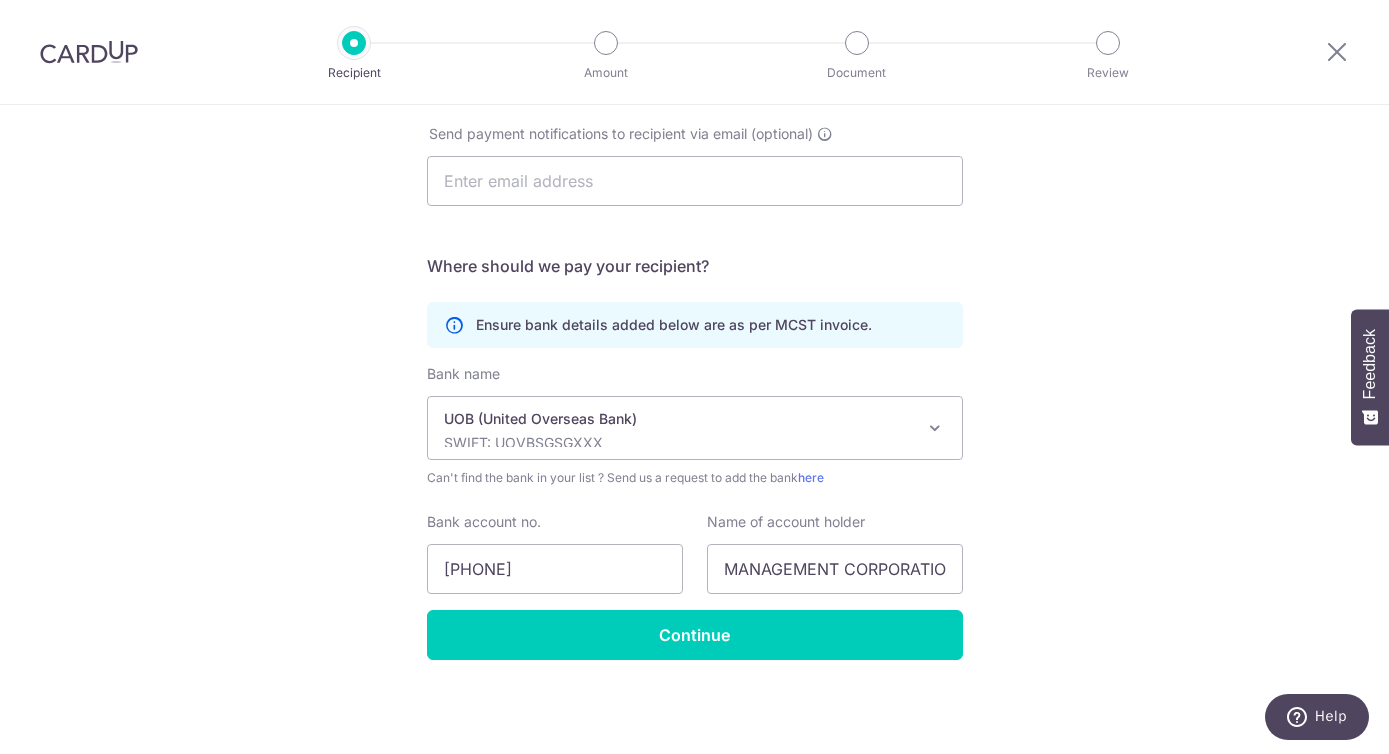 click on "Who would you like to pay?
Your recipient does not need a CardUp account to receive your payments.
Who should we send this MCST payment to?
MCST number(as per MCST invoice)
3760
This MCST already exists. You can search for it in our list of existing recipients.
Development name
Soleil@Sinaran
Send payment notifications to recipient via email (optional)
Translation missing: en.no key
URL" at bounding box center (694, 211) 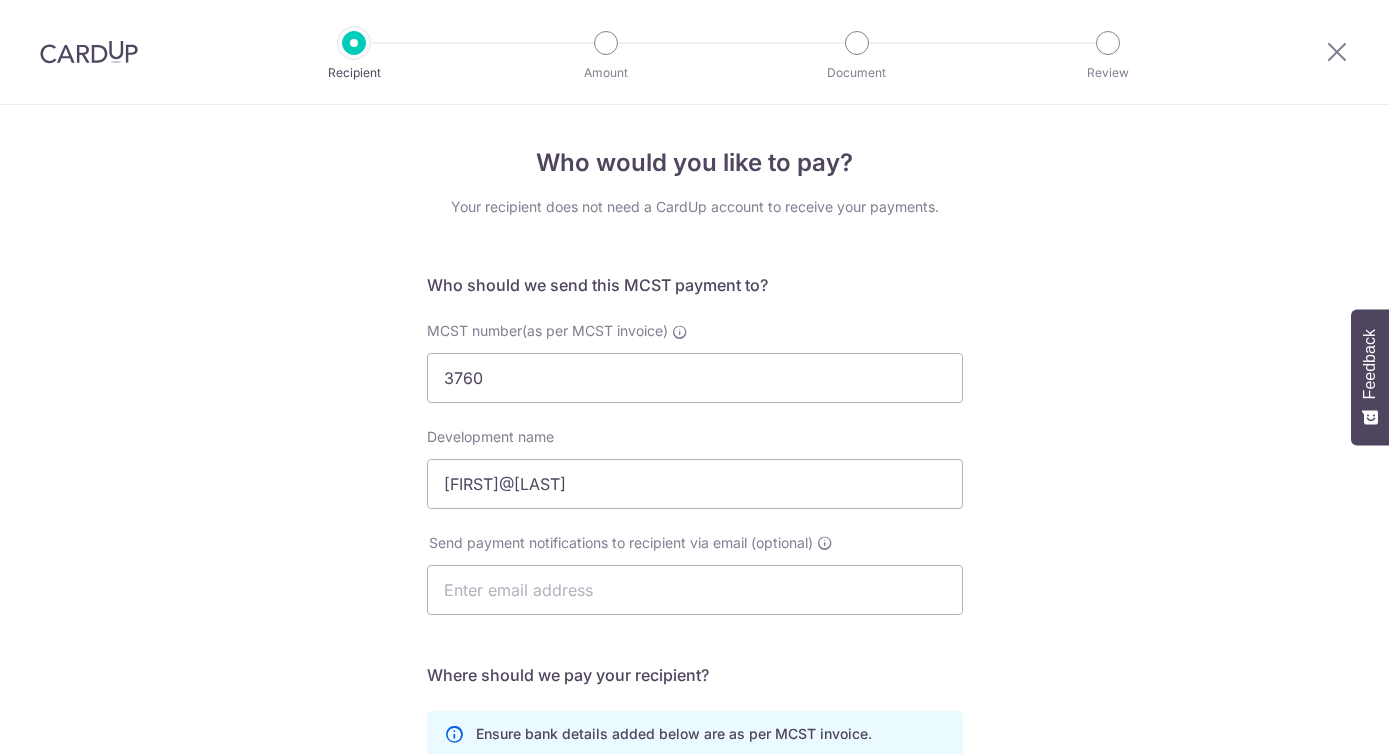 select on "18" 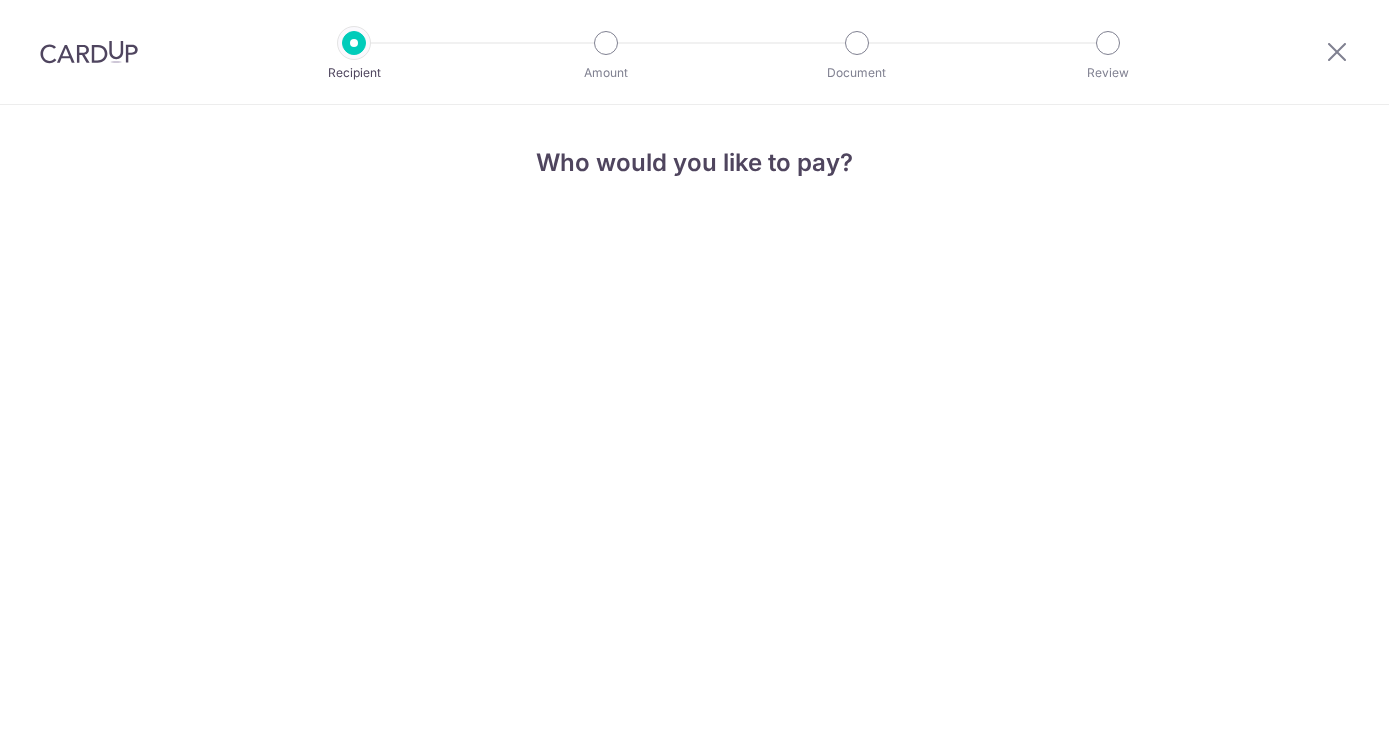 scroll, scrollTop: 0, scrollLeft: 0, axis: both 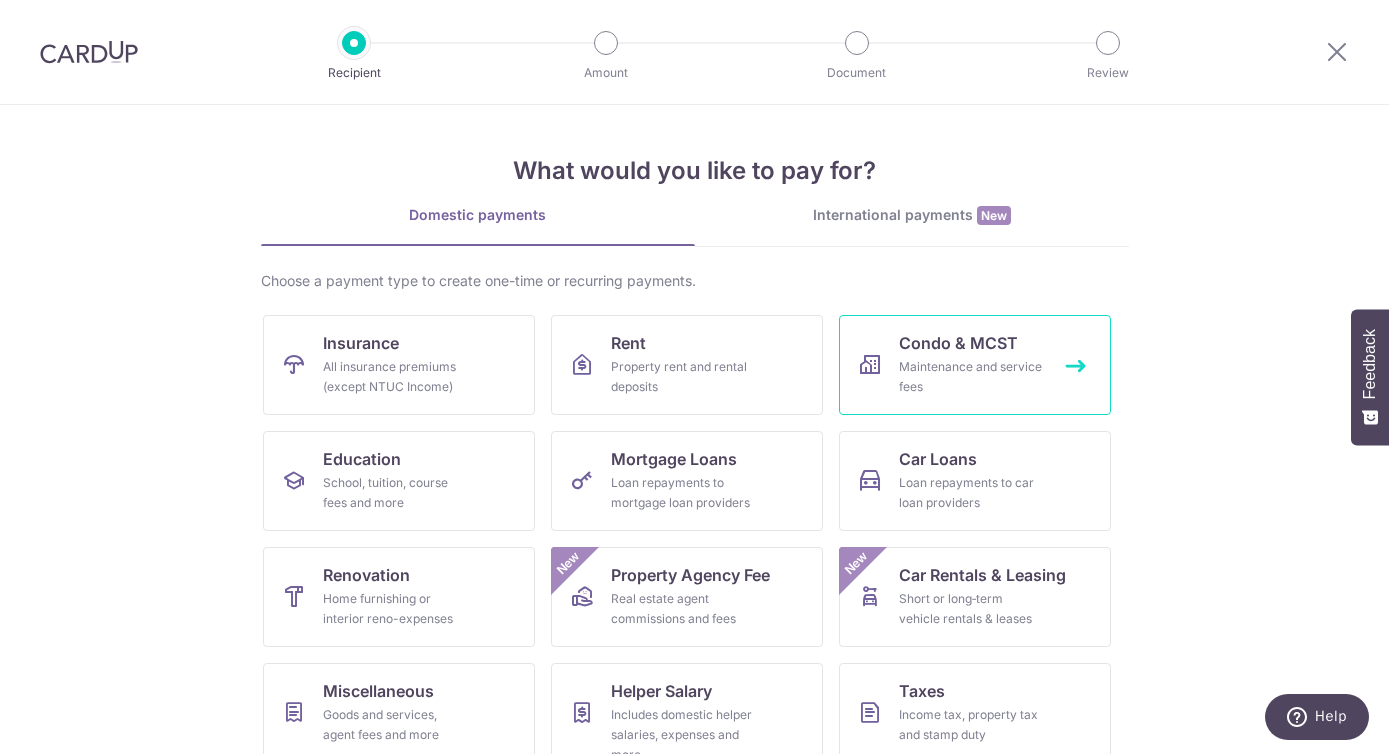 click on "Condo & MCST Maintenance and service fees" at bounding box center (975, 365) 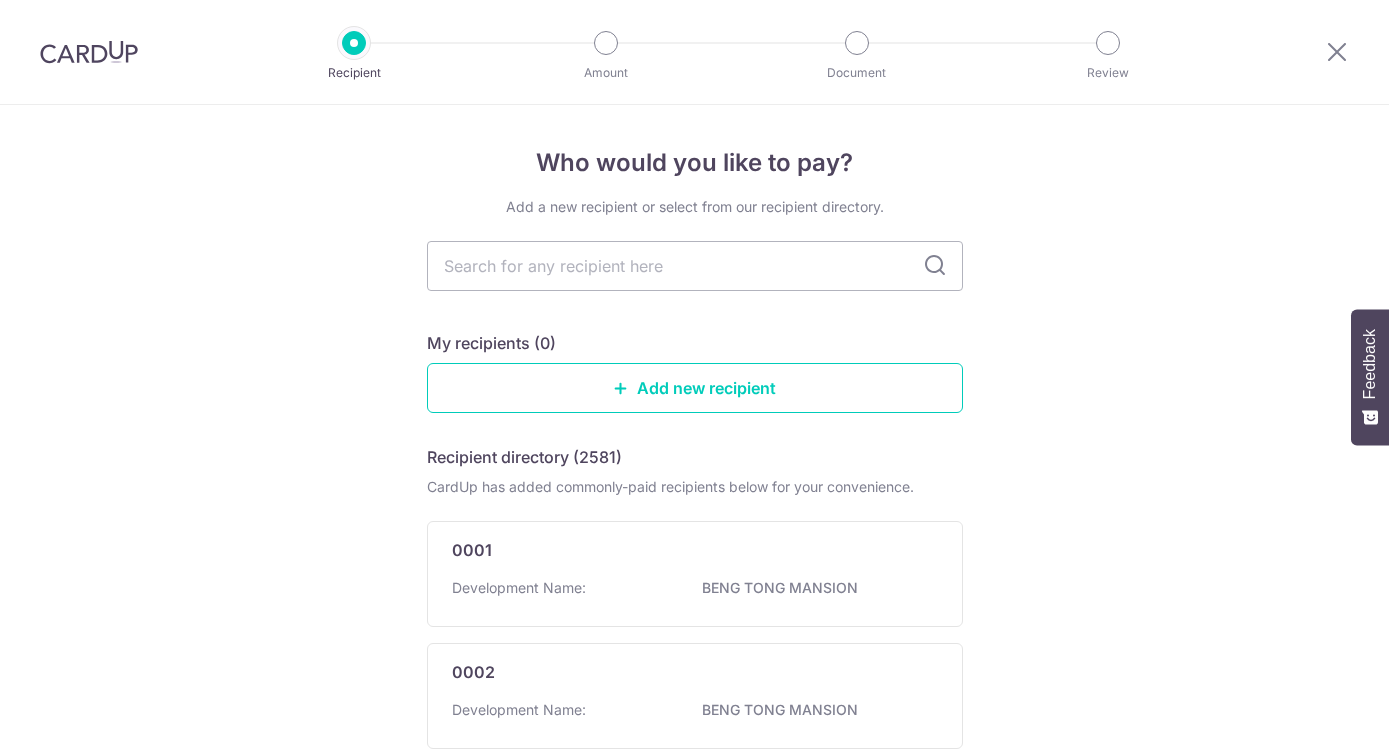 scroll, scrollTop: 0, scrollLeft: 0, axis: both 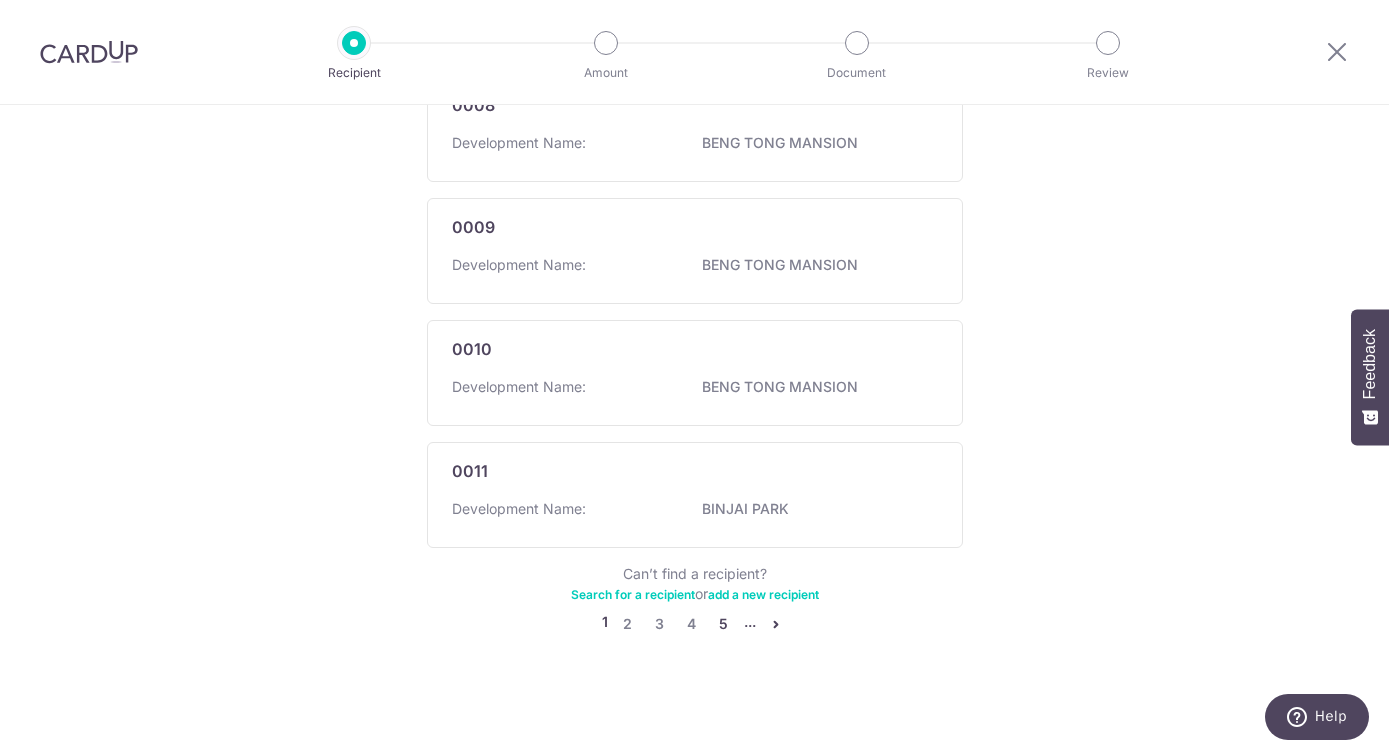 click on "5" at bounding box center (724, 624) 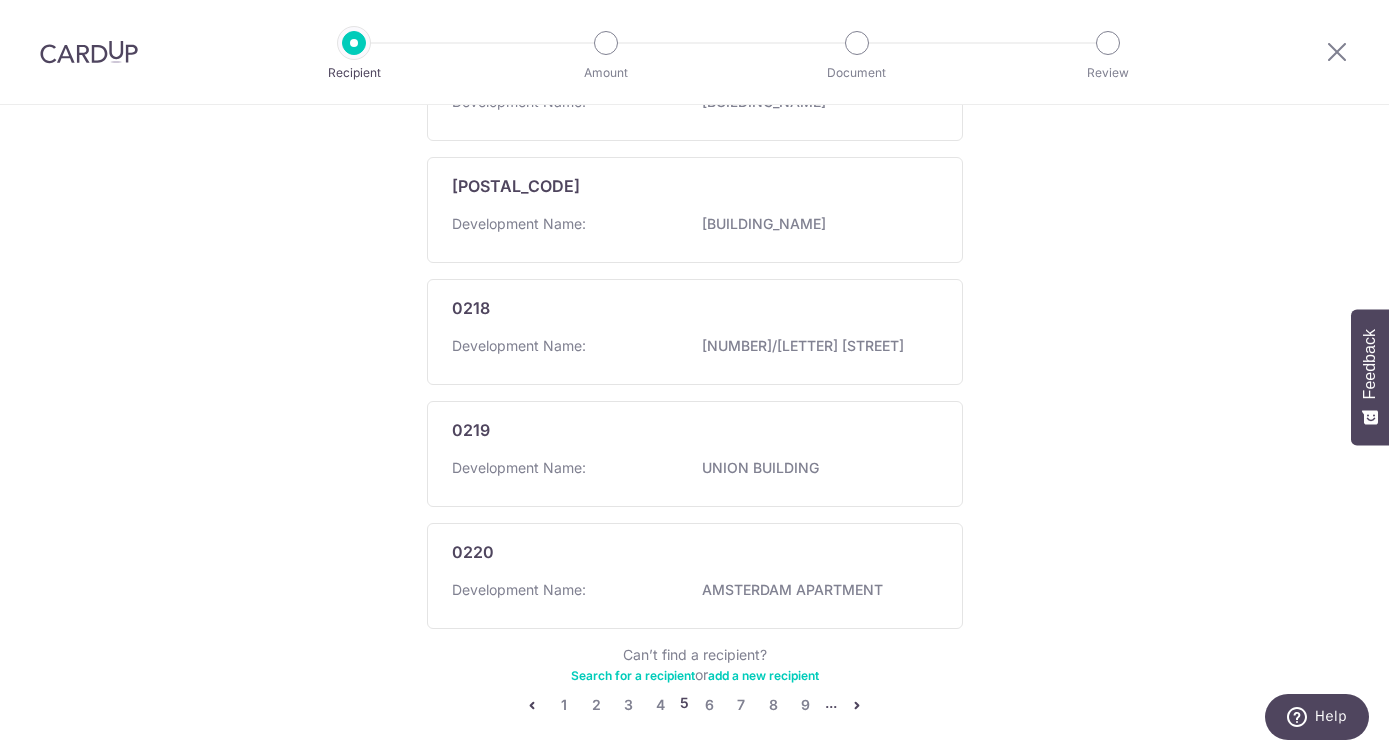 scroll, scrollTop: 1187, scrollLeft: 0, axis: vertical 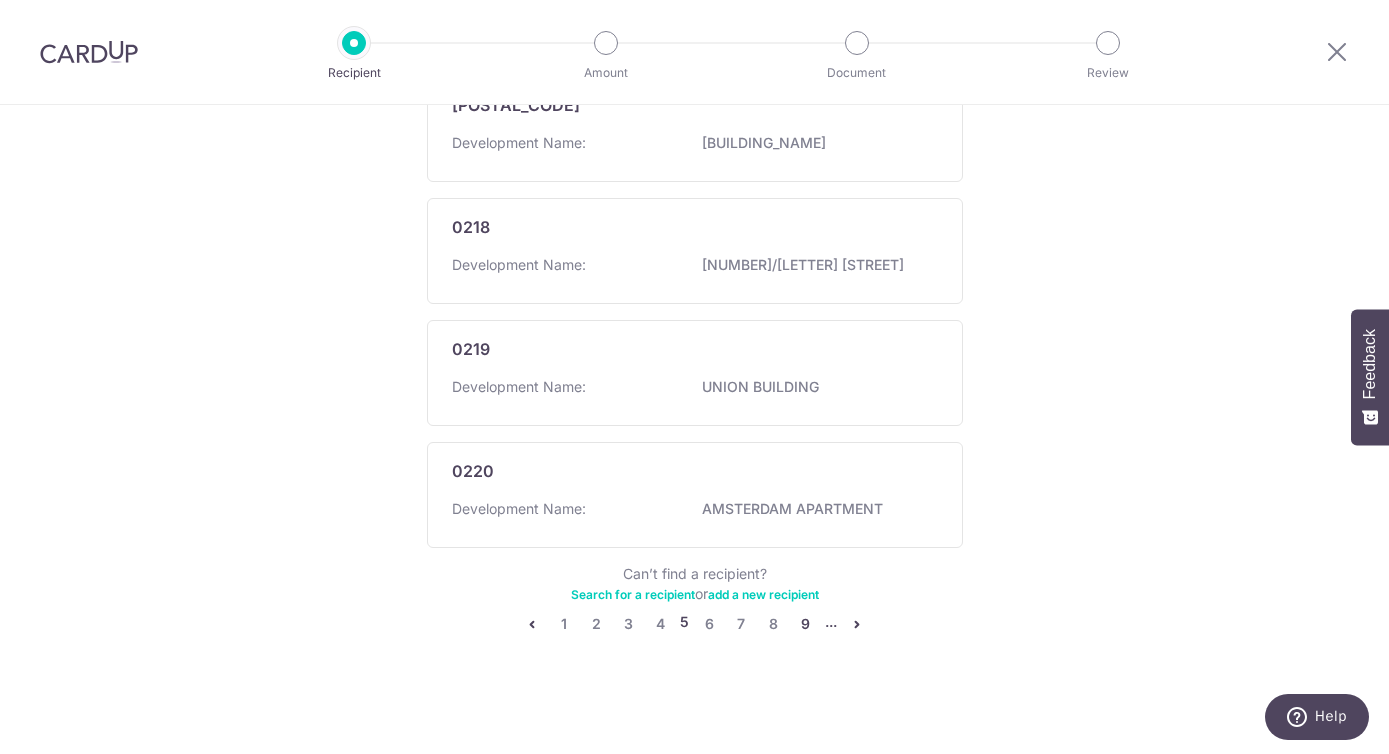 click on "9" at bounding box center [805, 624] 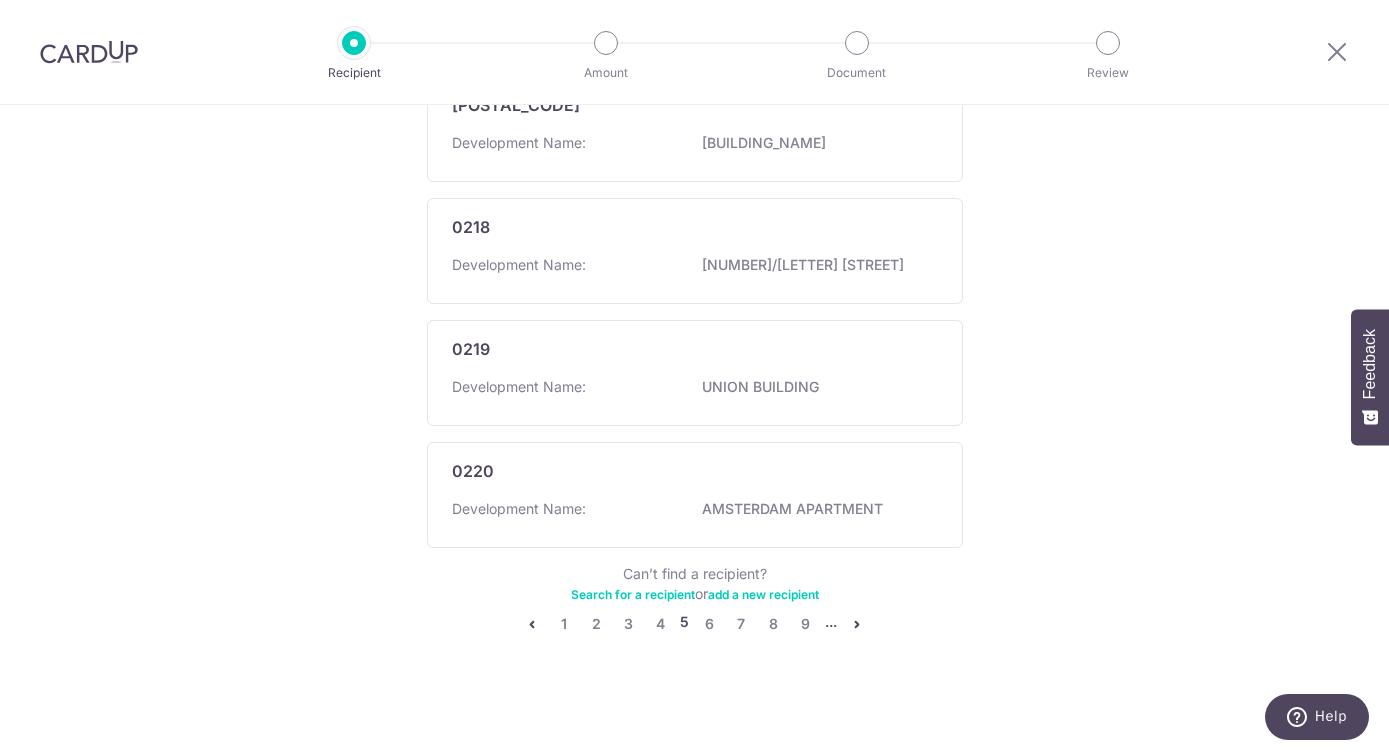 scroll, scrollTop: 0, scrollLeft: 0, axis: both 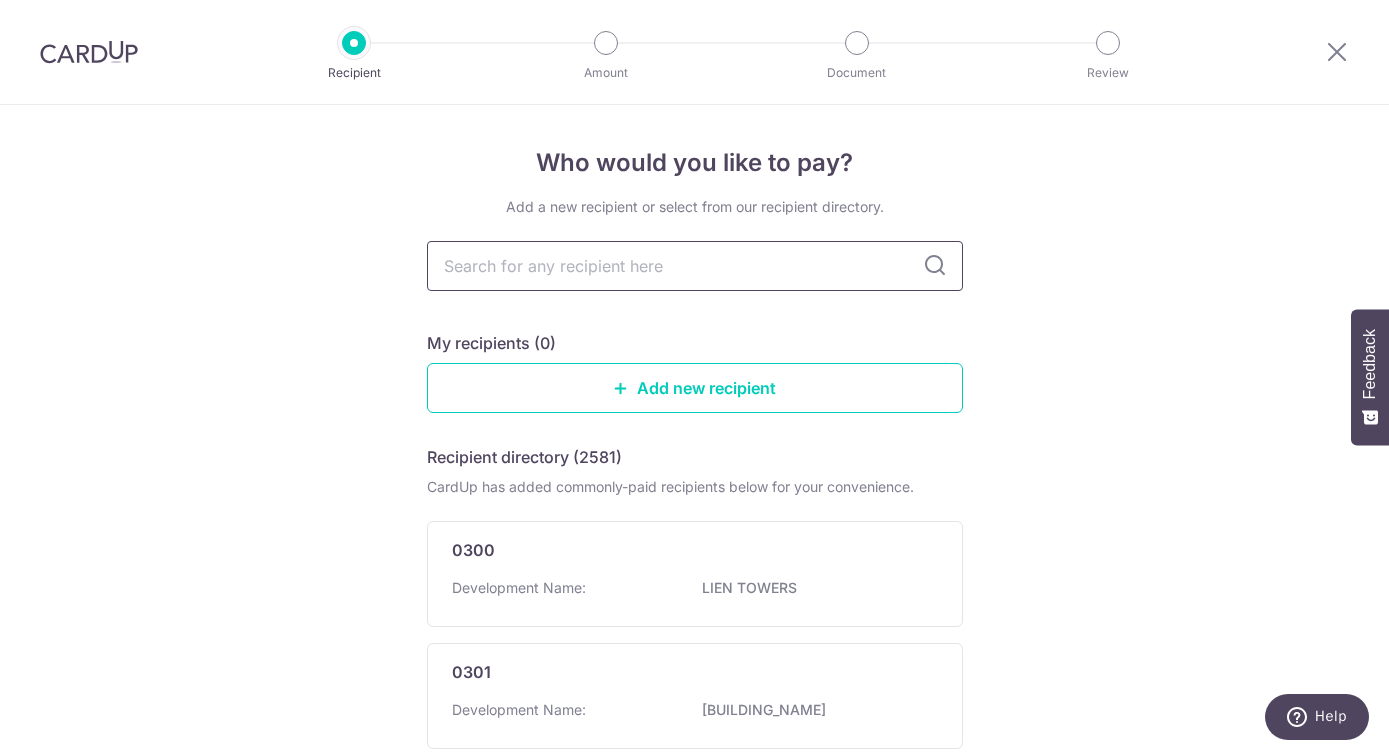 click at bounding box center [695, 266] 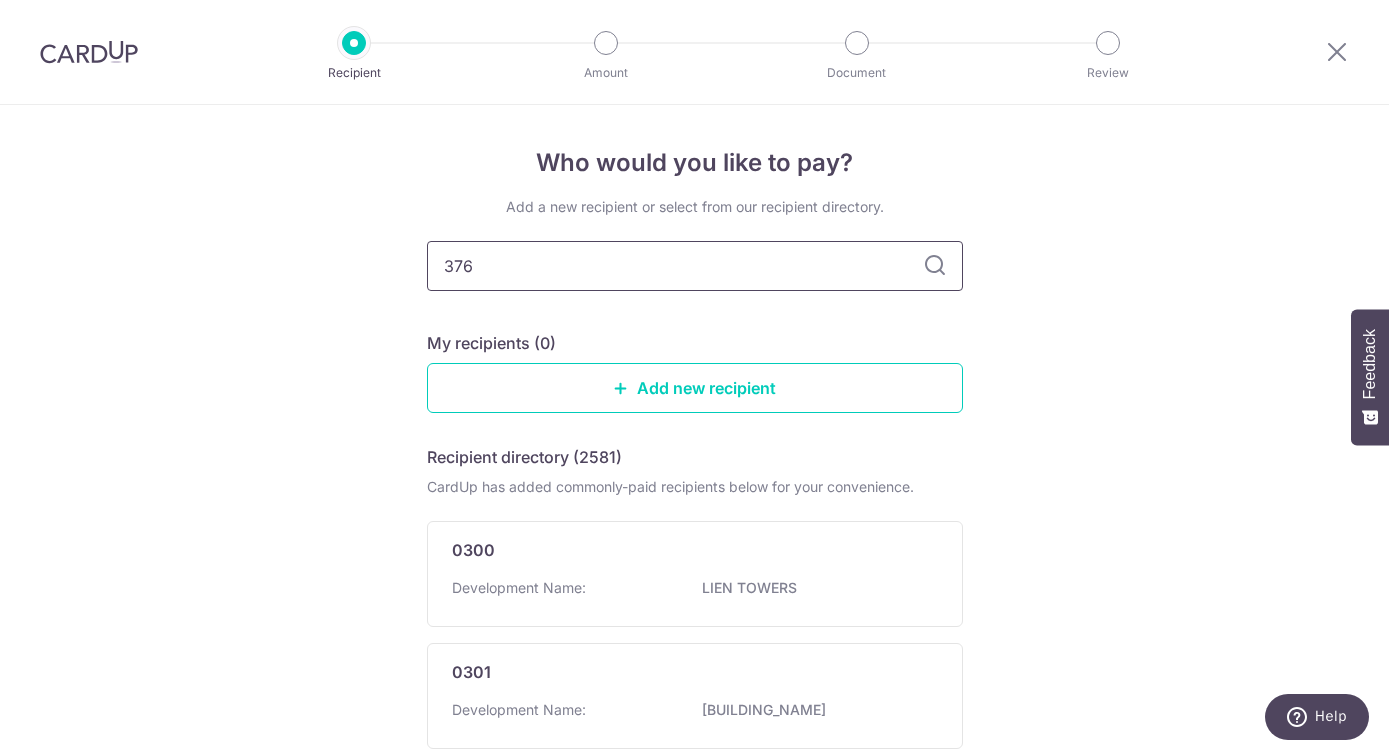 type on "3760" 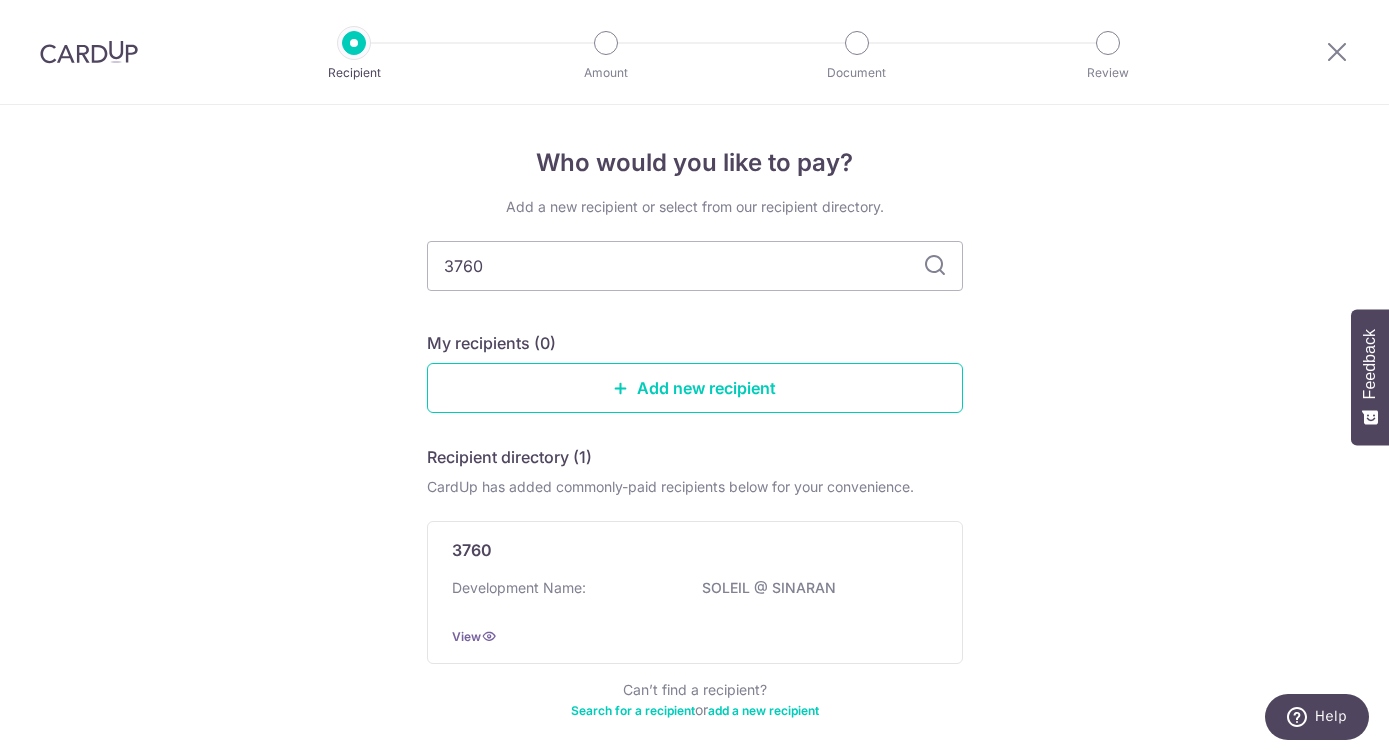 click on "Who would you like to pay?
Add a new recipient or select from our recipient directory.
3760
My recipients (0)
Add new recipient
Recipient directory (1)
CardUp has added commonly-paid recipients below for your convenience.
3760
Development Name:
SOLEIL @ SINARAN
View
Can’t find a recipient? Search for a recipient  or  add a new recipient" at bounding box center (694, 471) 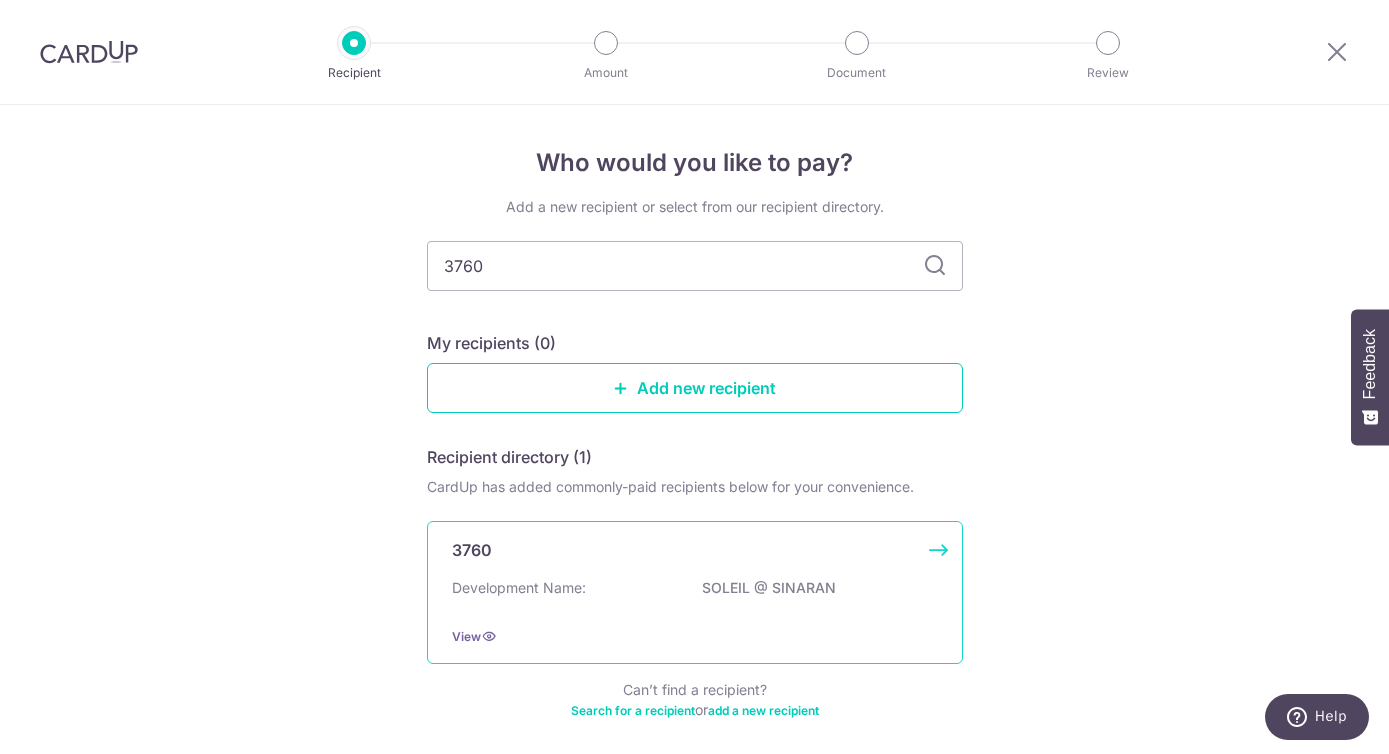 click on "SOLEIL @ SINARAN" at bounding box center [814, 588] 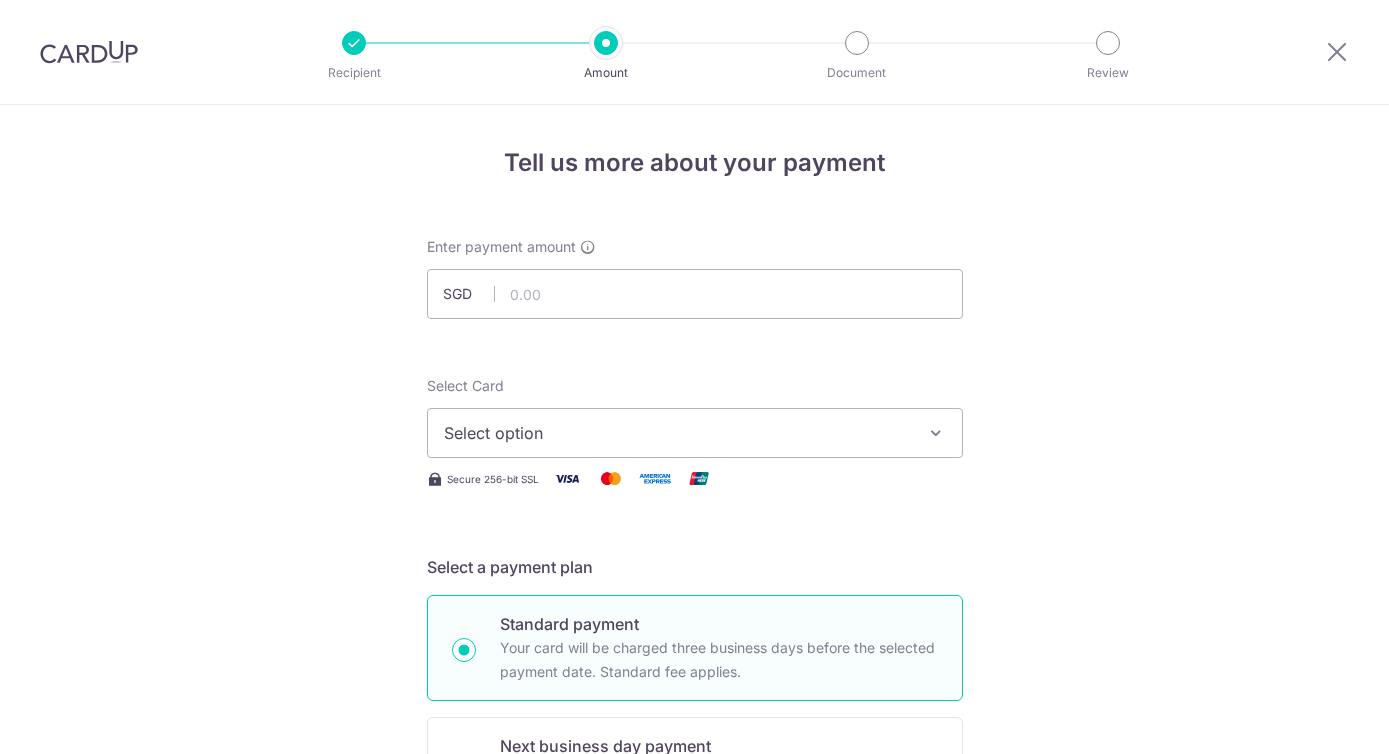 scroll, scrollTop: 0, scrollLeft: 0, axis: both 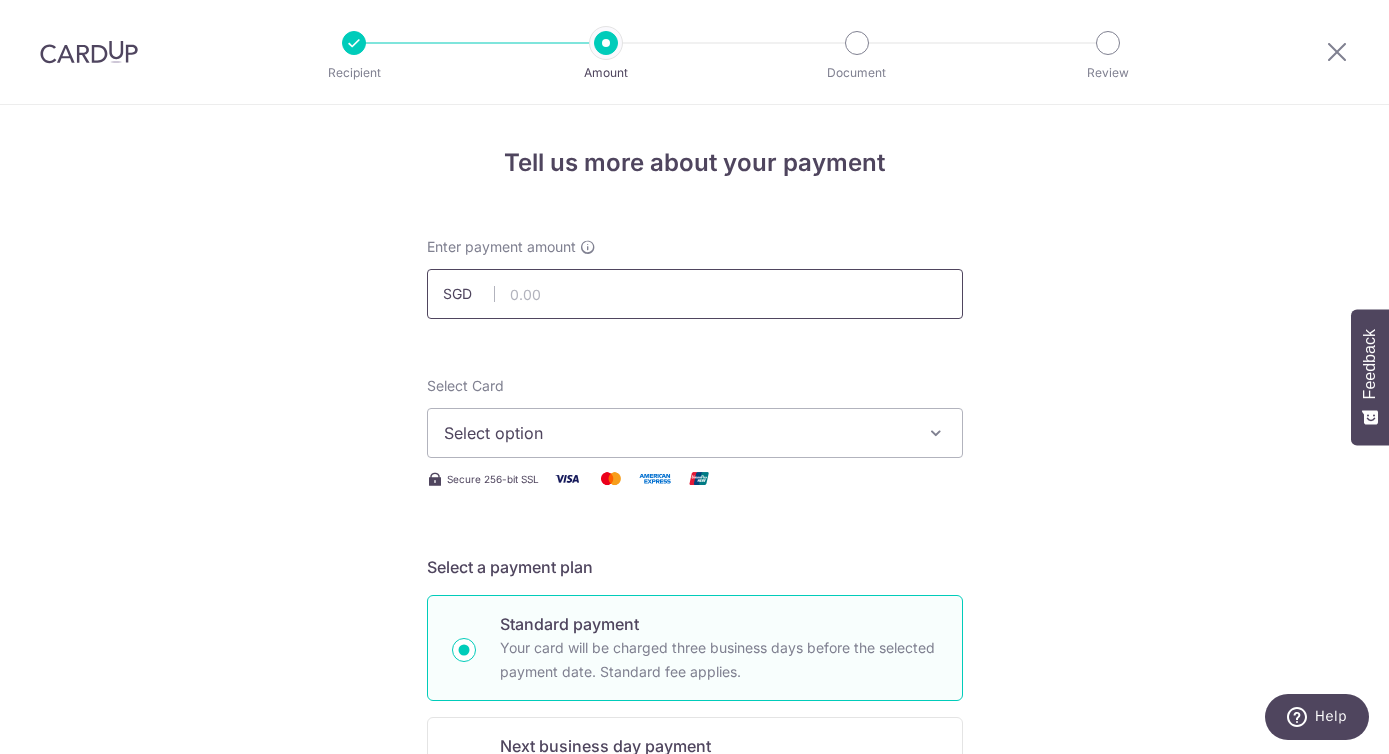 click at bounding box center (695, 294) 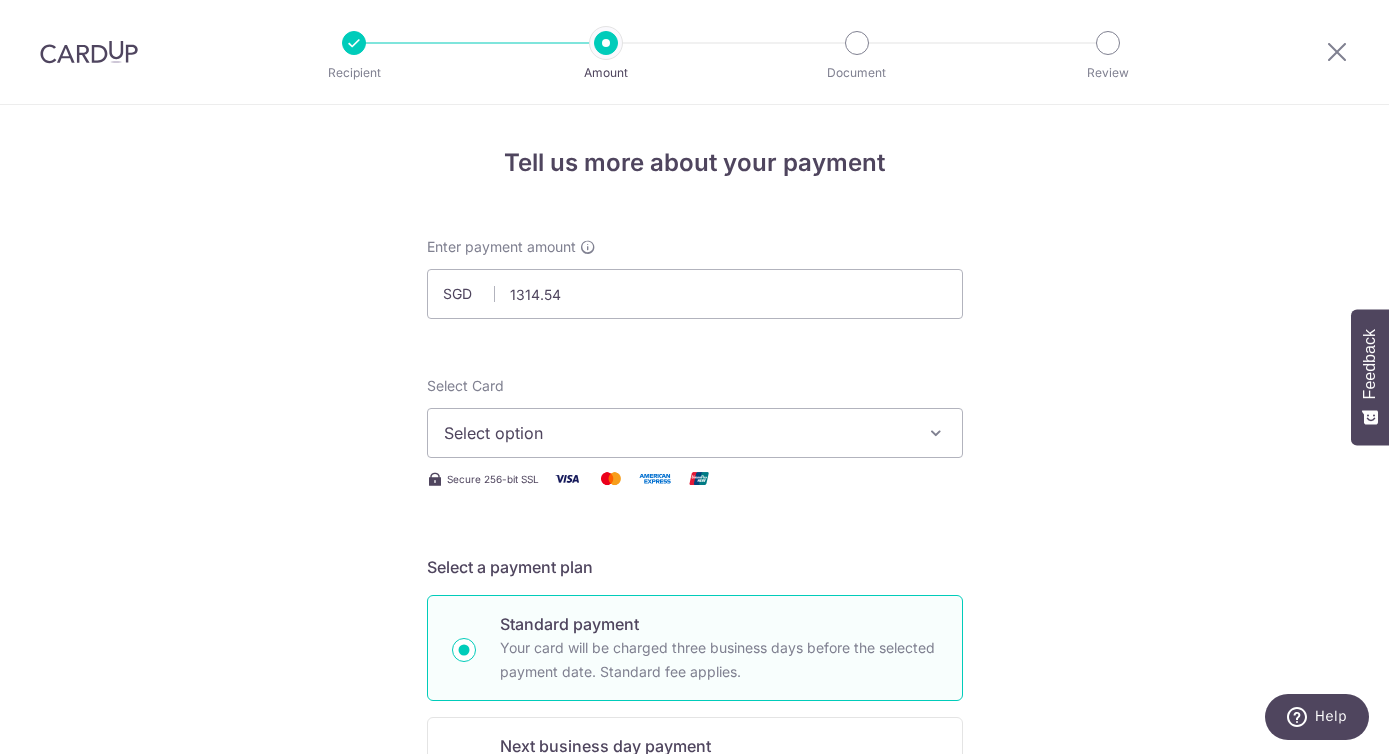 type on "1,314.54" 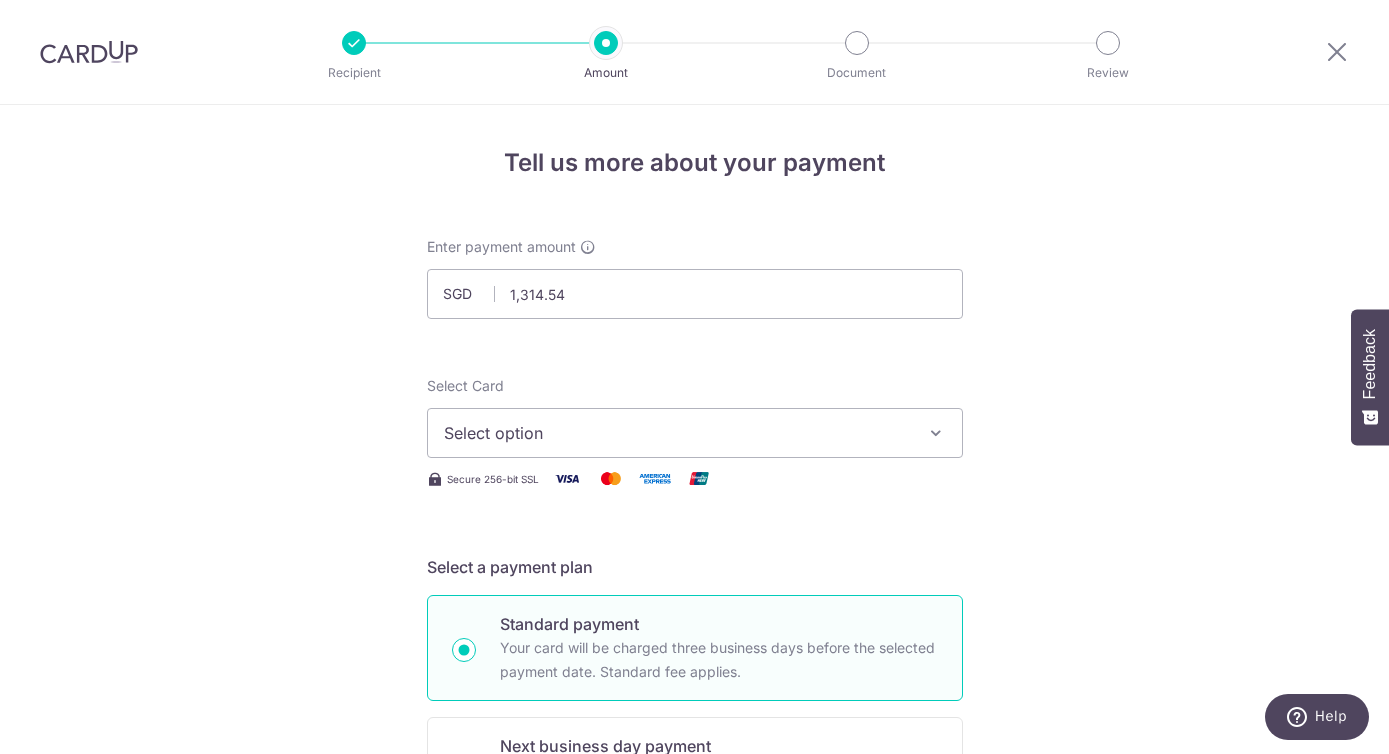 click on "Tell us more about your payment
Enter payment amount
SGD
1,314.54
1314.54
Select Card
Select option
Add credit card
Your Cards
**** 8055
Secure 256-bit SSL
Text
New card details
Card
Secure 256-bit SSL" at bounding box center [694, 1009] 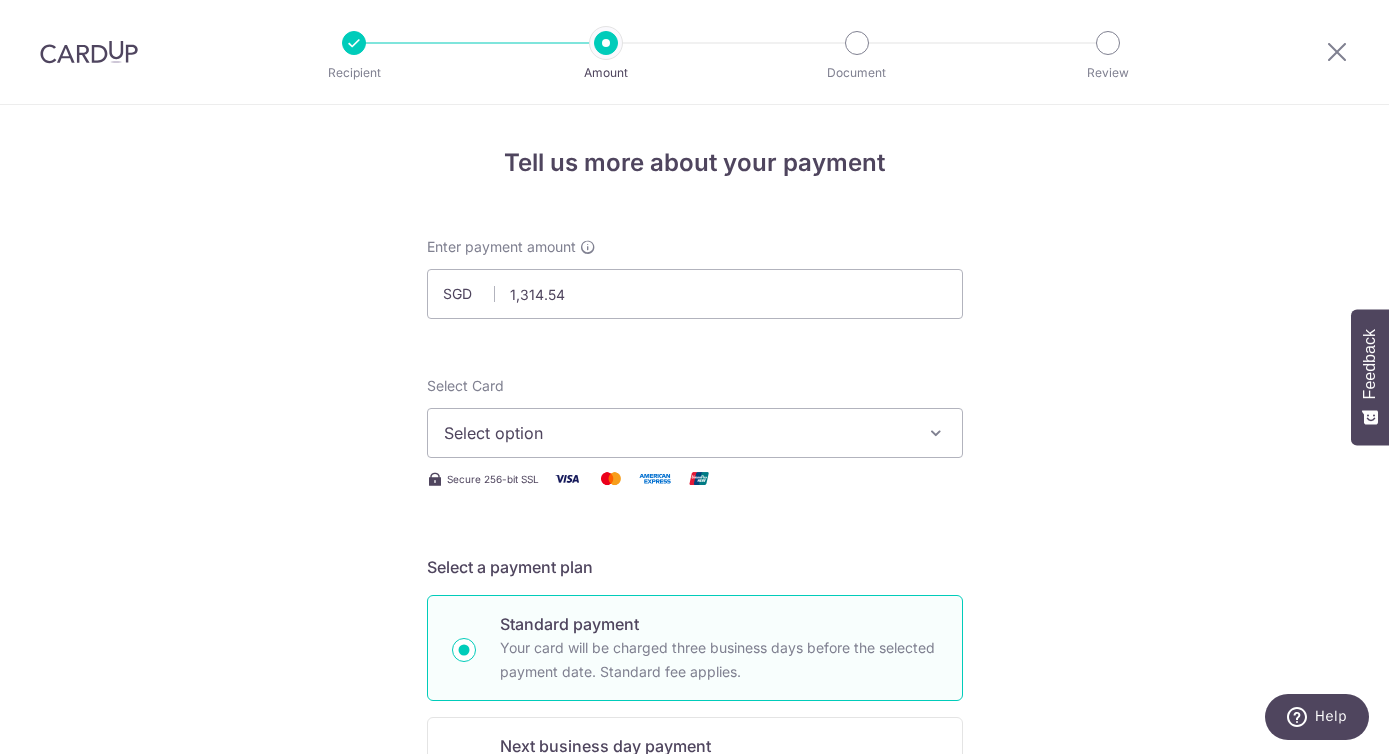 click on "Select option" at bounding box center (677, 433) 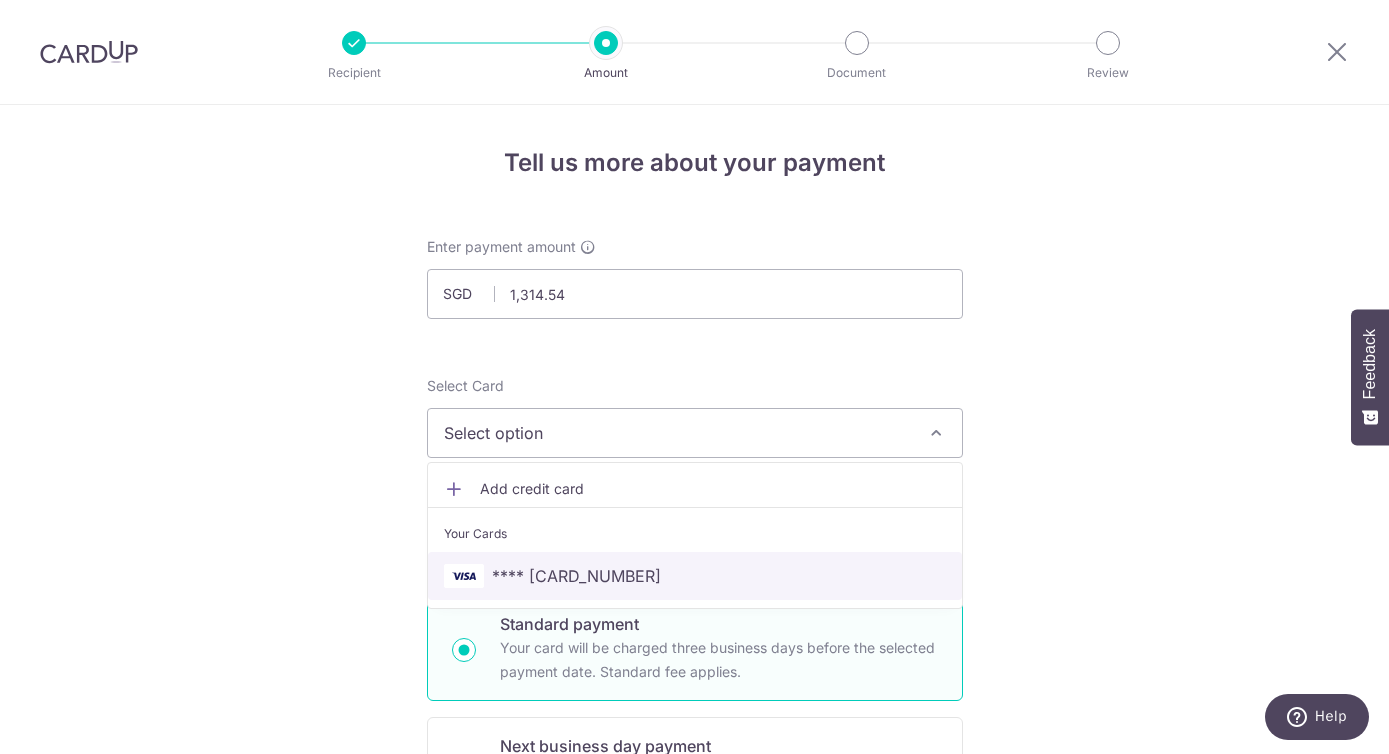 click on "**** [CREDIT_CARD]" at bounding box center [695, 576] 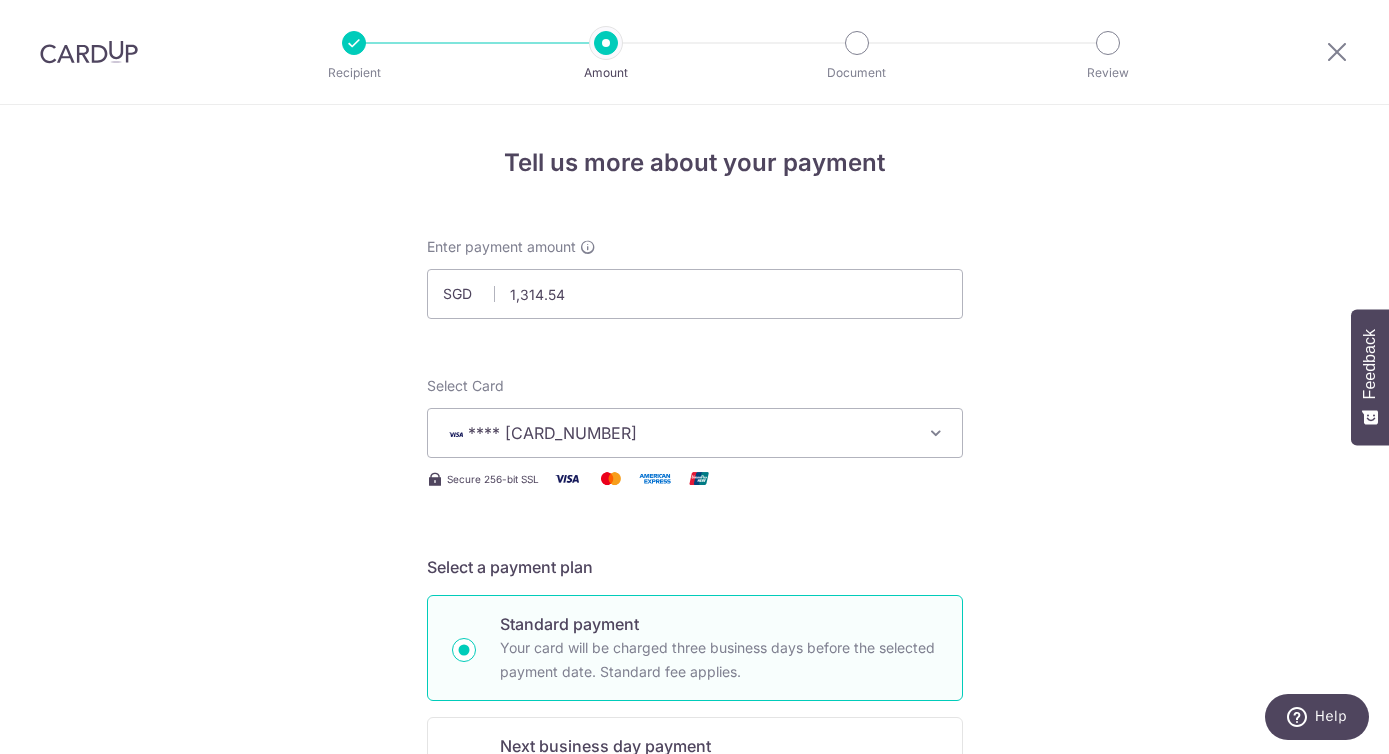click on "Tell us more about your payment
Enter payment amount
SGD
1,314.54
1314.54
Select Card
**** 8055
Add credit card
Your Cards
**** 8055
Secure 256-bit SSL
Text
New card details
Card
Secure 256-bit SSL" at bounding box center (694, 1009) 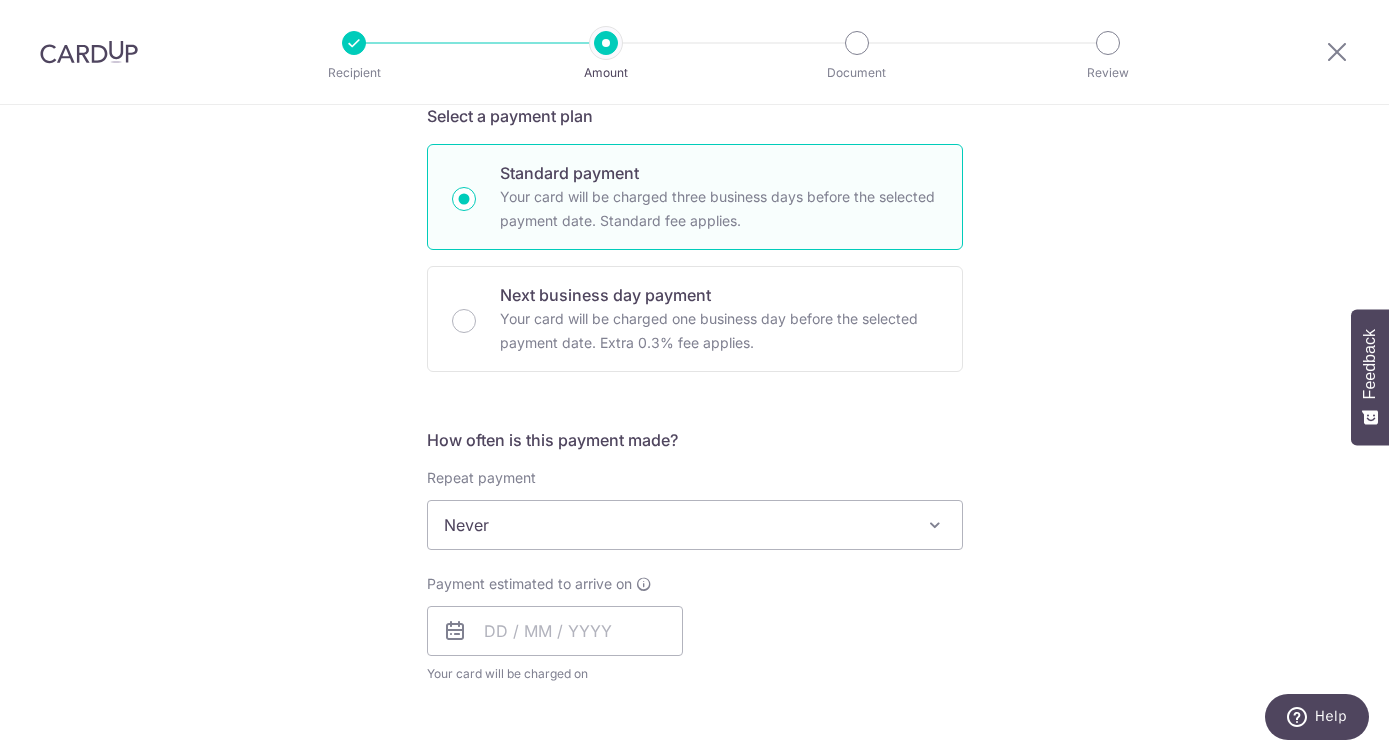 scroll, scrollTop: 580, scrollLeft: 0, axis: vertical 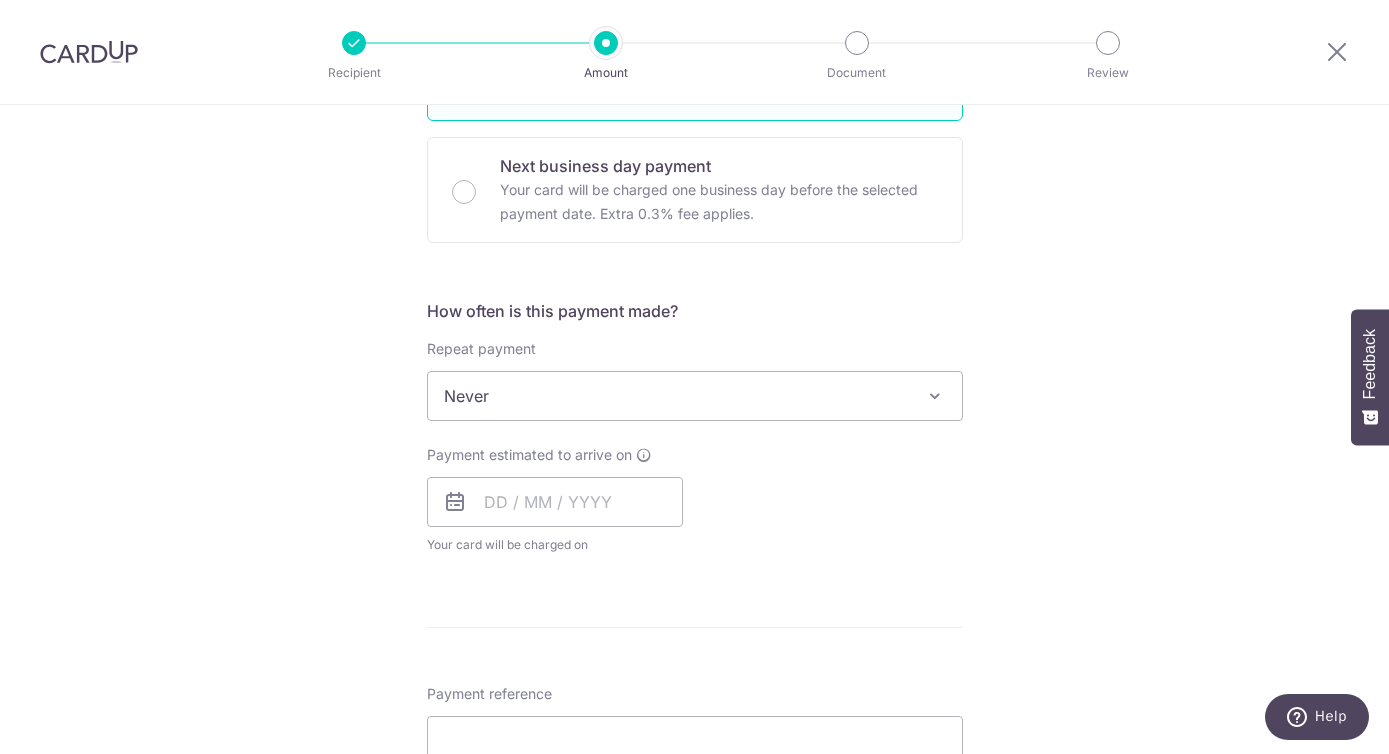 click on "Never" at bounding box center [695, 396] 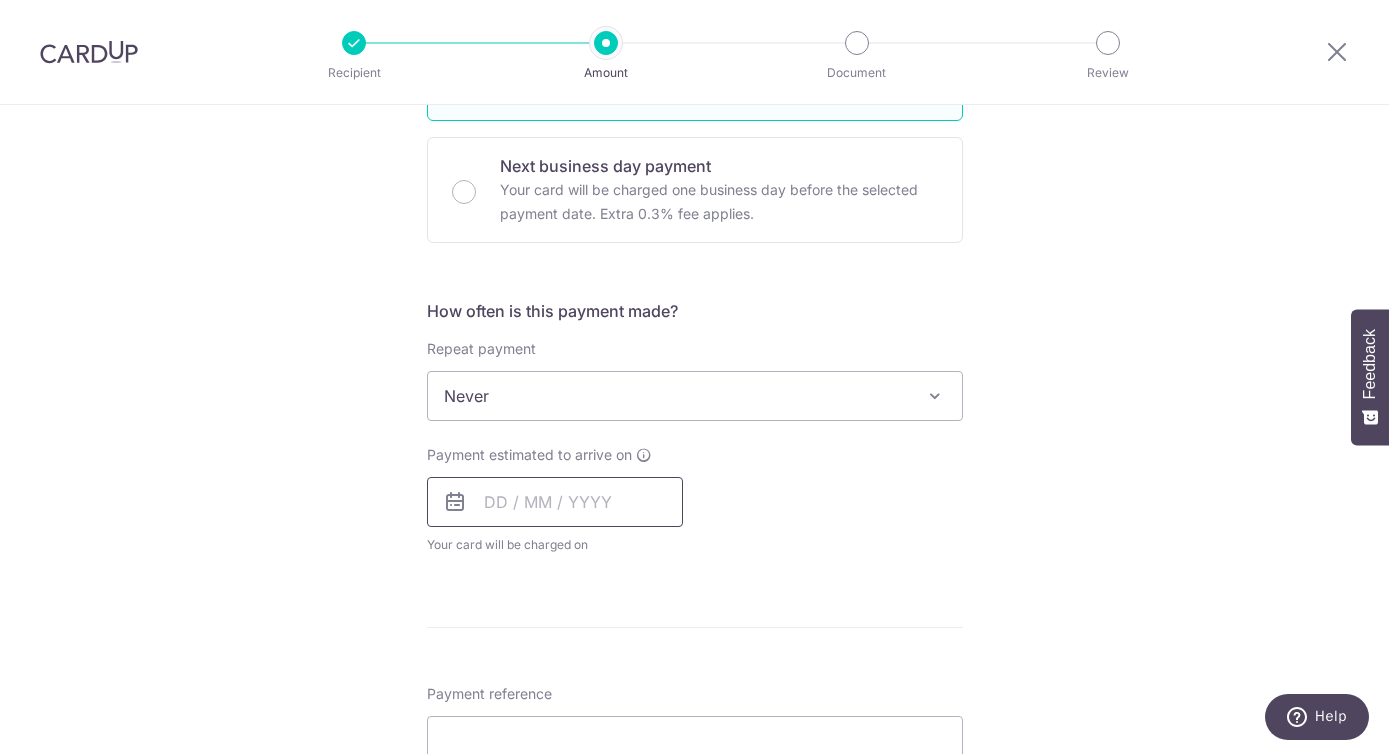 click at bounding box center [555, 502] 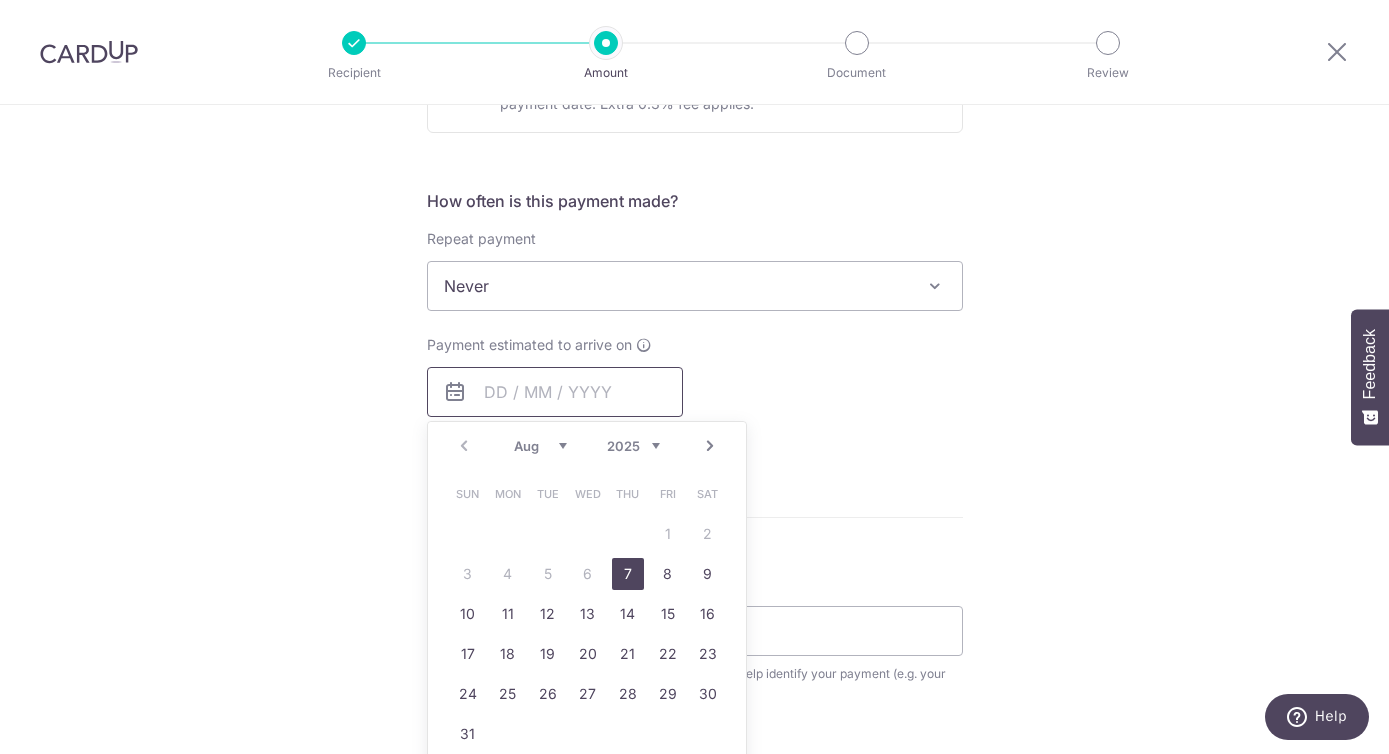scroll, scrollTop: 702, scrollLeft: 0, axis: vertical 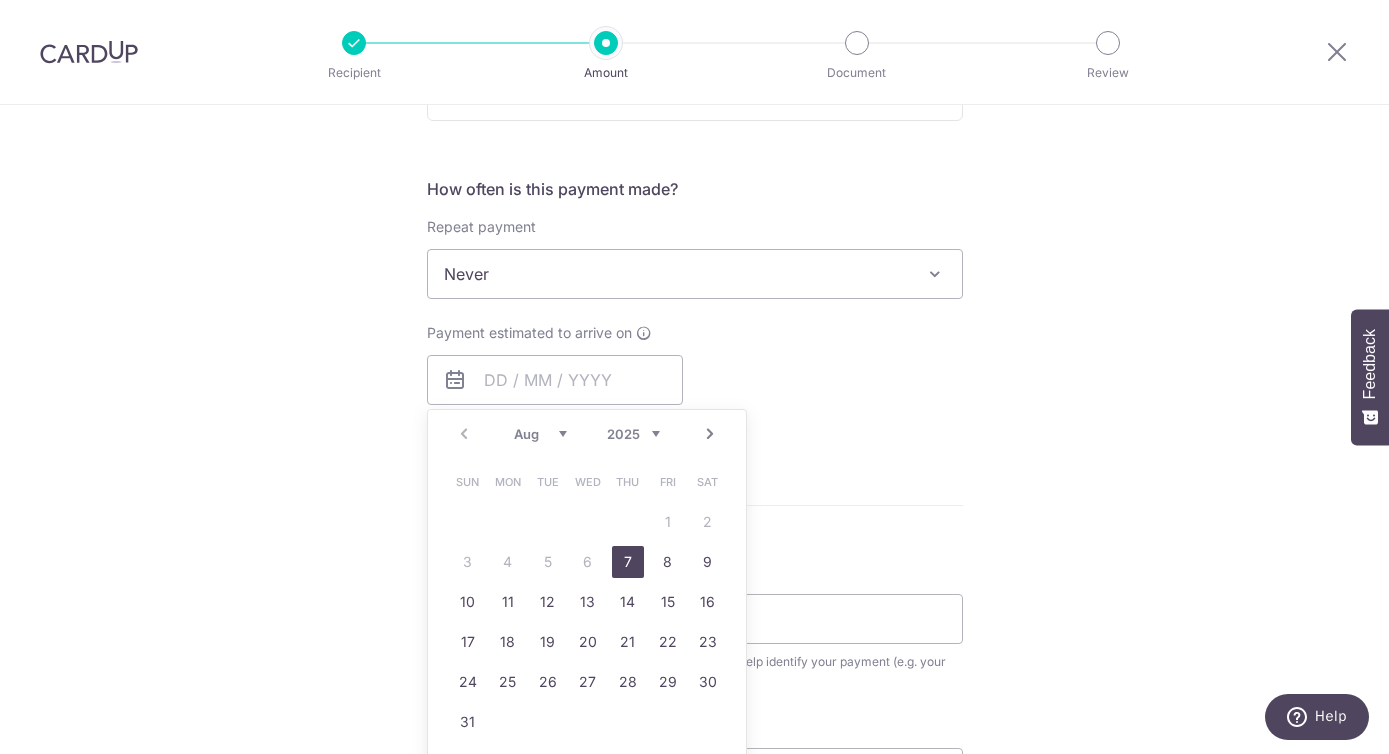click on "7" at bounding box center [628, 562] 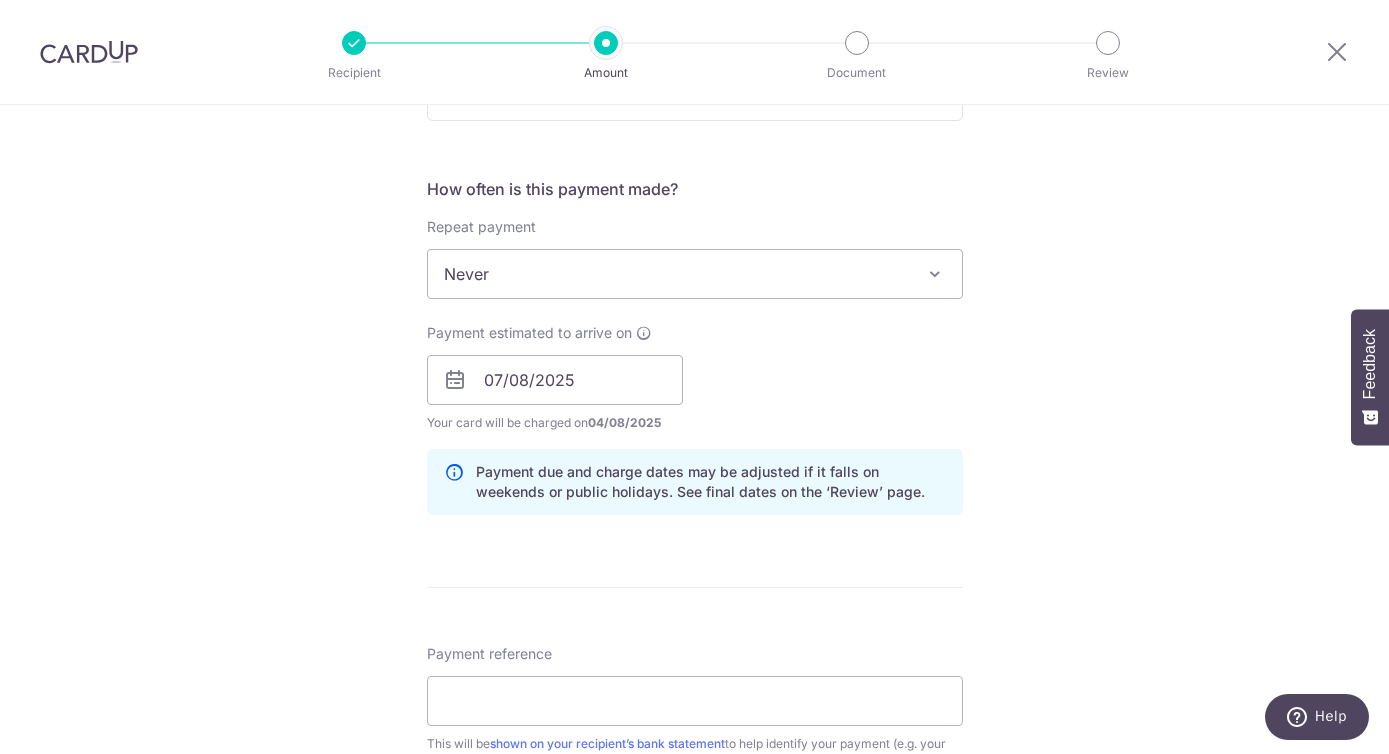 click on "Tell us more about your payment
Enter payment amount
SGD
1,314.54
1314.54
Select Card
**** 8055
Add credit card
Your Cards
**** 8055
Secure 256-bit SSL
Text
New card details
Card
Secure 256-bit SSL" at bounding box center [694, 348] 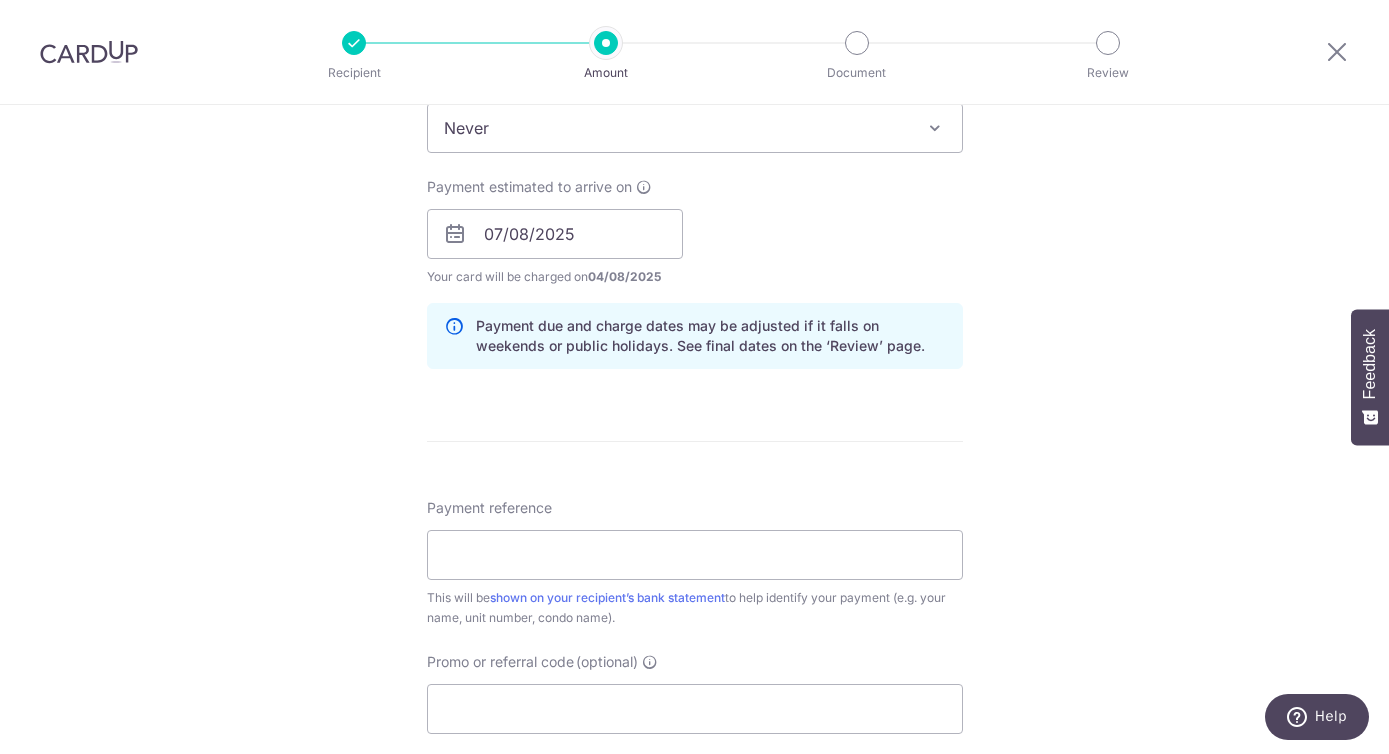 scroll, scrollTop: 862, scrollLeft: 0, axis: vertical 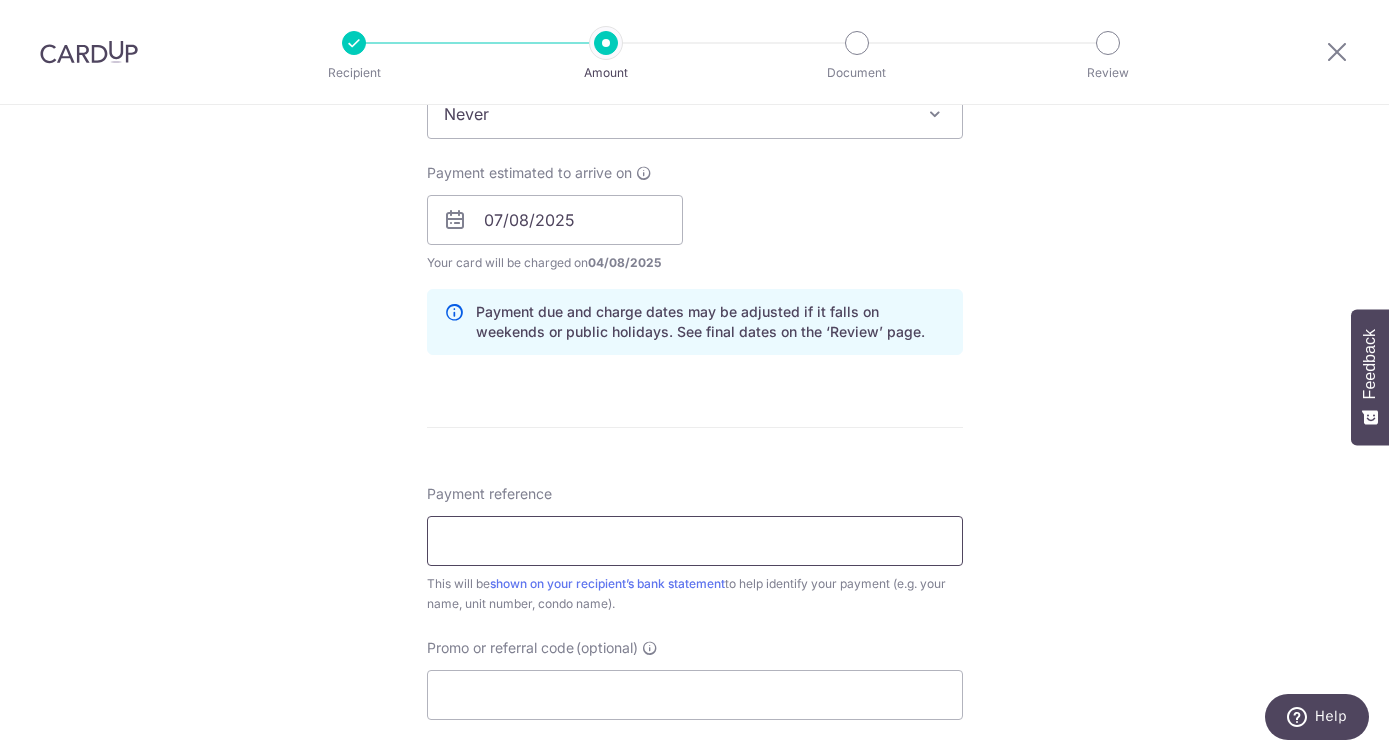click on "Payment reference" at bounding box center (695, 541) 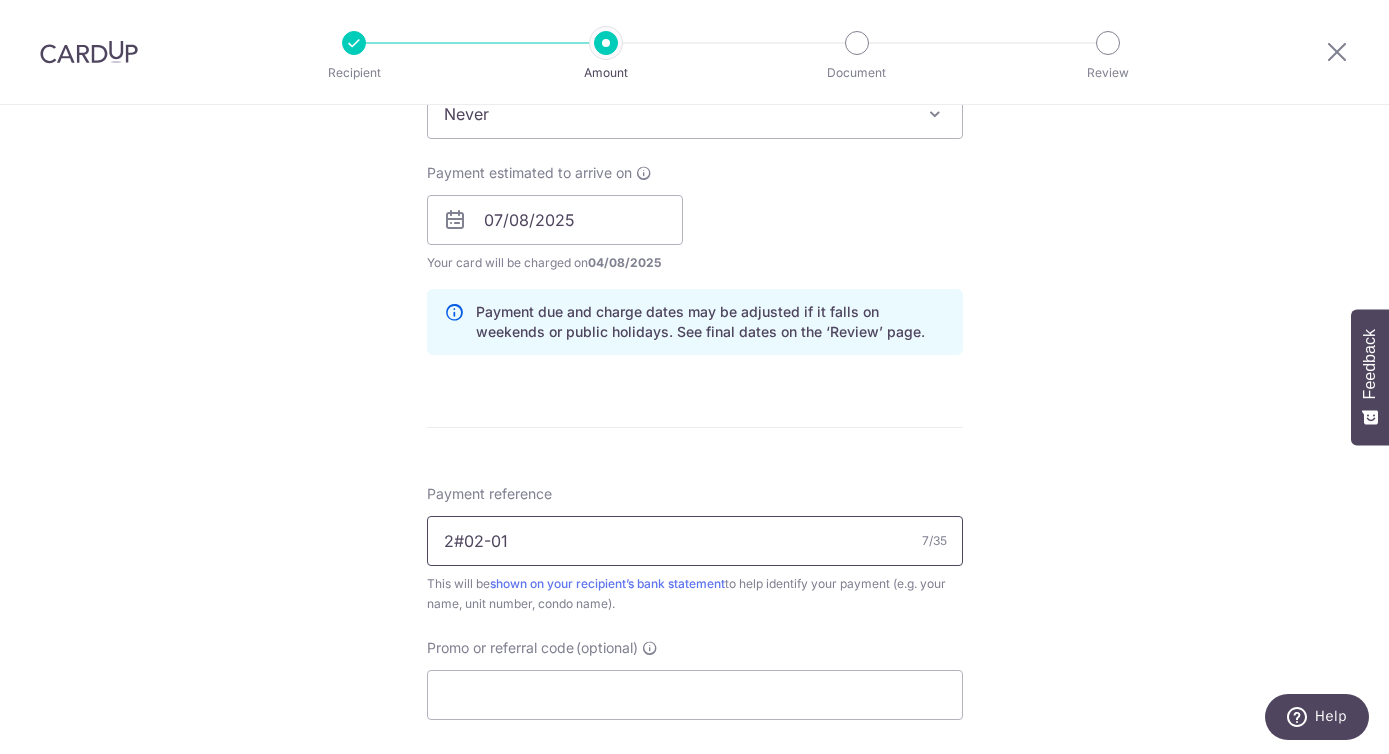 type on "2#02-01" 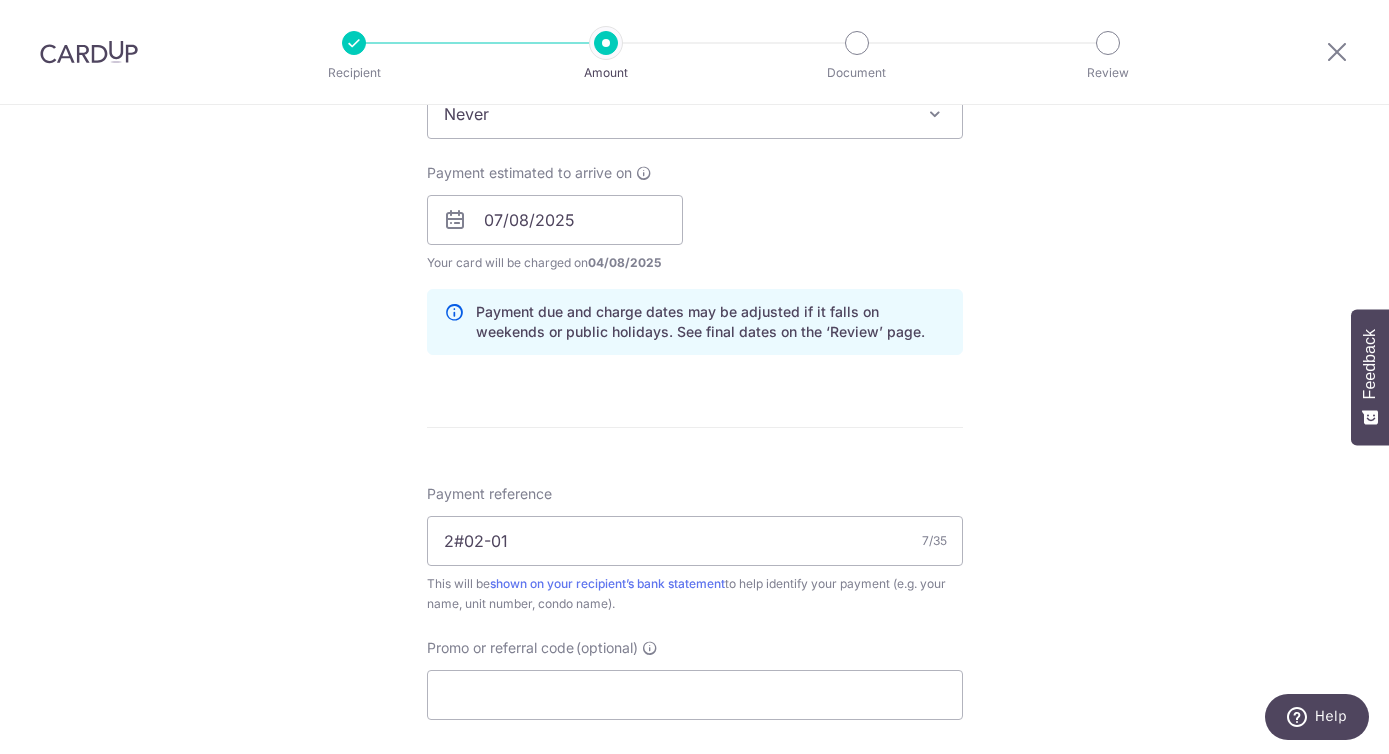 click on "Tell us more about your payment
Enter payment amount
SGD
1,314.54
1314.54
Select Card
**** 8055
Add credit card
Your Cards
**** 8055
Secure 256-bit SSL
Text
New card details
Card
Secure 256-bit SSL" at bounding box center (694, 188) 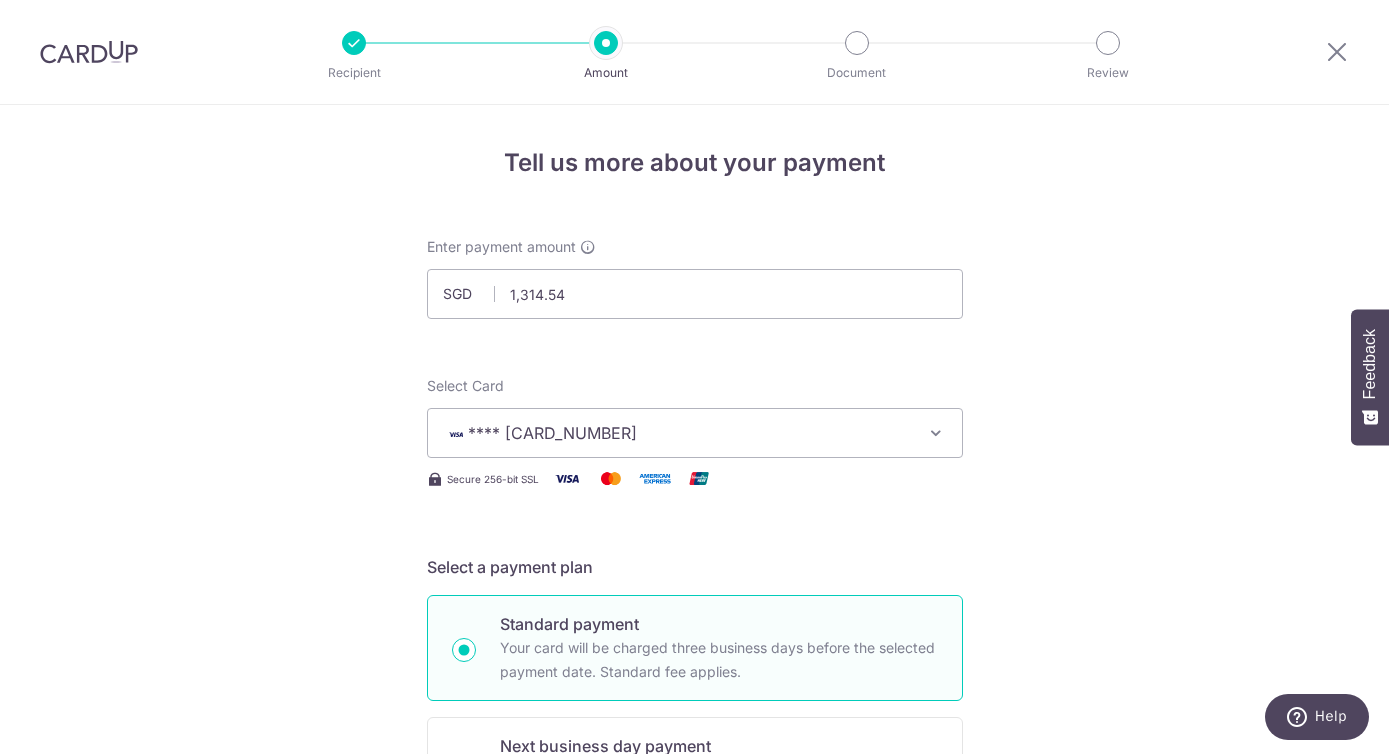 scroll, scrollTop: 1242, scrollLeft: 0, axis: vertical 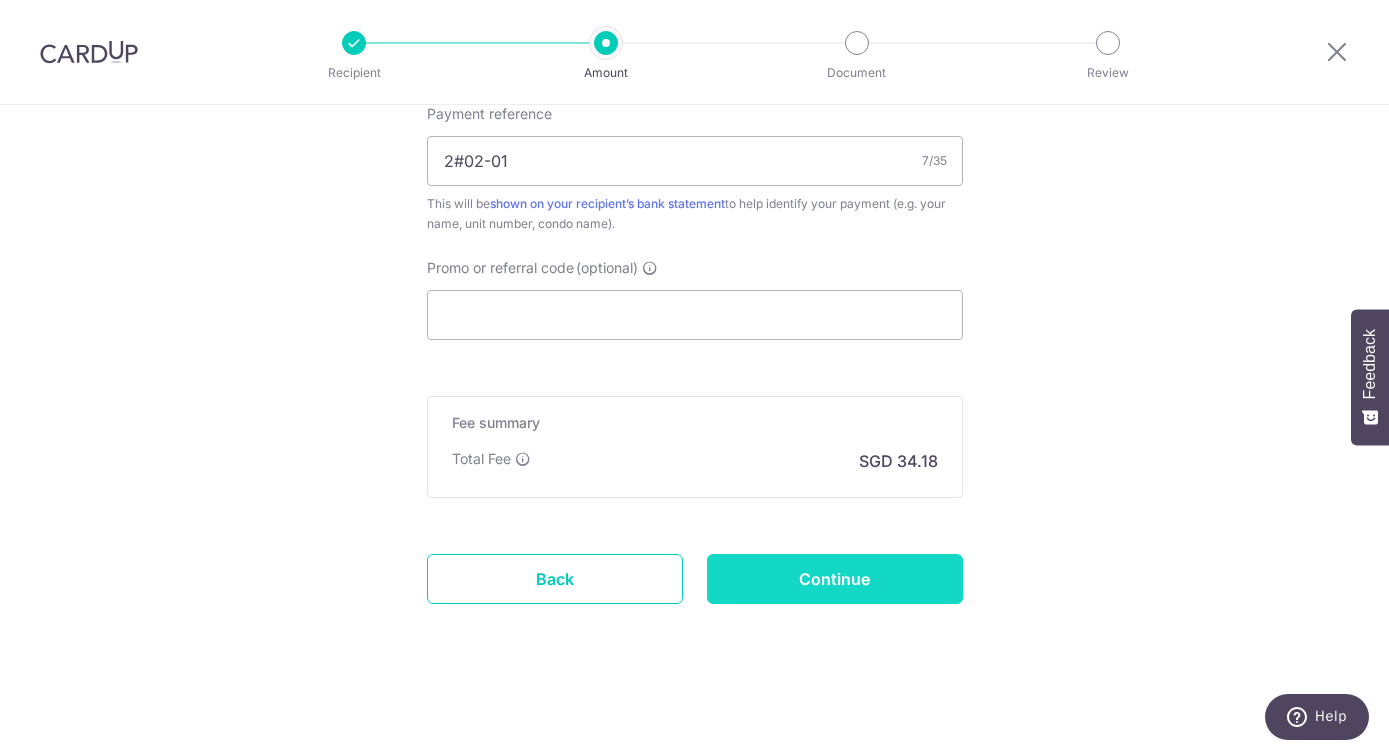 click on "Continue" at bounding box center [835, 579] 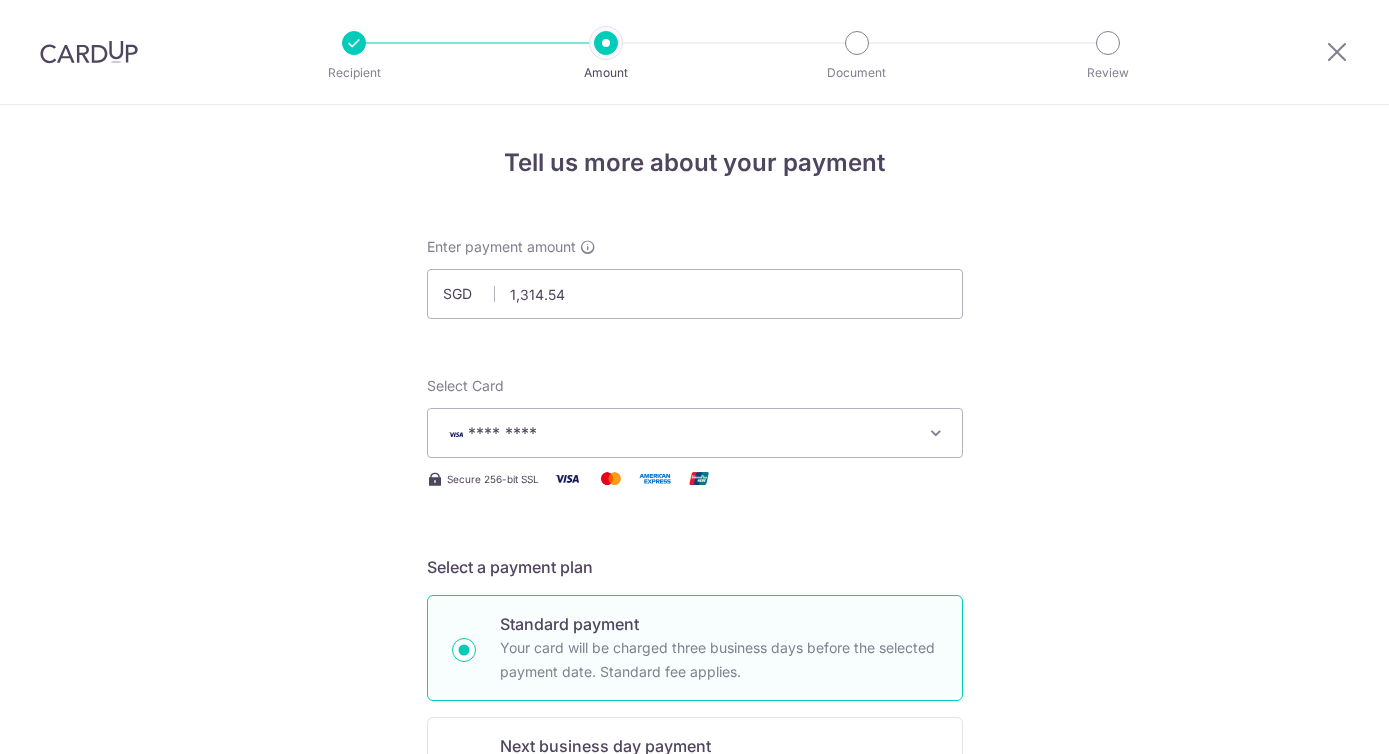 scroll, scrollTop: 0, scrollLeft: 0, axis: both 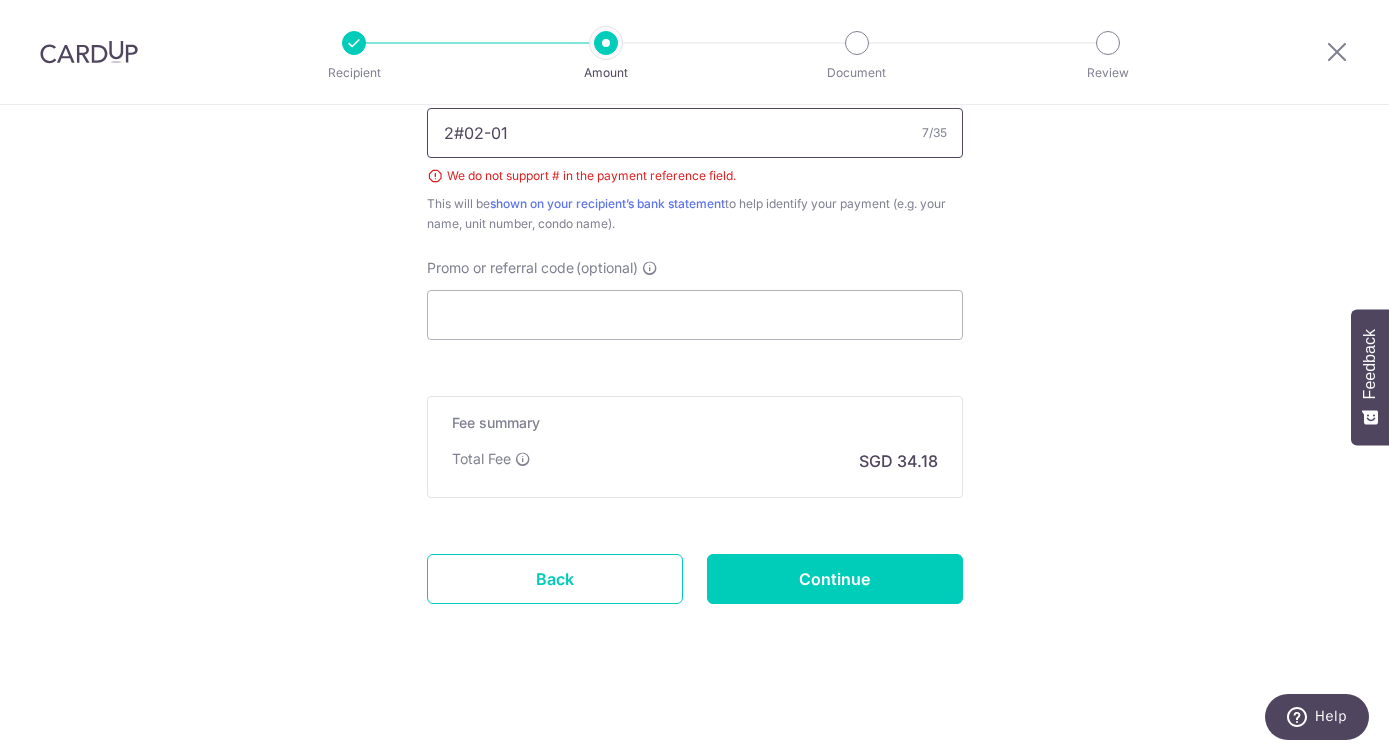 click on "2#02-01" at bounding box center (695, 133) 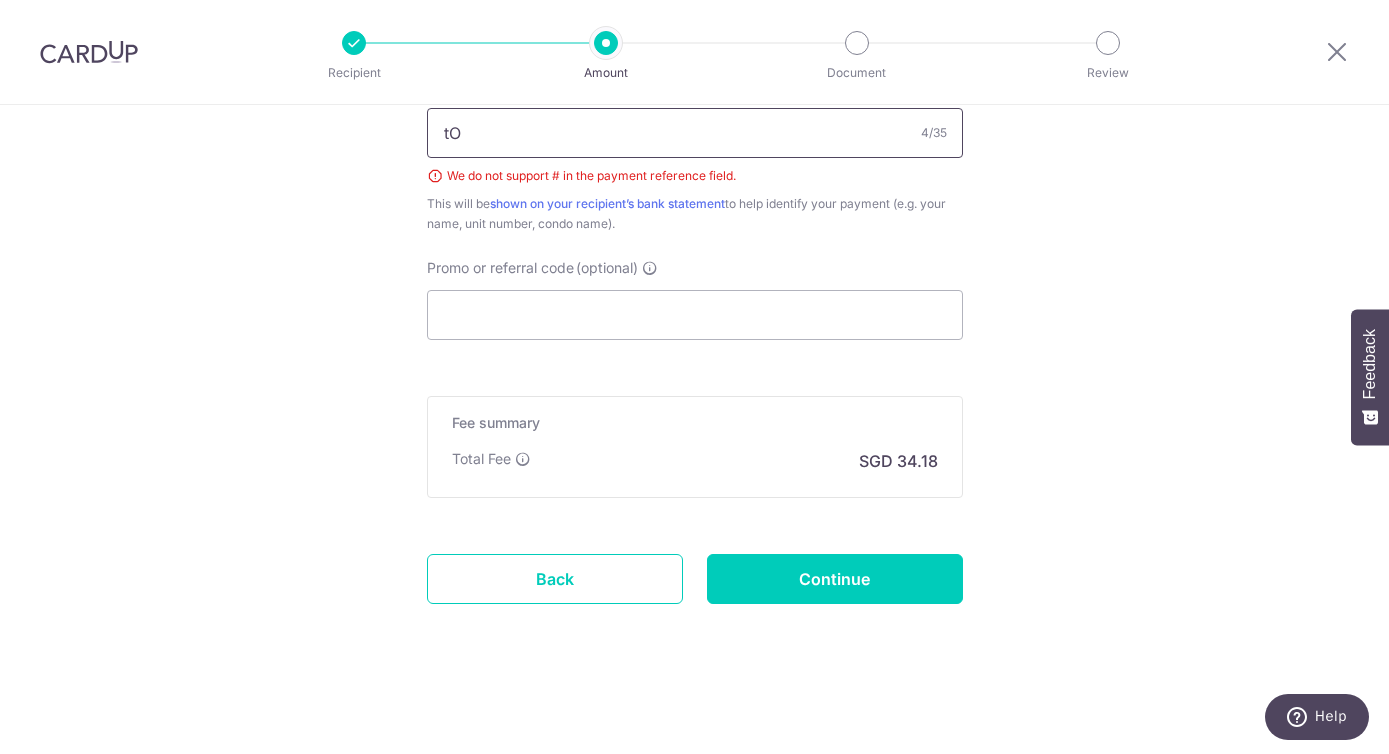 type on "t" 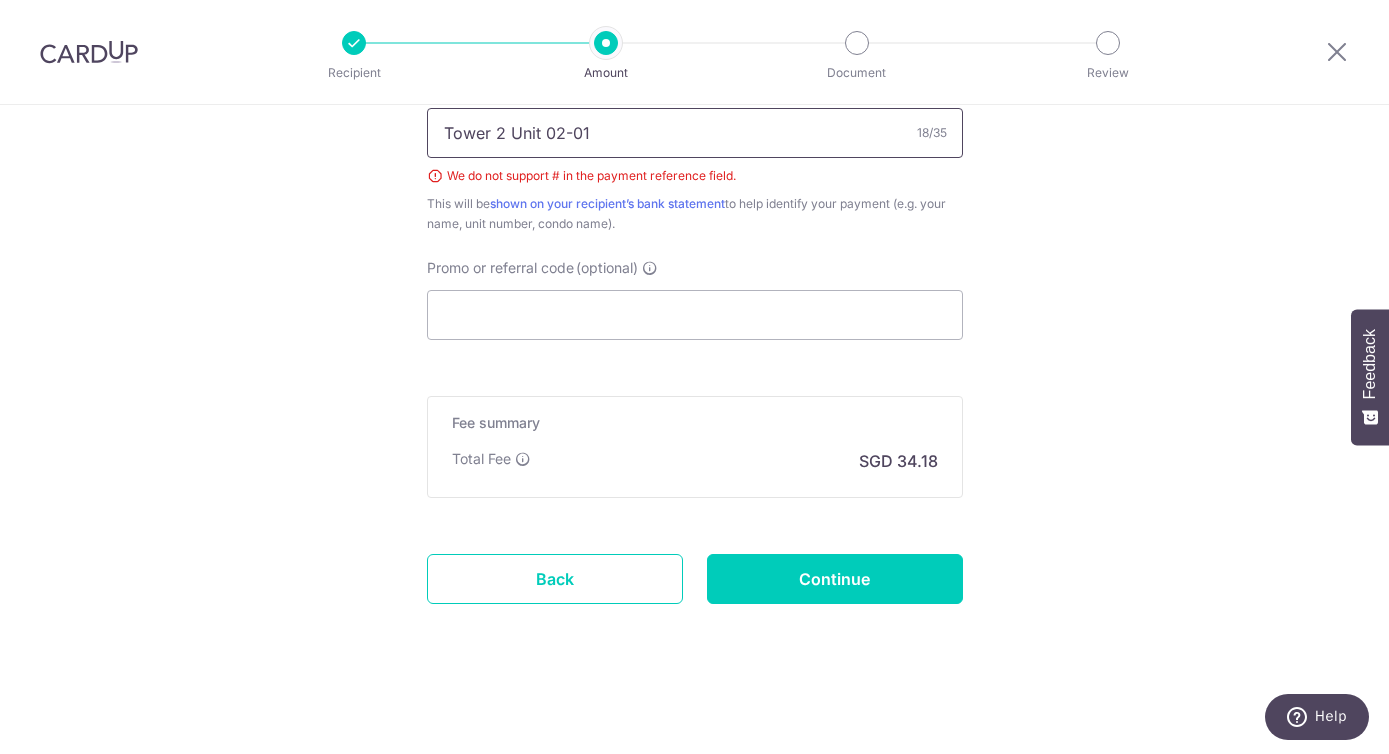 type on "Tower 2 Unit 02-01" 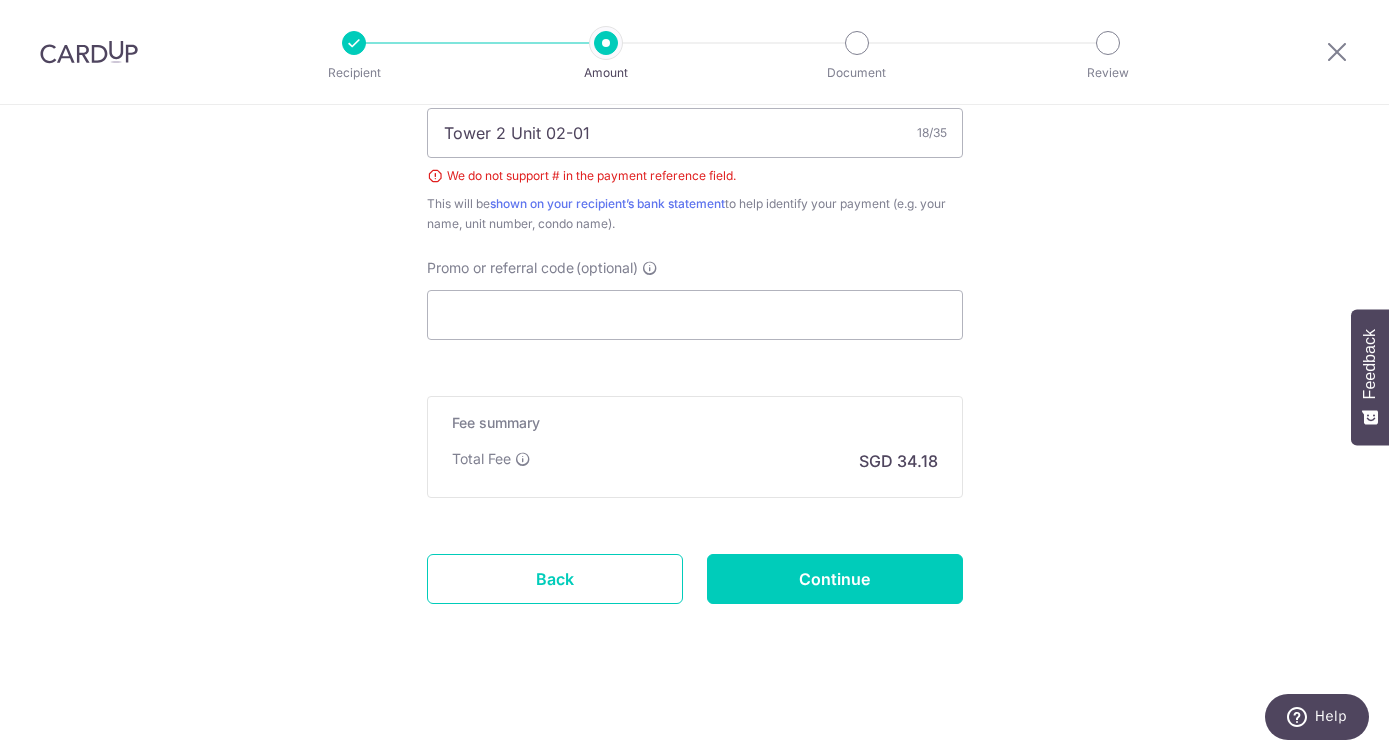 click on "Tell us more about your payment
Enter payment amount
SGD
1,314.54
1314.54
Select Card
**** 8055
Add credit card
Your Cards
**** 8055
Secure 256-bit SSL
Text
New card details
Card
Secure 256-bit SSL" at bounding box center [694, -206] 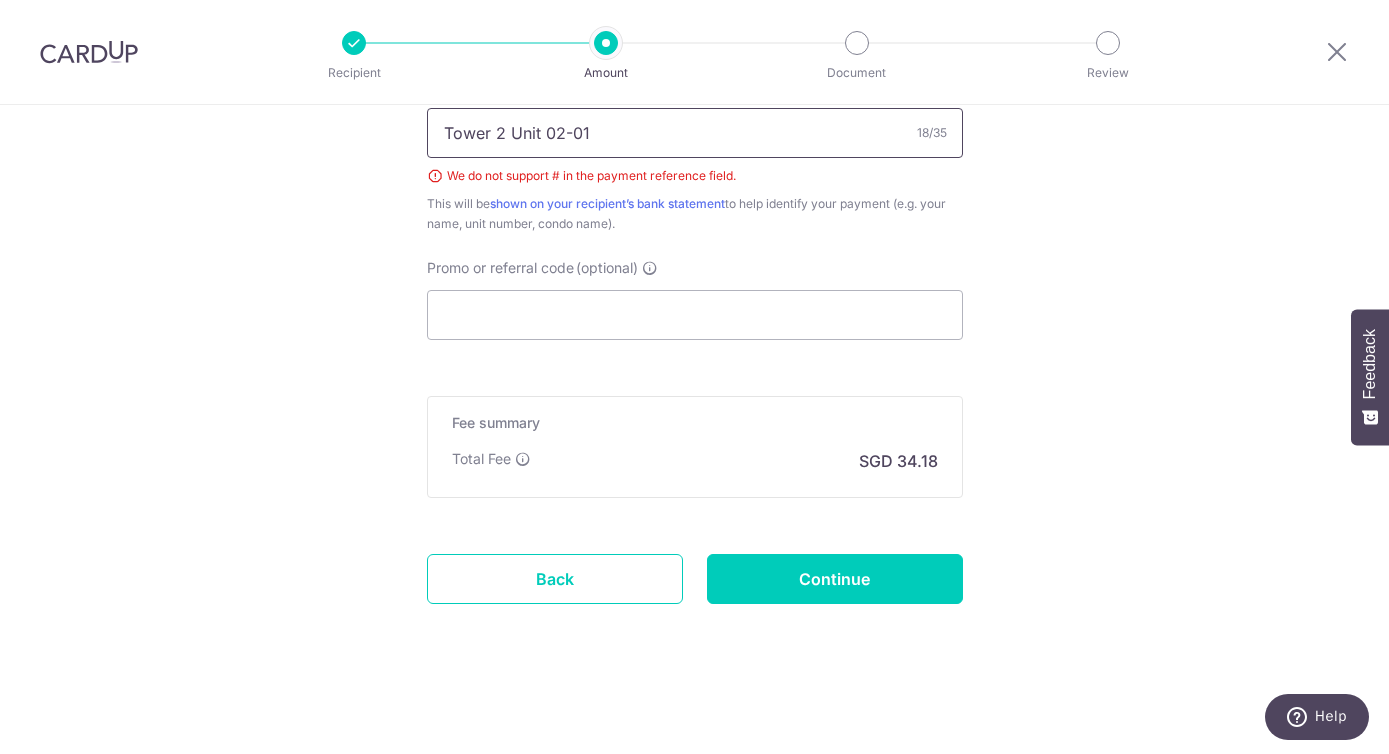 click on "Tower 2 Unit 02-01" at bounding box center [695, 133] 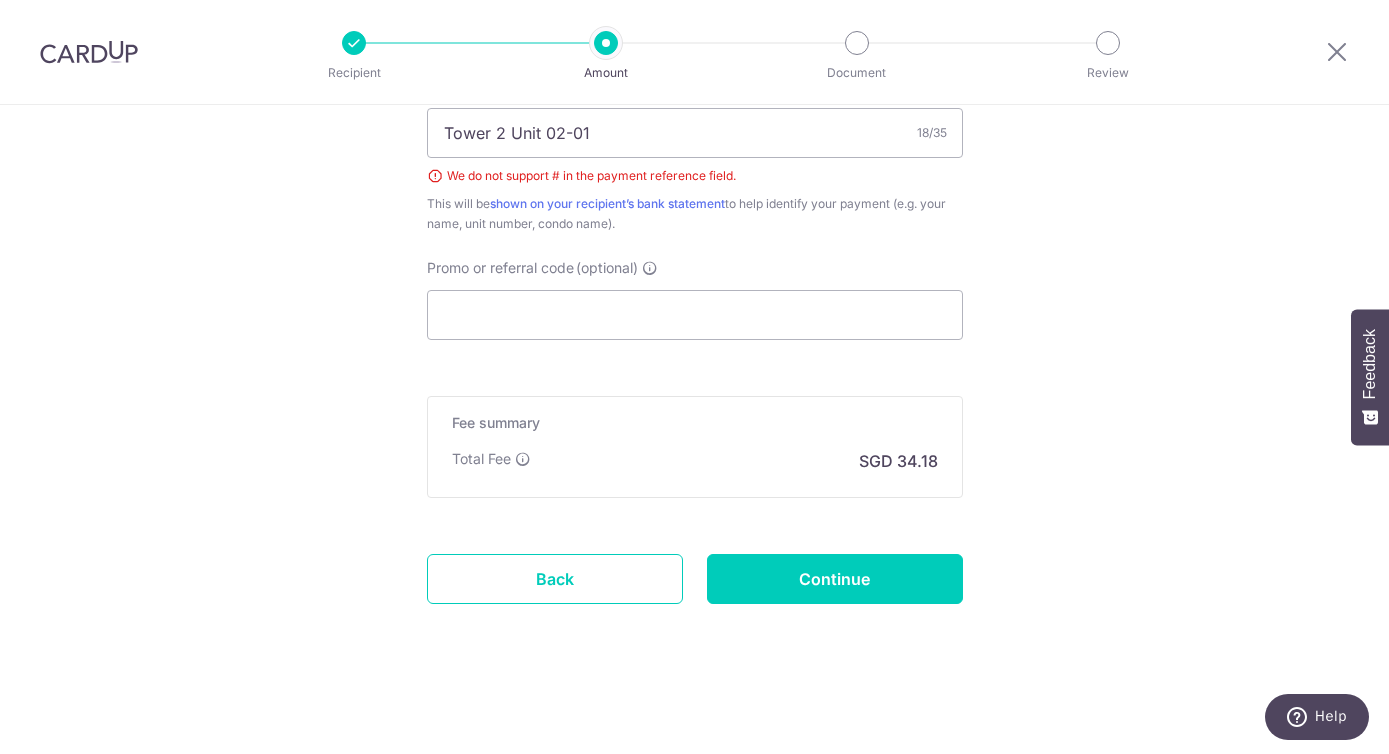 click on "Tell us more about your payment
Enter payment amount
SGD
1,314.54
1314.54
Select Card
**** 8055
Add credit card
Your Cards
**** 8055
Secure 256-bit SSL
Text
New card details
Card
Secure 256-bit SSL" at bounding box center (694, -206) 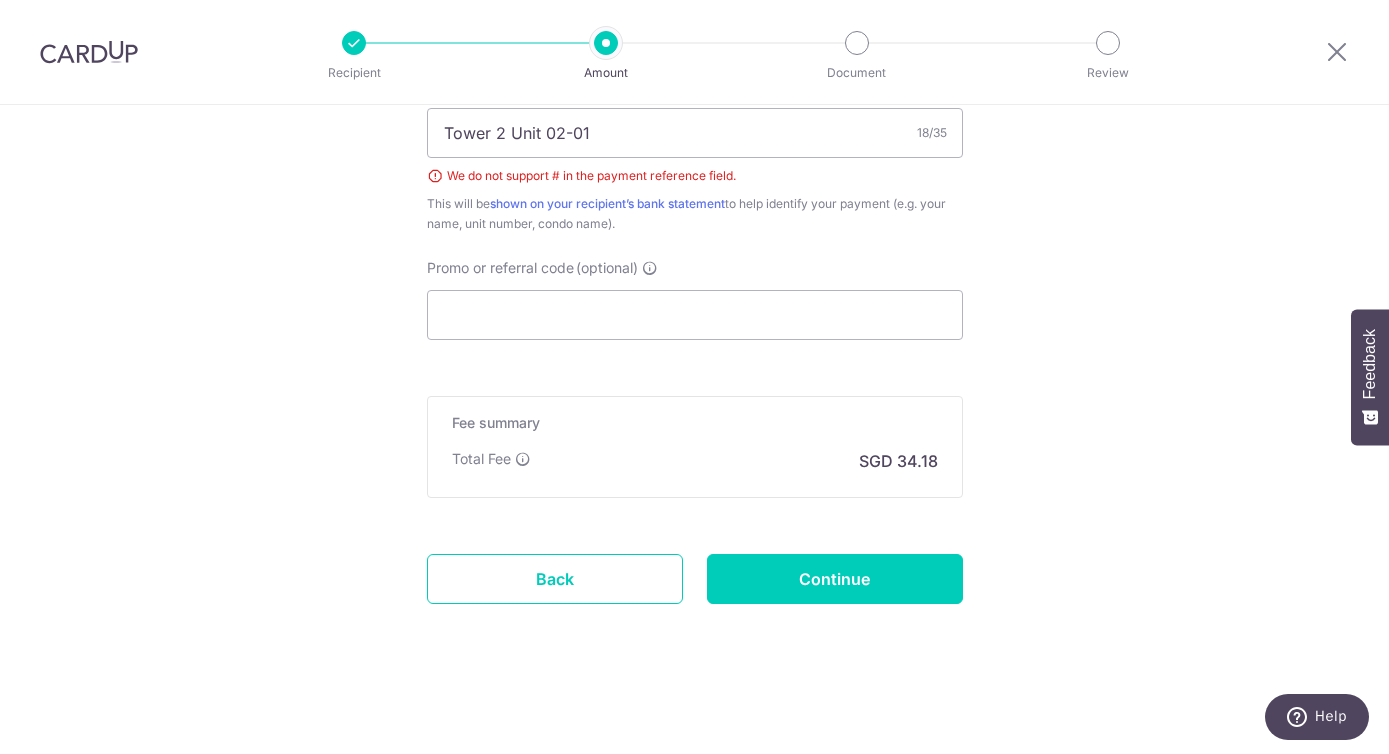 click on "Tell us more about your payment
Enter payment amount
SGD
1,314.54
1314.54
Select Card
**** 8055
Add credit card
Your Cards
**** 8055
Secure 256-bit SSL
Text
New card details
Card
Secure 256-bit SSL" at bounding box center (694, -206) 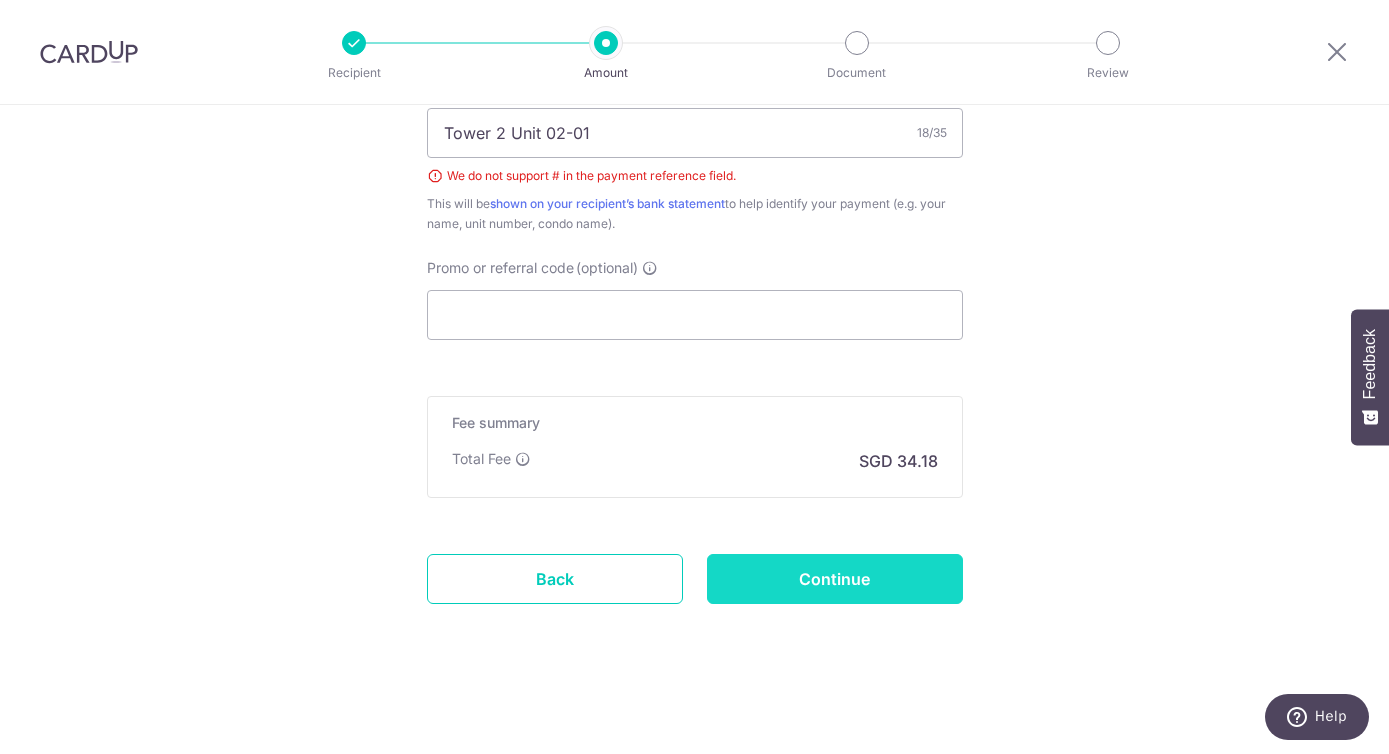 click on "Continue" at bounding box center (835, 579) 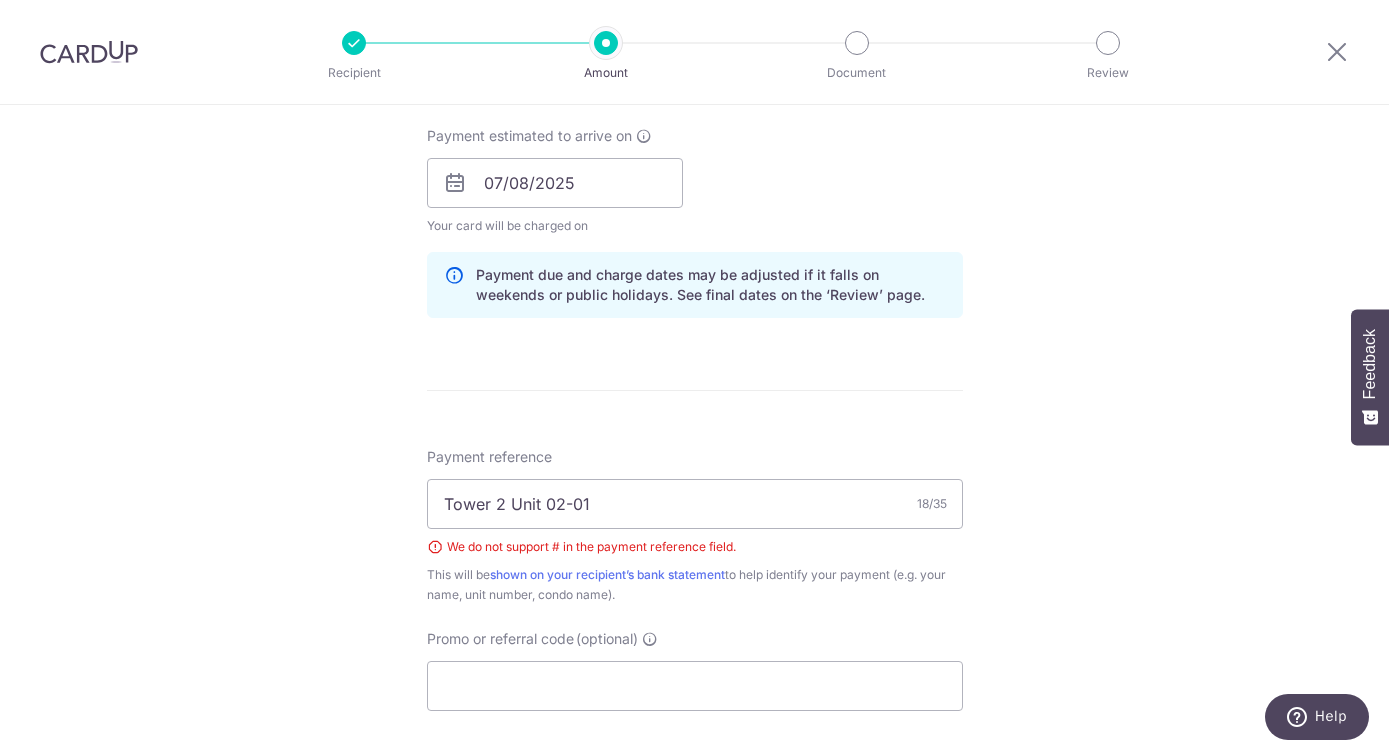 scroll, scrollTop: 1270, scrollLeft: 0, axis: vertical 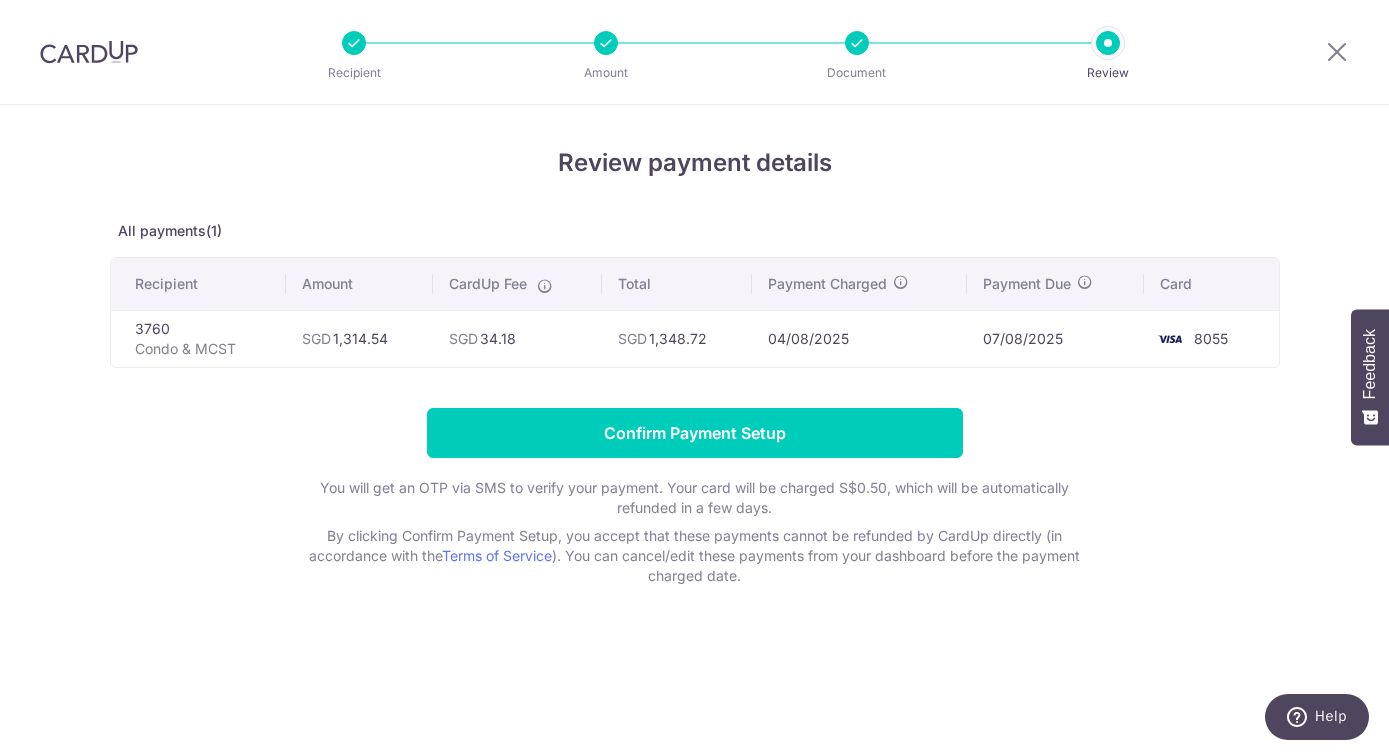click on "Confirm Payment Setup
You will get an OTP via SMS to verify your payment. Your card will be charged S$0.50, which will be automatically refunded in a few days.
By clicking Confirm Payment Setup, you accept that these payments cannot be refunded by CardUp directly (in accordance with the  Terms of Service ). You can cancel/edit these payments from your dashboard before the payment charged date." at bounding box center (695, 497) 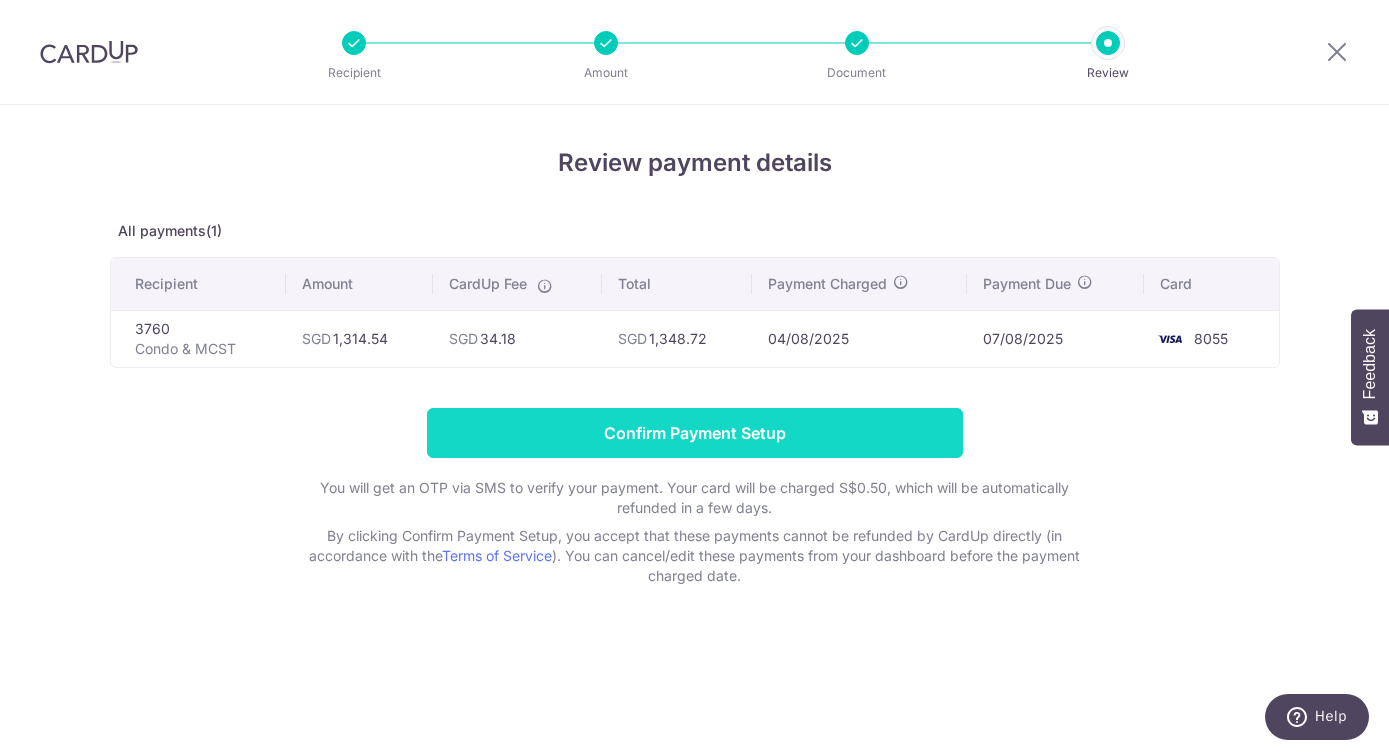 click on "Confirm Payment Setup" at bounding box center [695, 433] 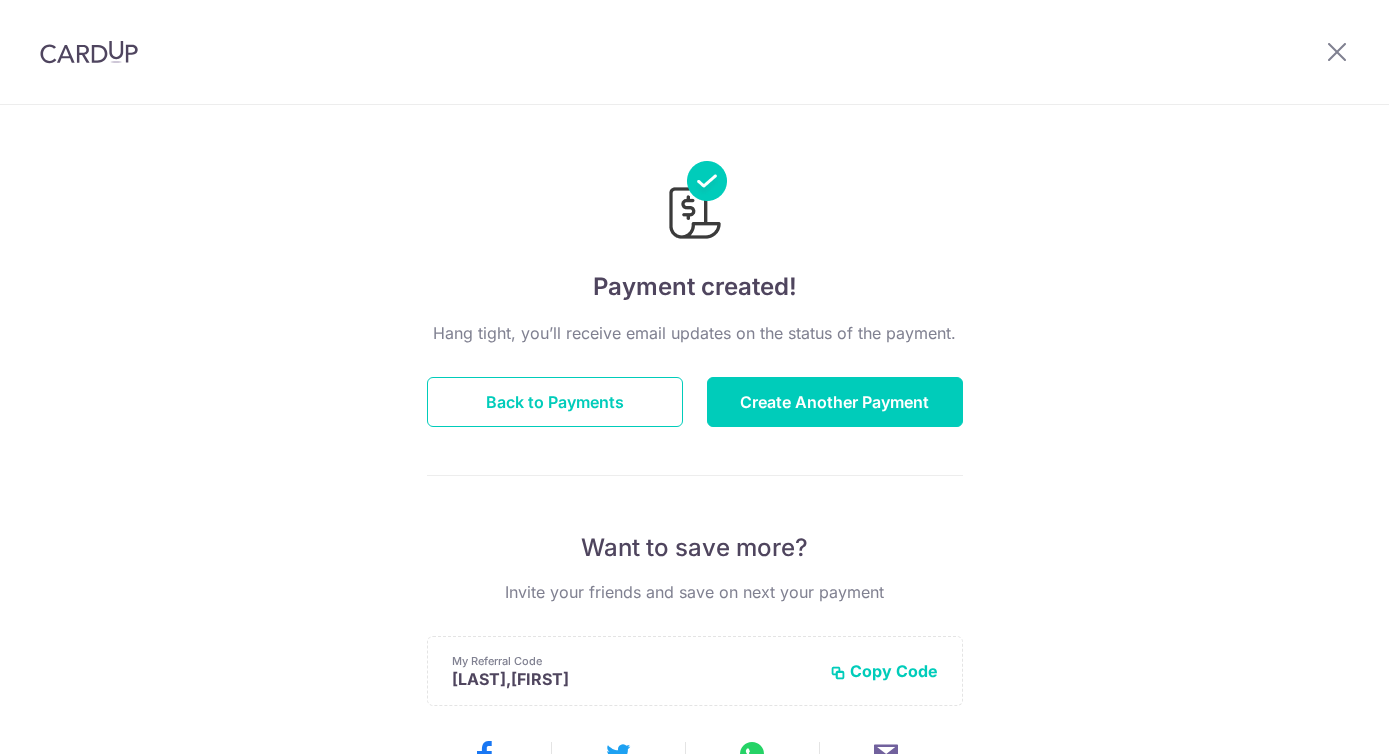 scroll, scrollTop: 0, scrollLeft: 0, axis: both 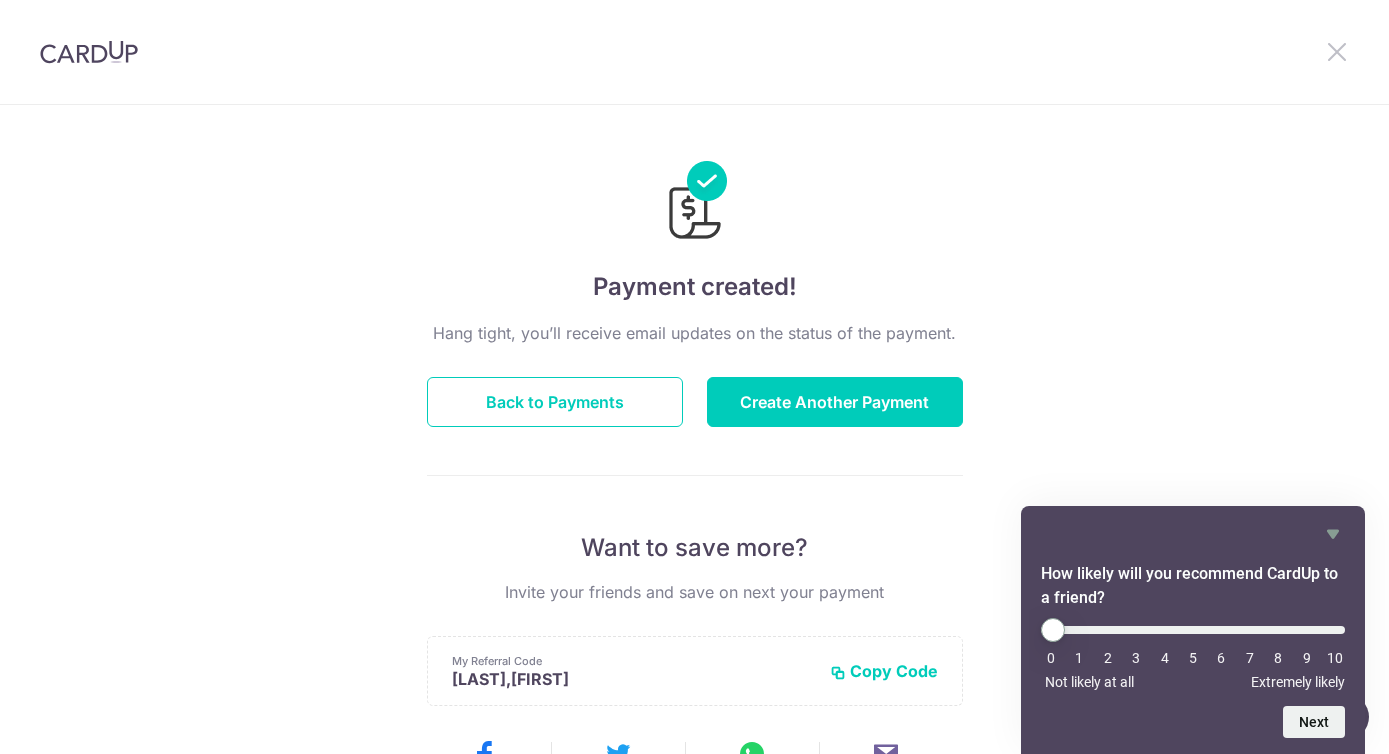 click at bounding box center [1337, 51] 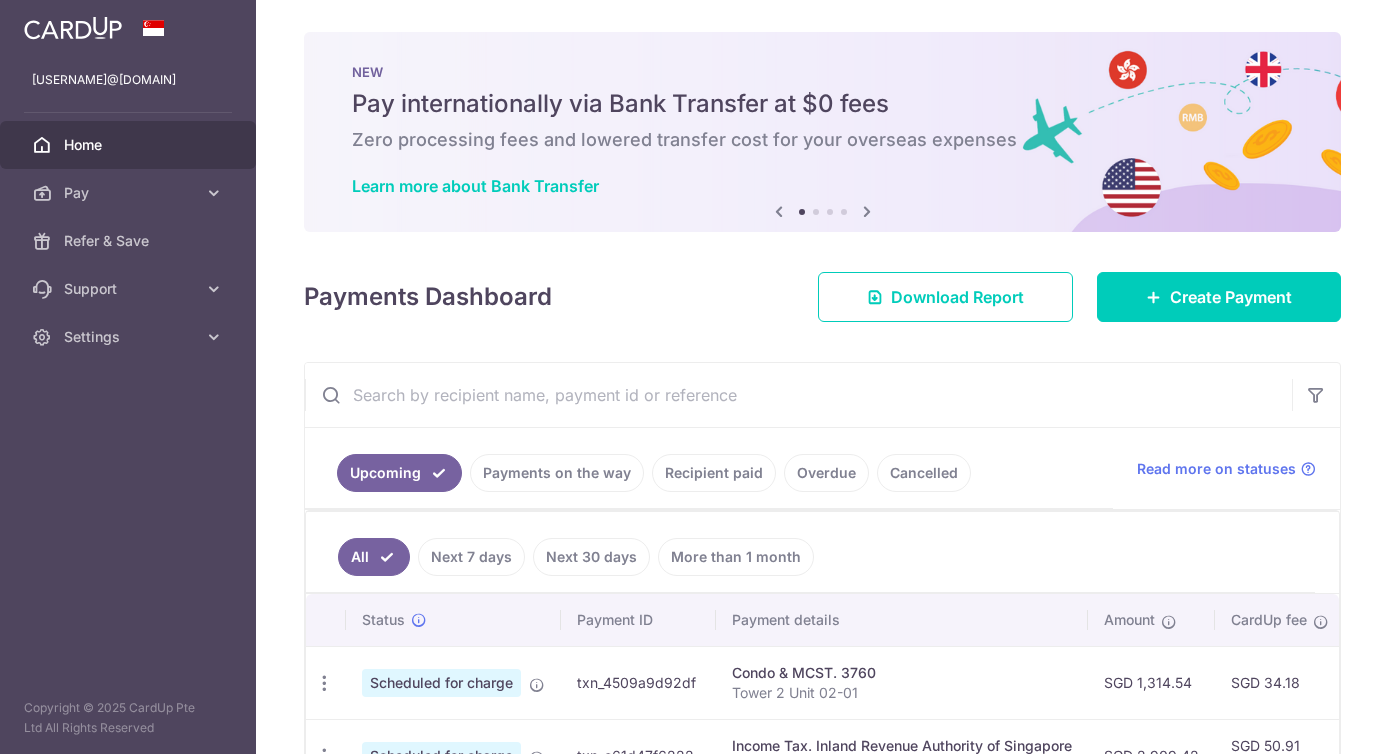 scroll, scrollTop: 0, scrollLeft: 0, axis: both 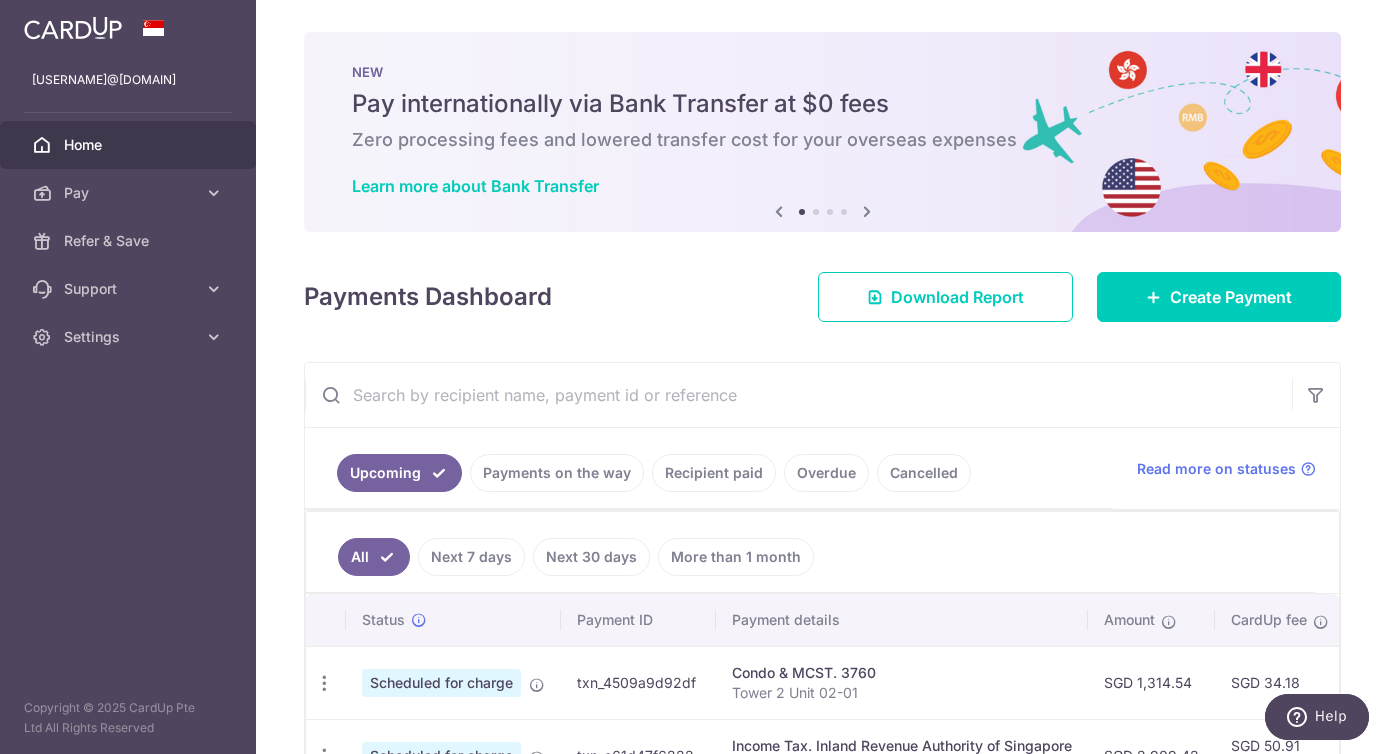 click on "×
Pause Schedule
Pause all future payments in this series
Pause just this one payment
By clicking below, you confirm you are pausing this payment to   on  . Payments can be unpaused at anytime prior to payment taken date.
Confirm
Cancel Schedule
Cancel all future payments in this series
Cancel just this one payment
Confirm
Approve Payment
Recipient Bank Details" at bounding box center (822, 377) 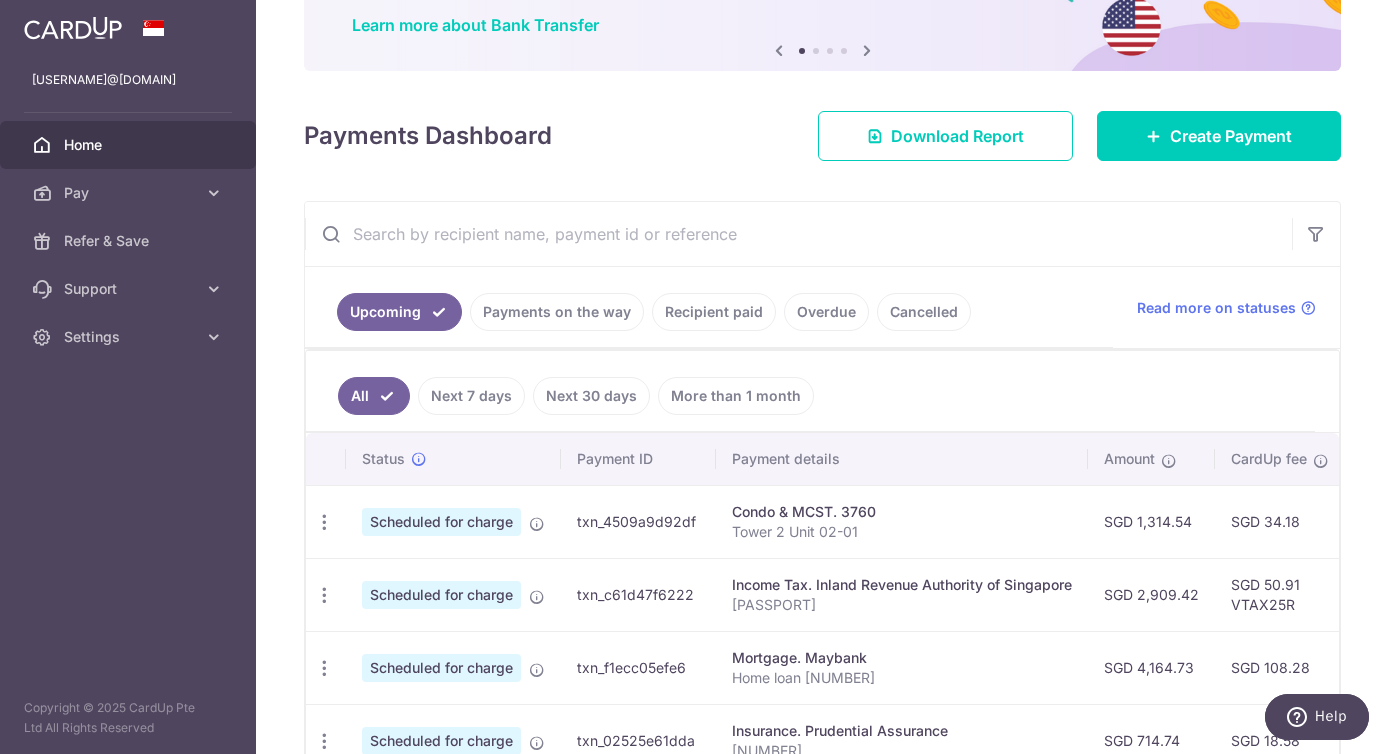 scroll, scrollTop: 162, scrollLeft: 0, axis: vertical 